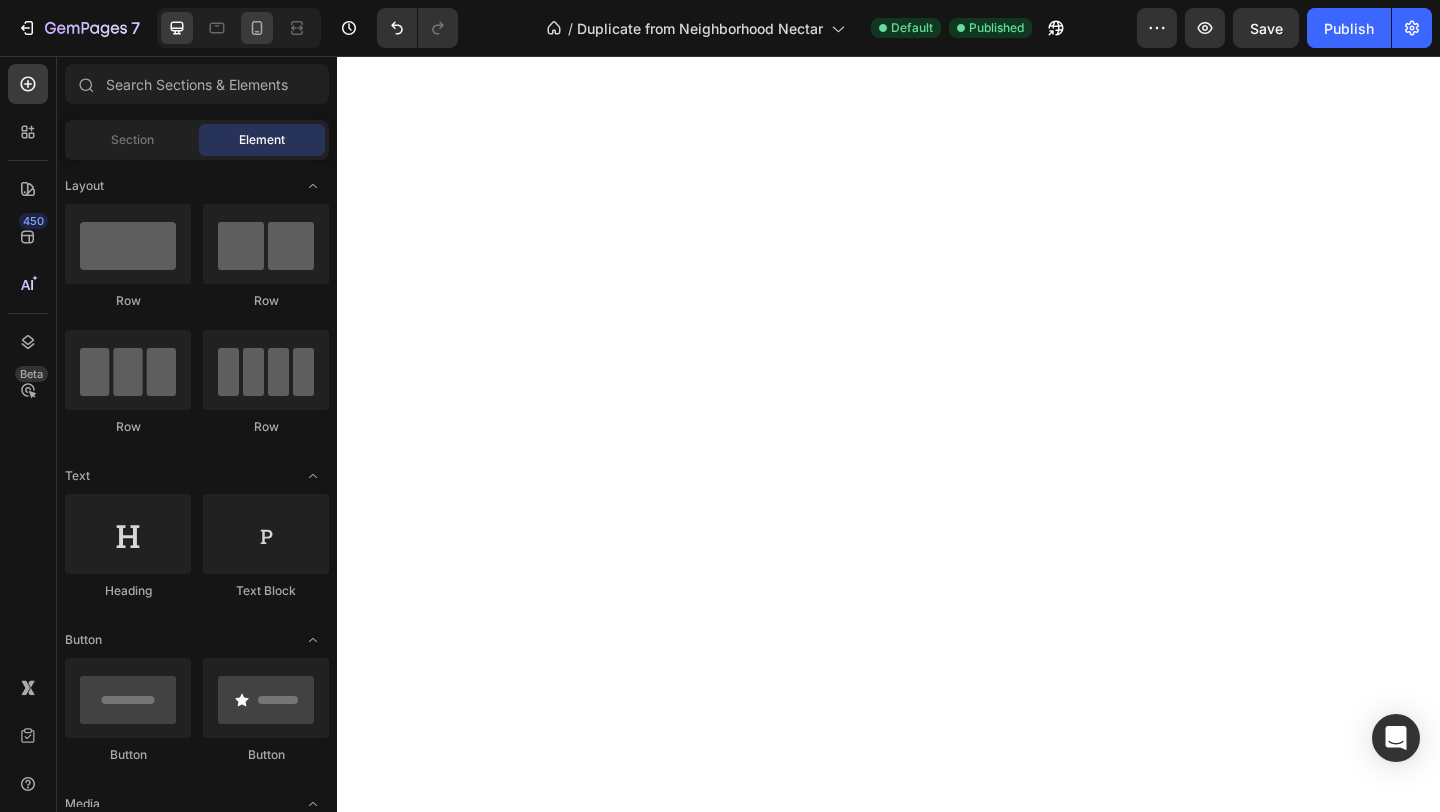 scroll, scrollTop: 0, scrollLeft: 0, axis: both 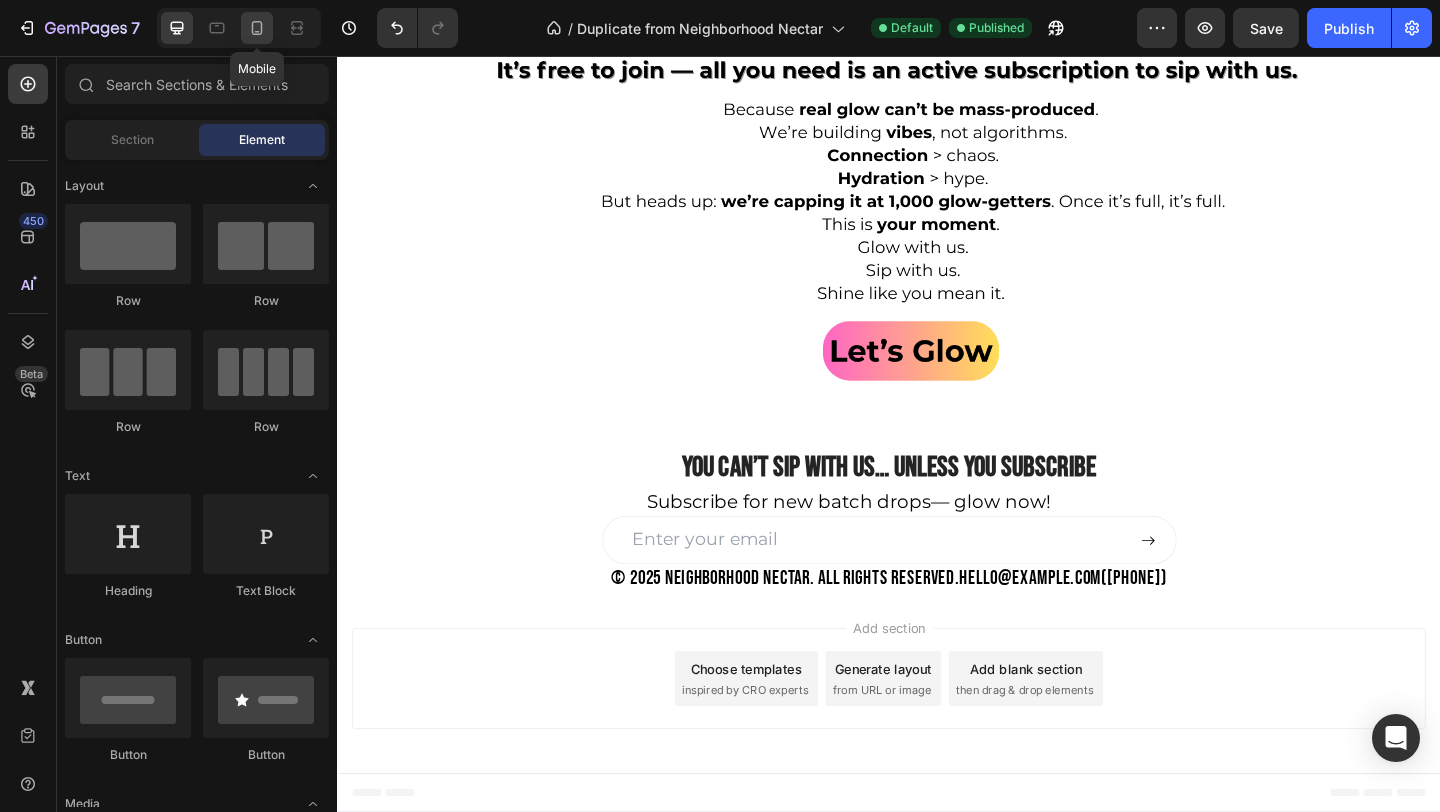 click 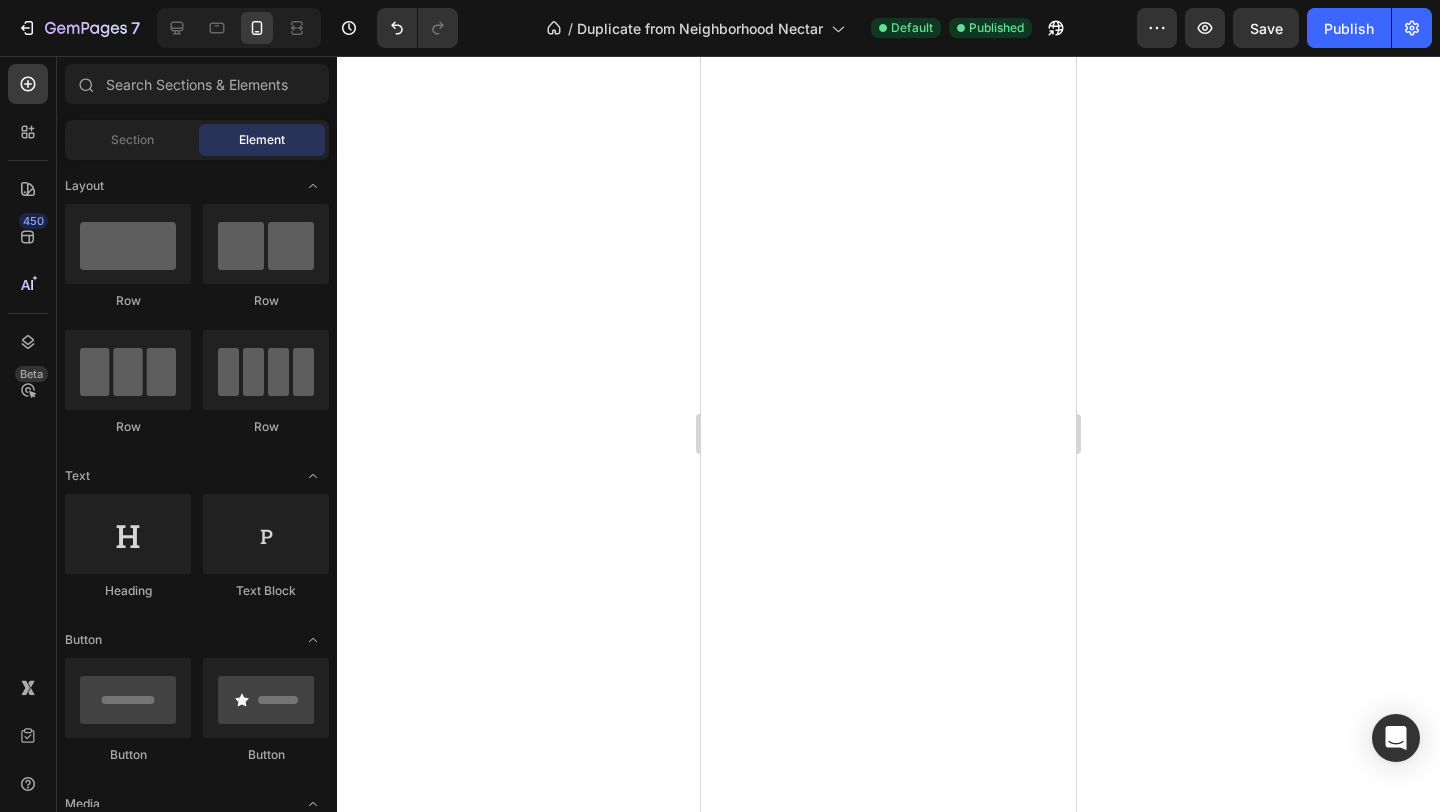 scroll, scrollTop: 950, scrollLeft: 0, axis: vertical 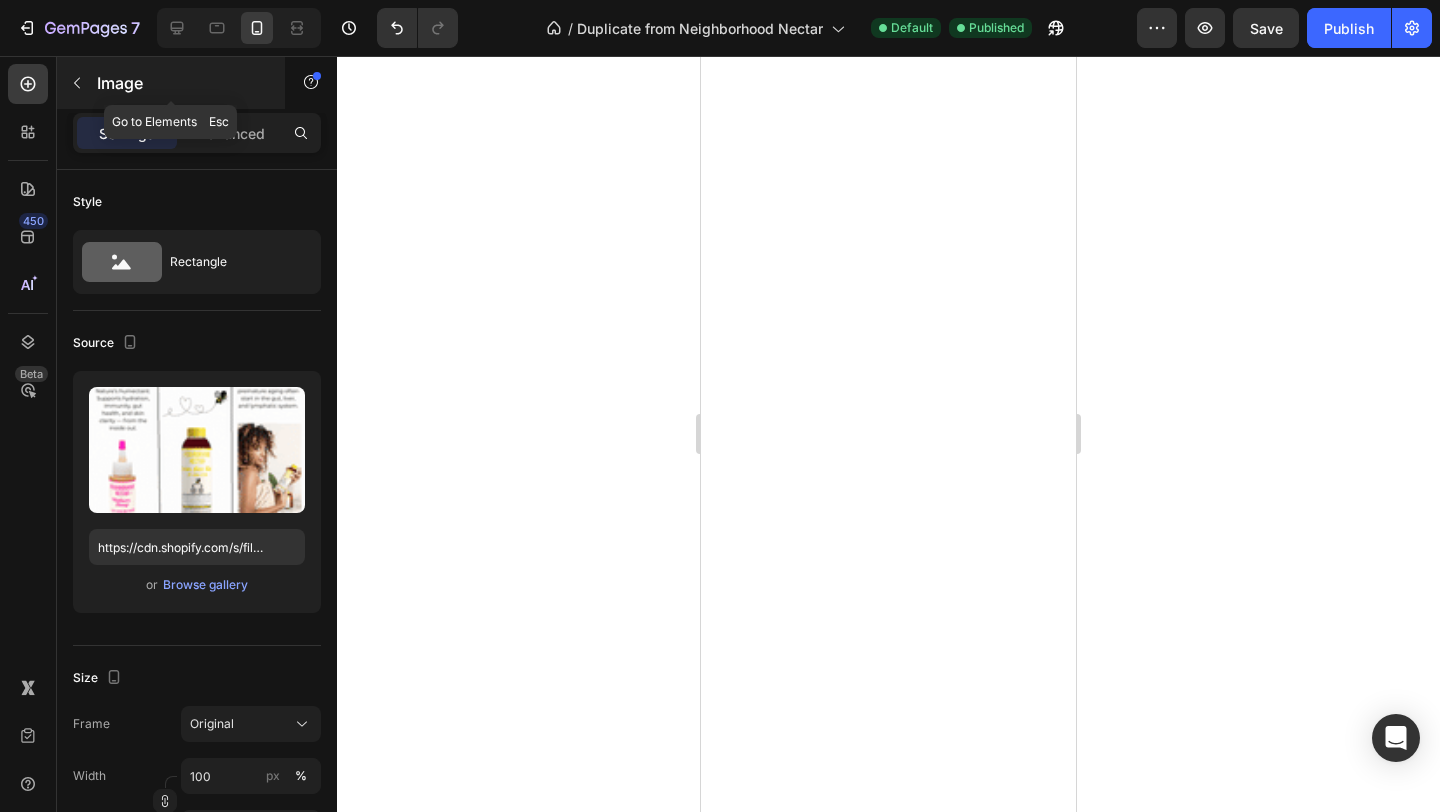 click 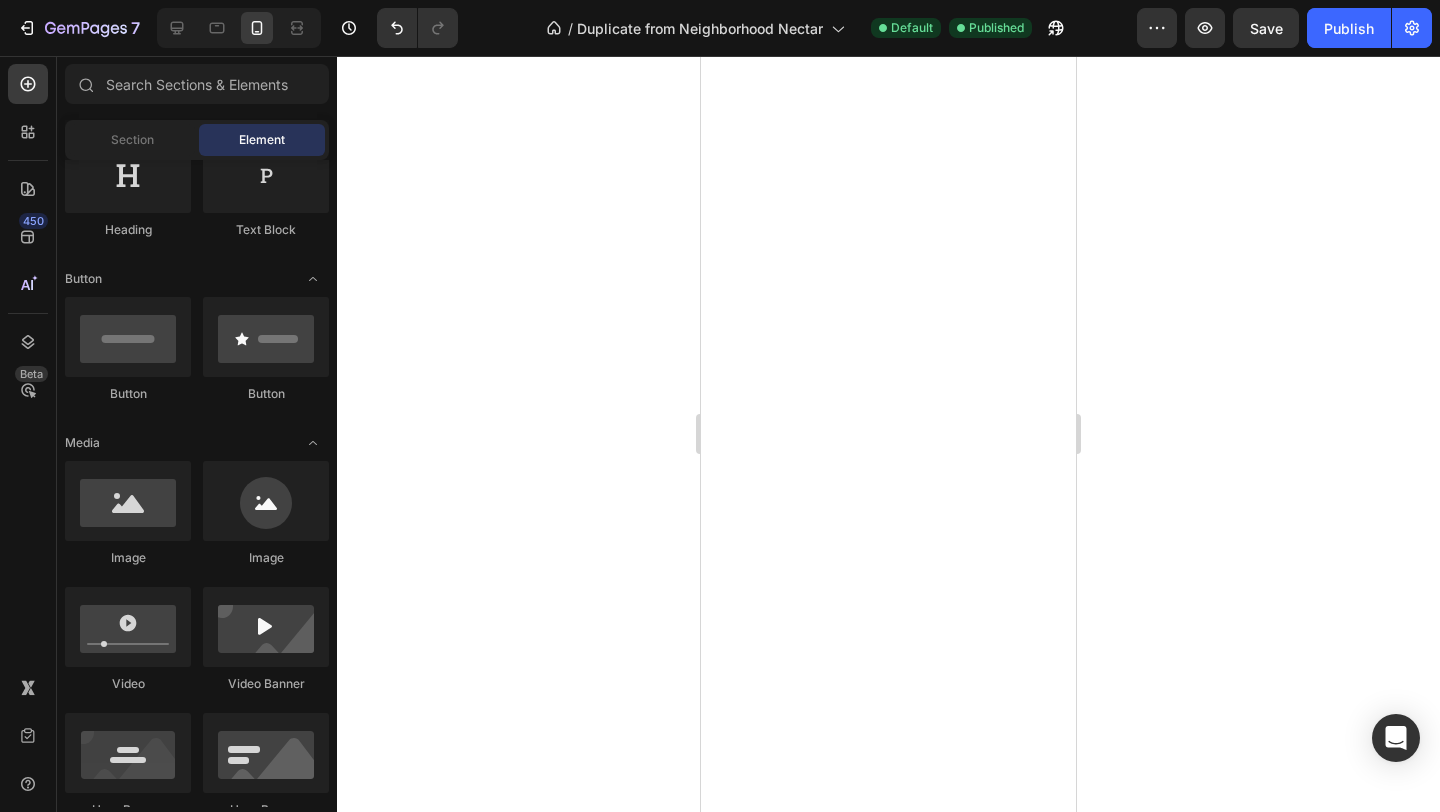 scroll, scrollTop: 417, scrollLeft: 0, axis: vertical 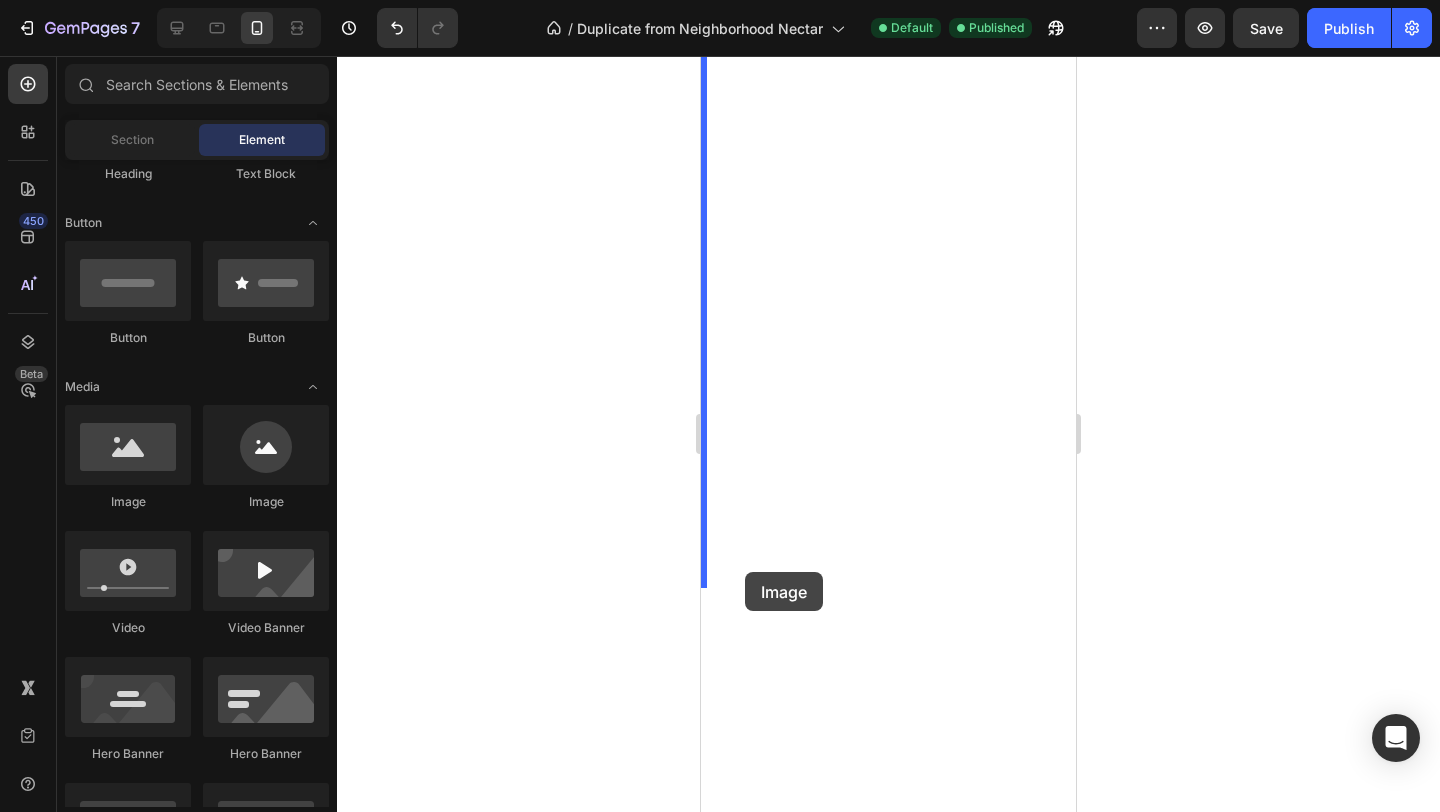 drag, startPoint x: 834, startPoint y: 498, endPoint x: 744, endPoint y: 574, distance: 117.79643 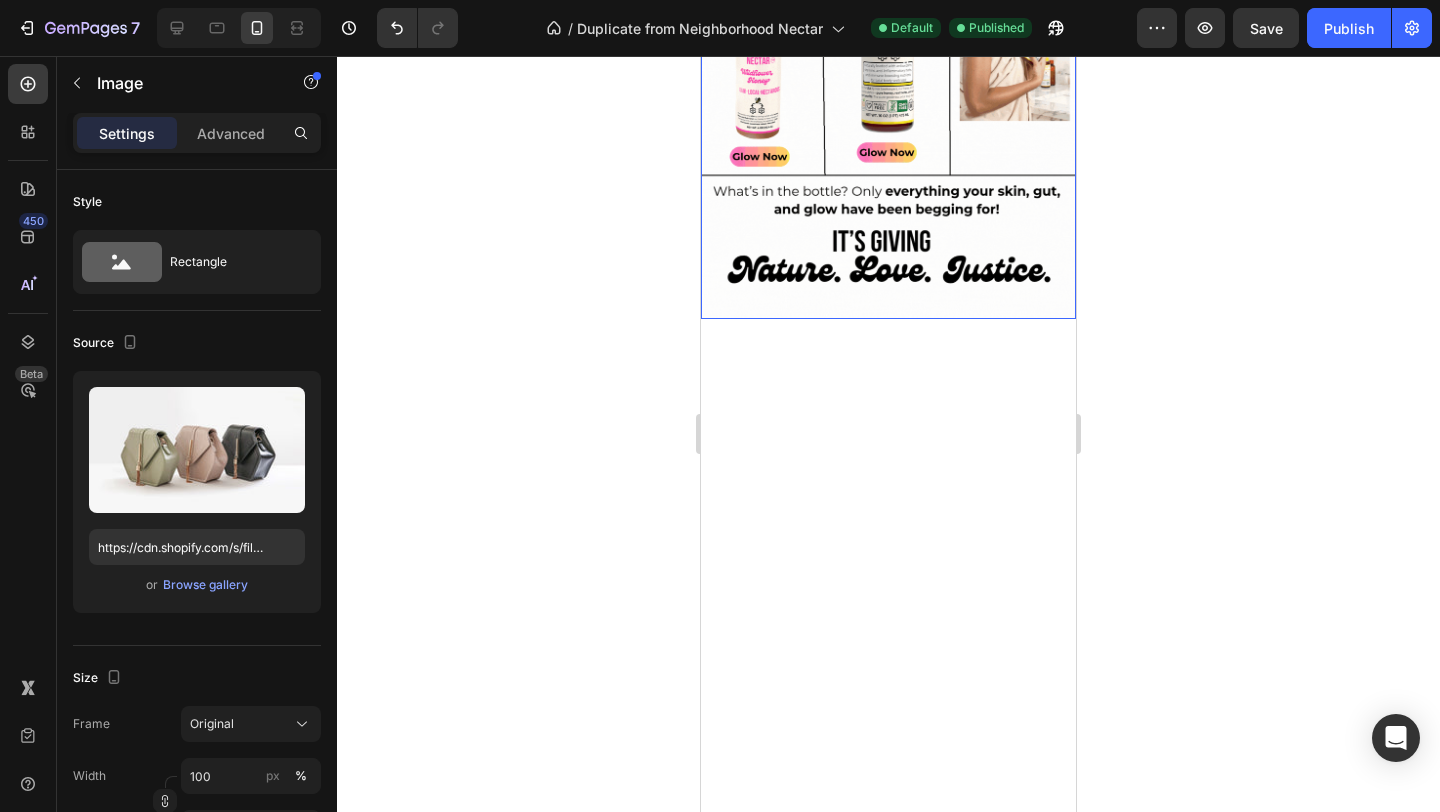 scroll, scrollTop: 734, scrollLeft: 0, axis: vertical 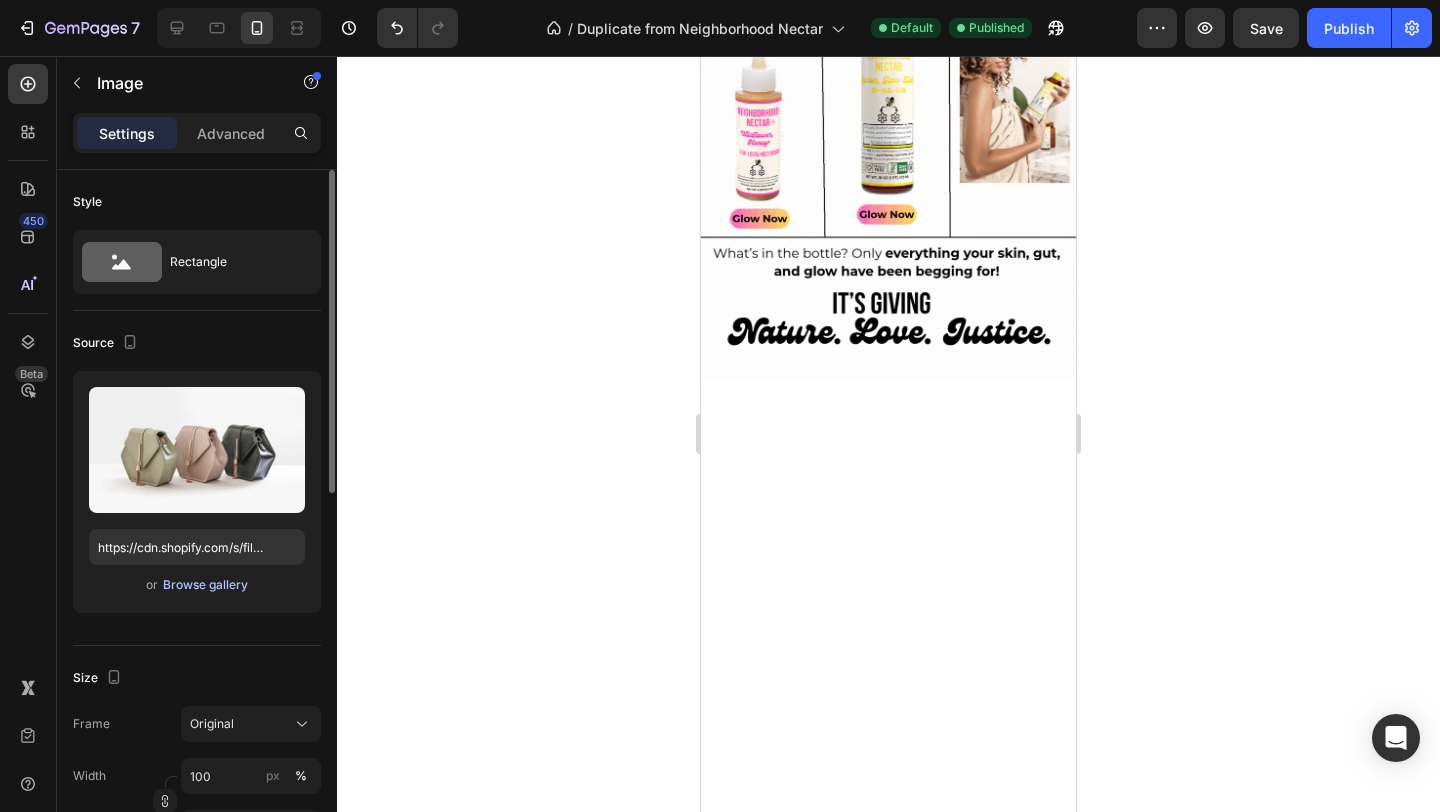 click on "Browse gallery" at bounding box center [205, 585] 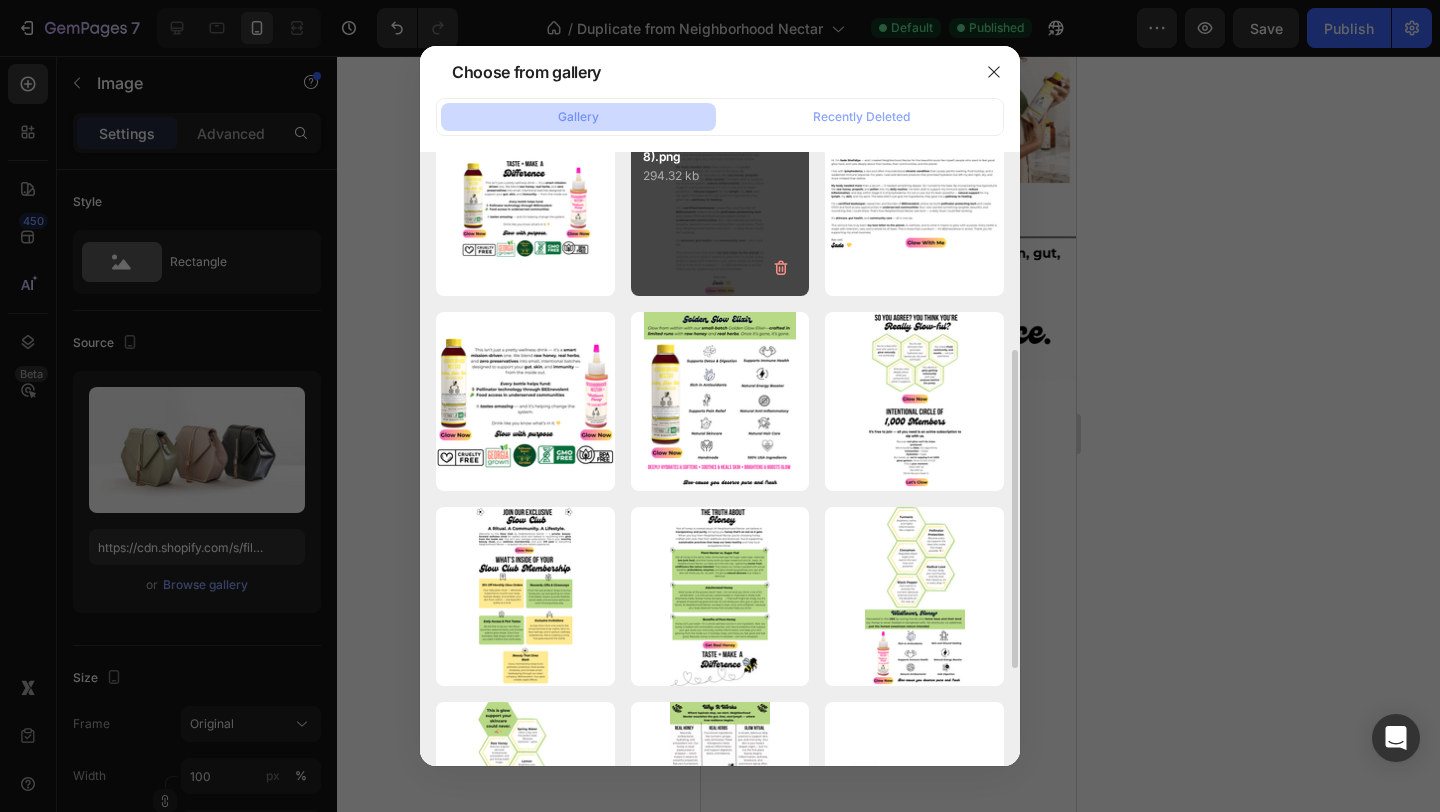 scroll, scrollTop: 292, scrollLeft: 0, axis: vertical 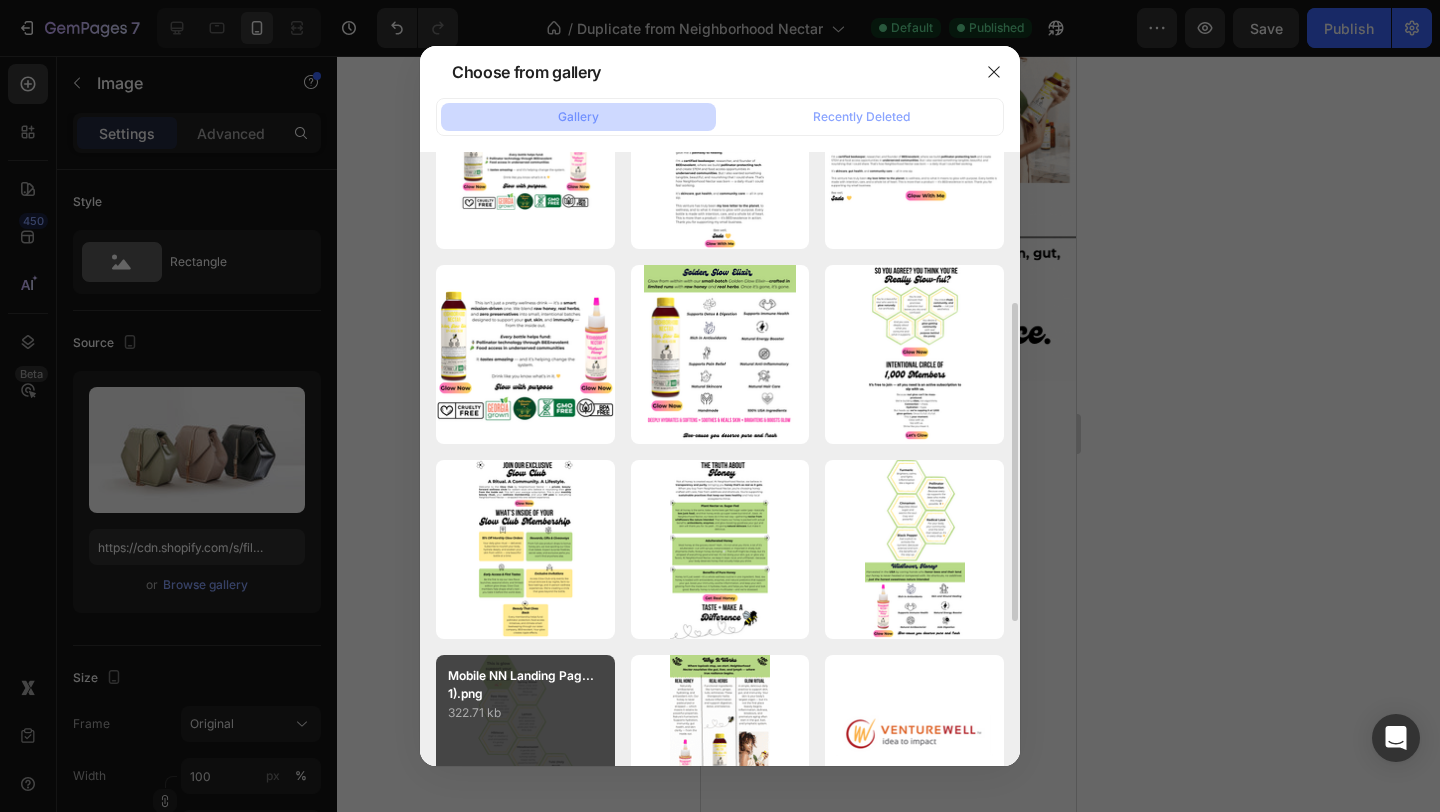 click on "322.71 kb" at bounding box center [525, 713] 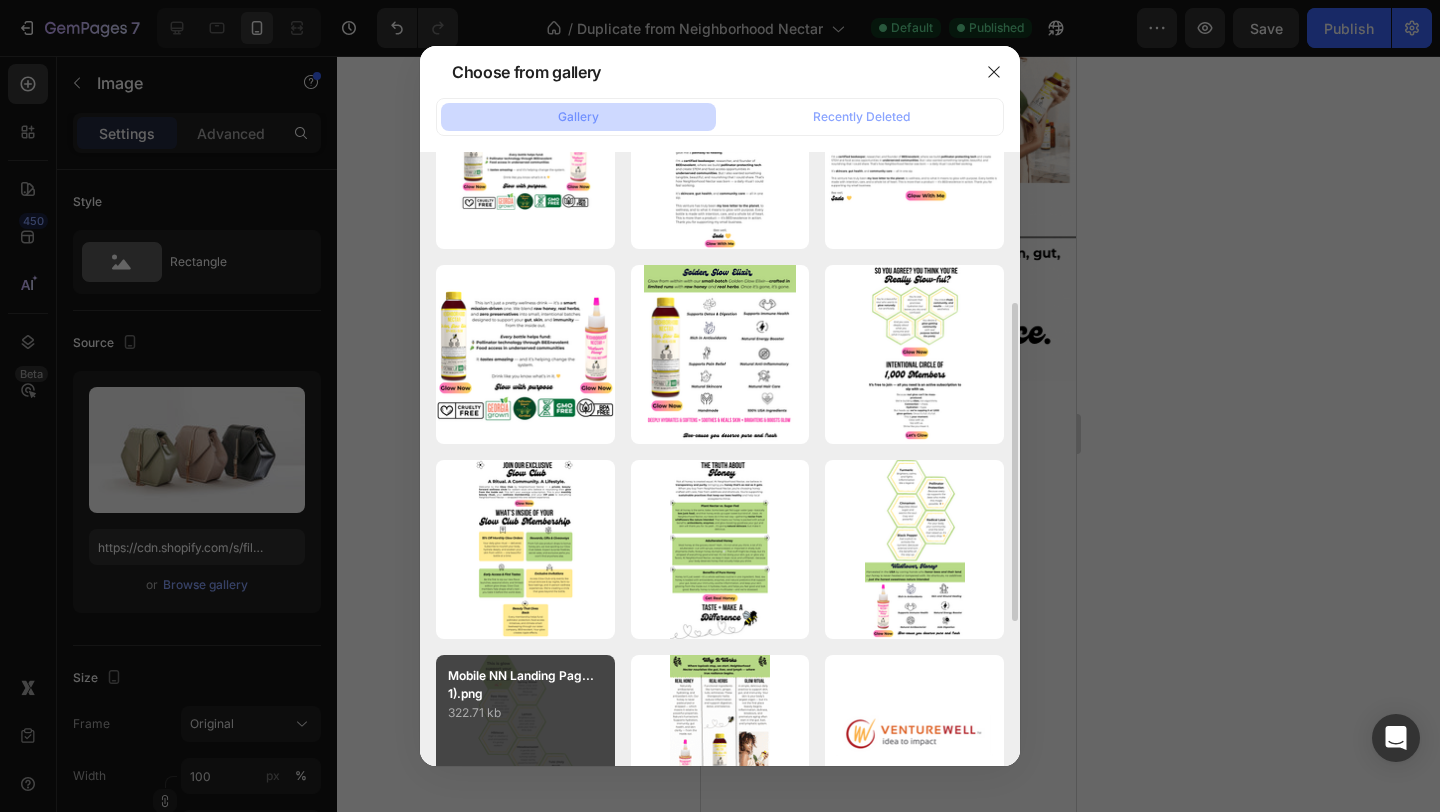 type on "https://cdn.shopify.com/s/files/1/0946/4329/0415/files/gempages_575477949717807954-46016f9c-aa3b-4942-9757-883892f99658.png" 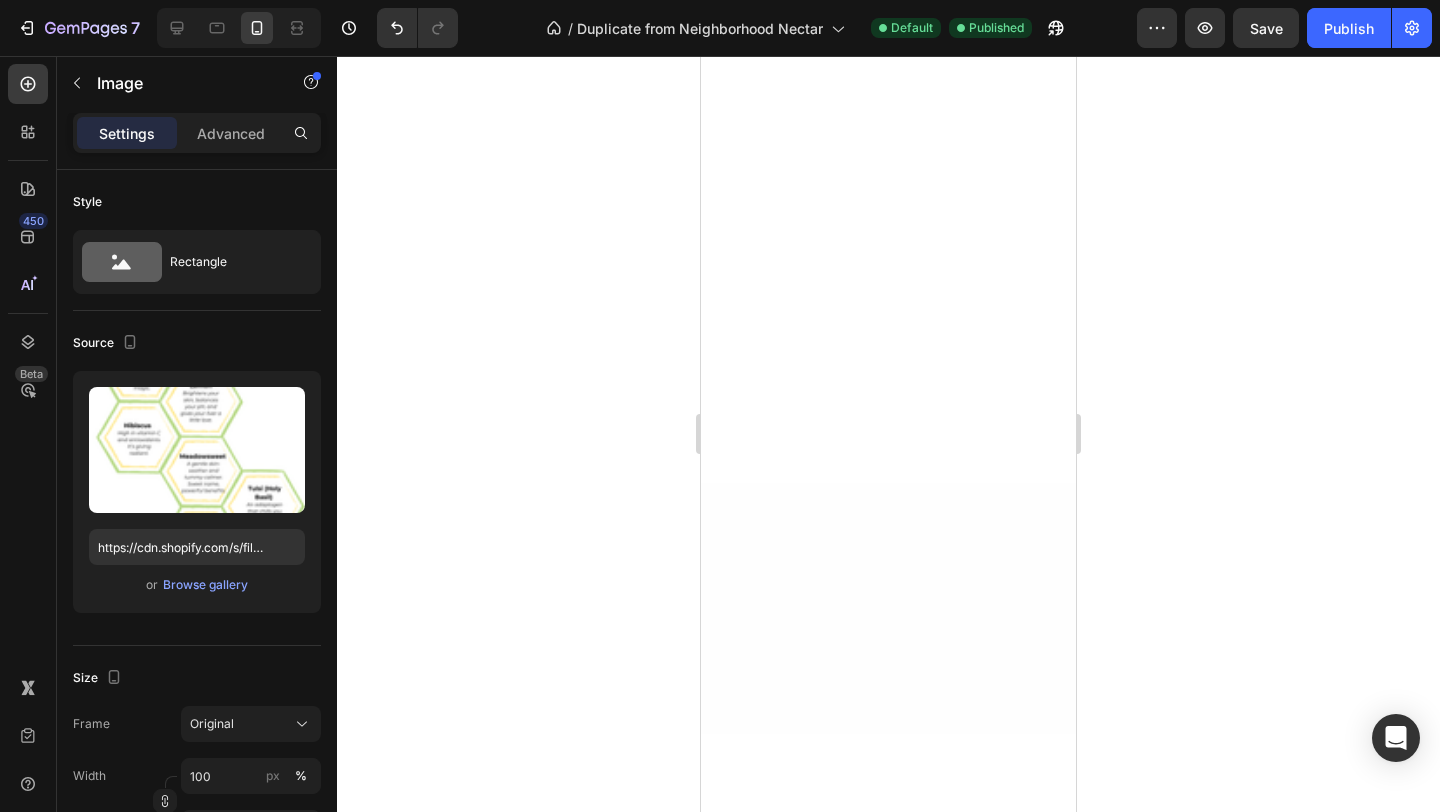 scroll, scrollTop: 1263, scrollLeft: 0, axis: vertical 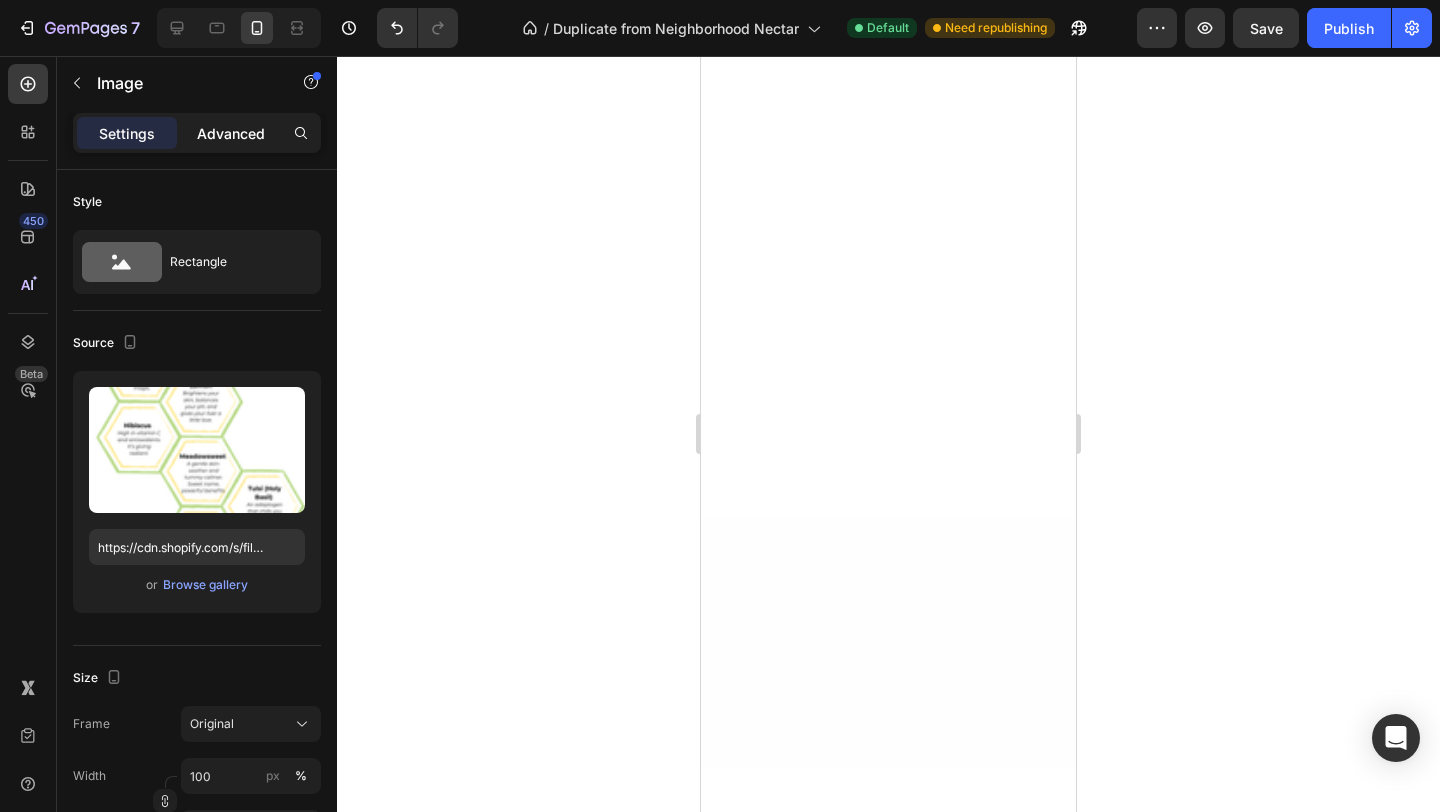 click on "Advanced" at bounding box center [231, 133] 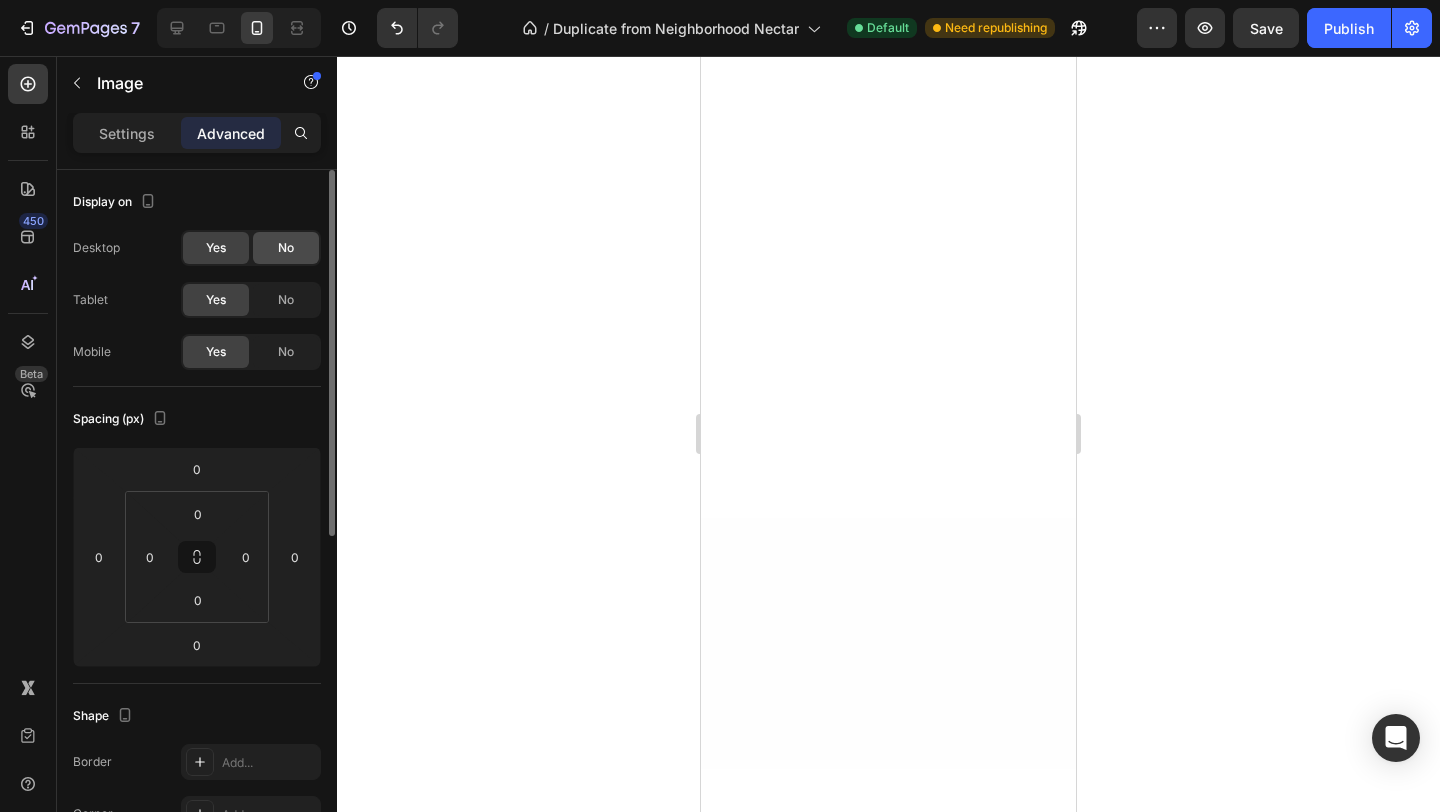 click on "No" 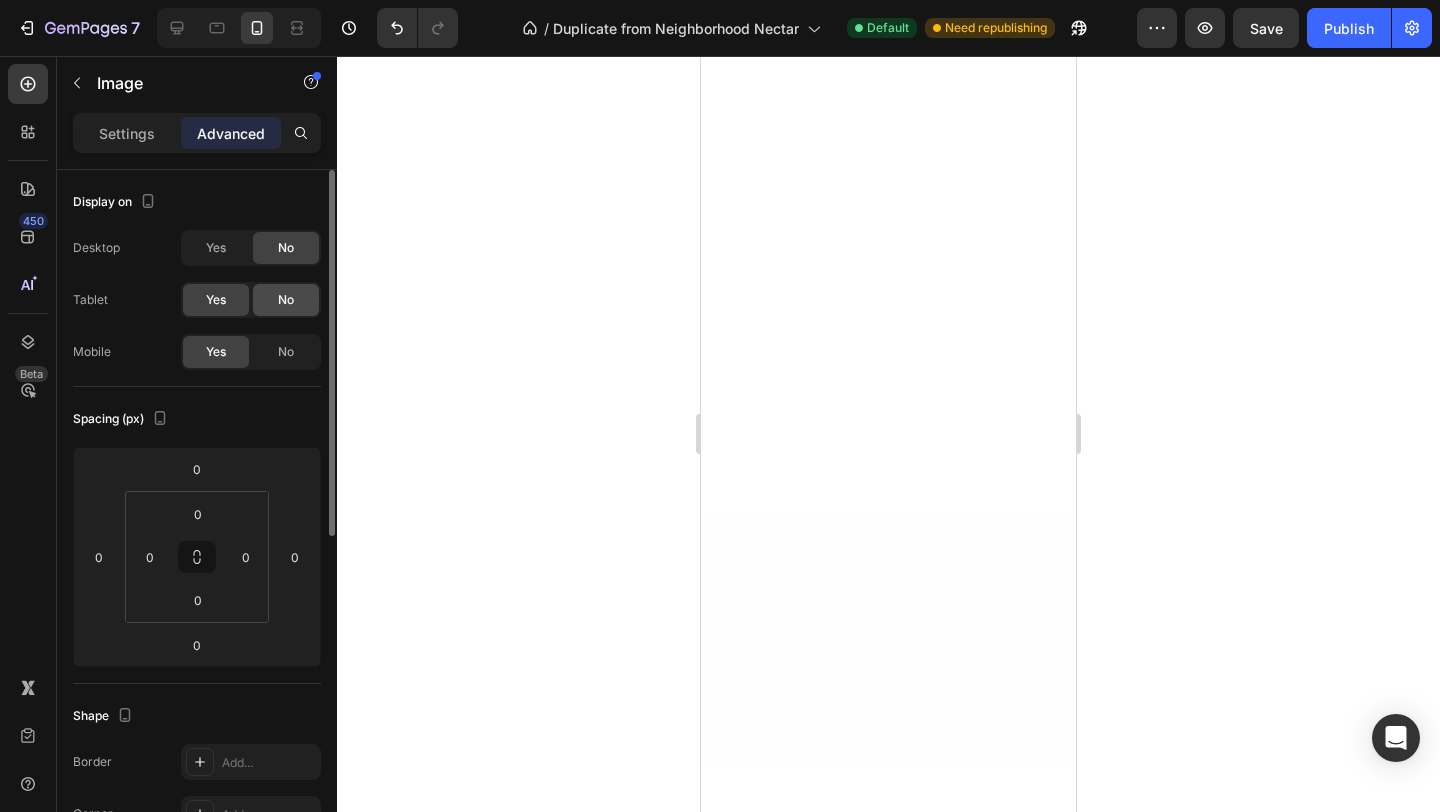 click on "No" 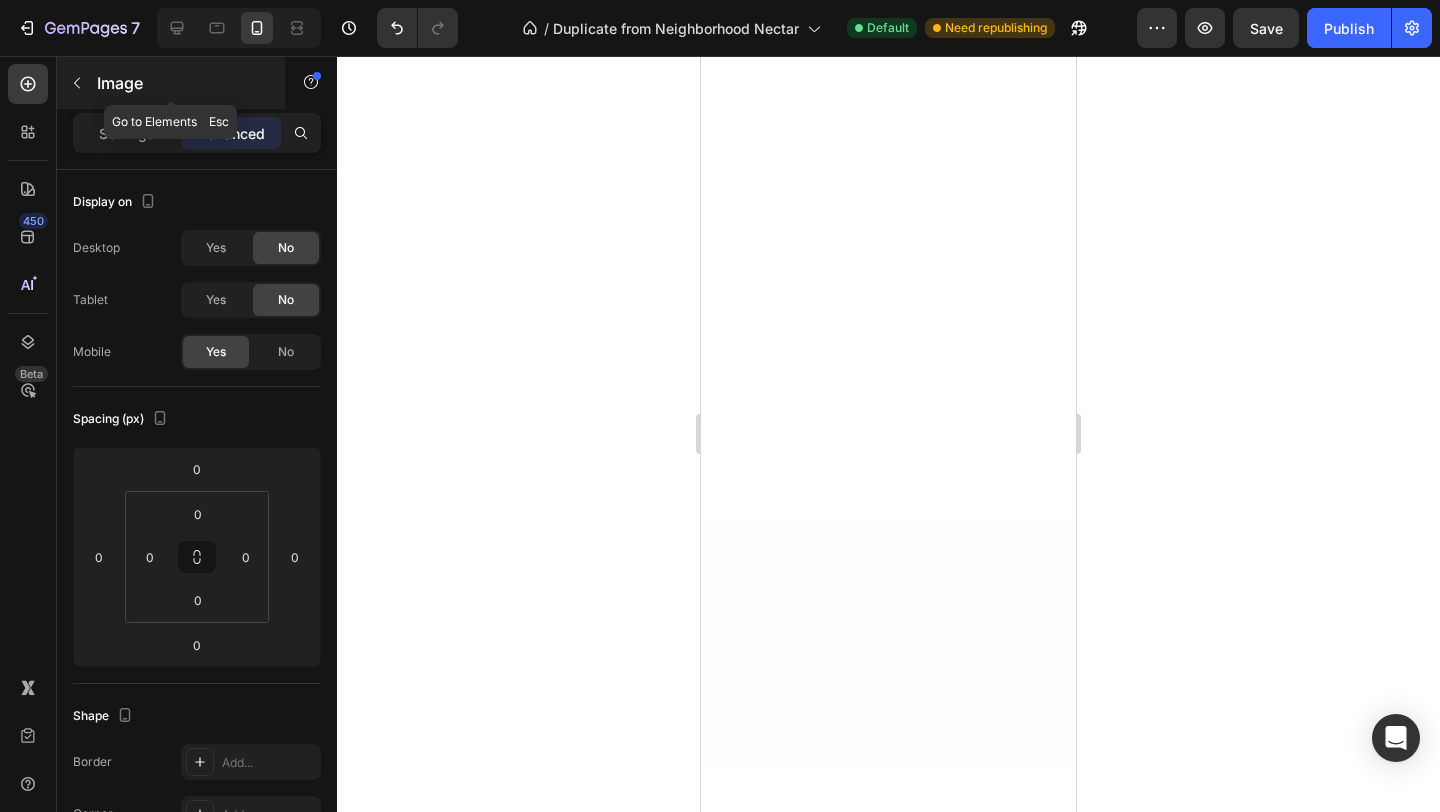 click 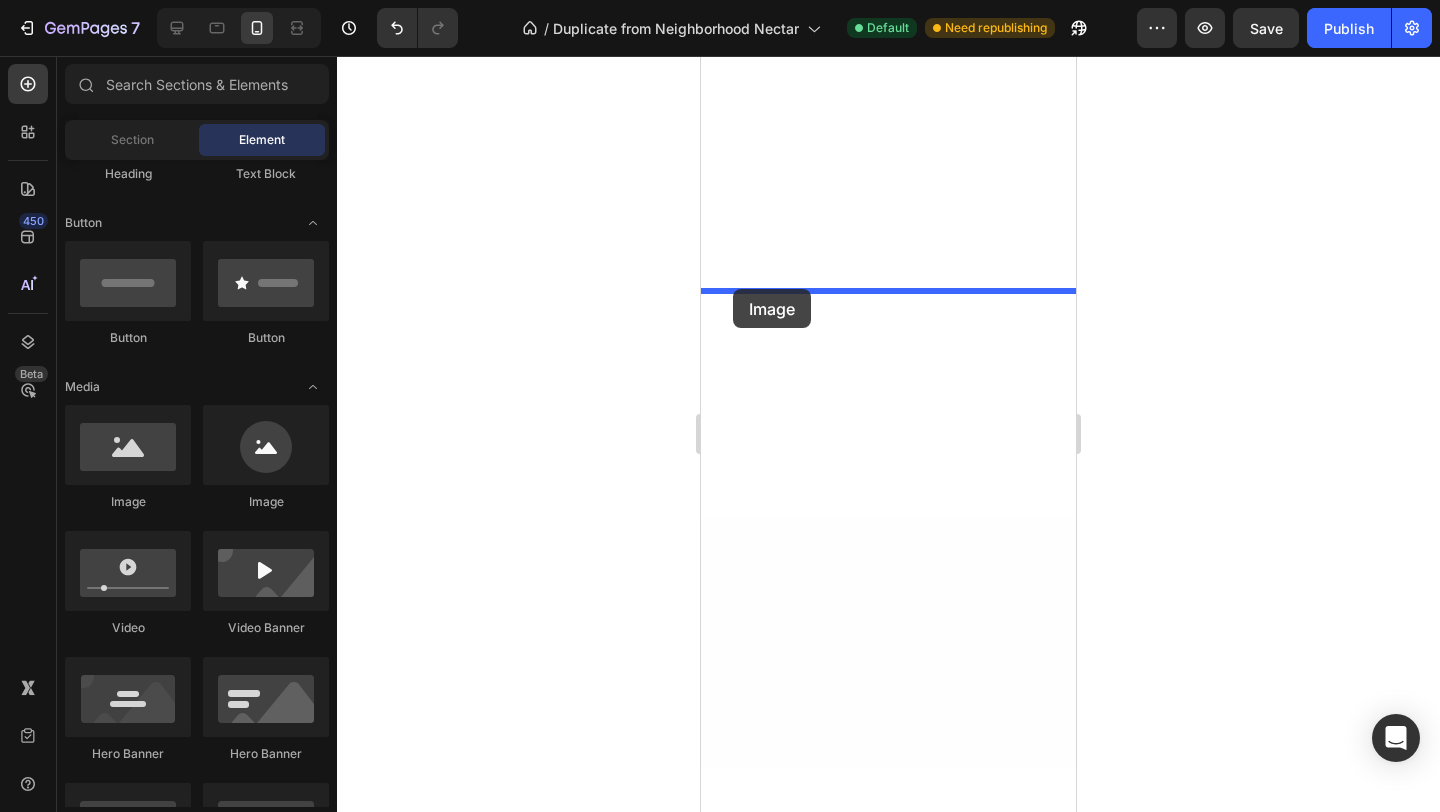 drag, startPoint x: 832, startPoint y: 516, endPoint x: 733, endPoint y: 289, distance: 247.64894 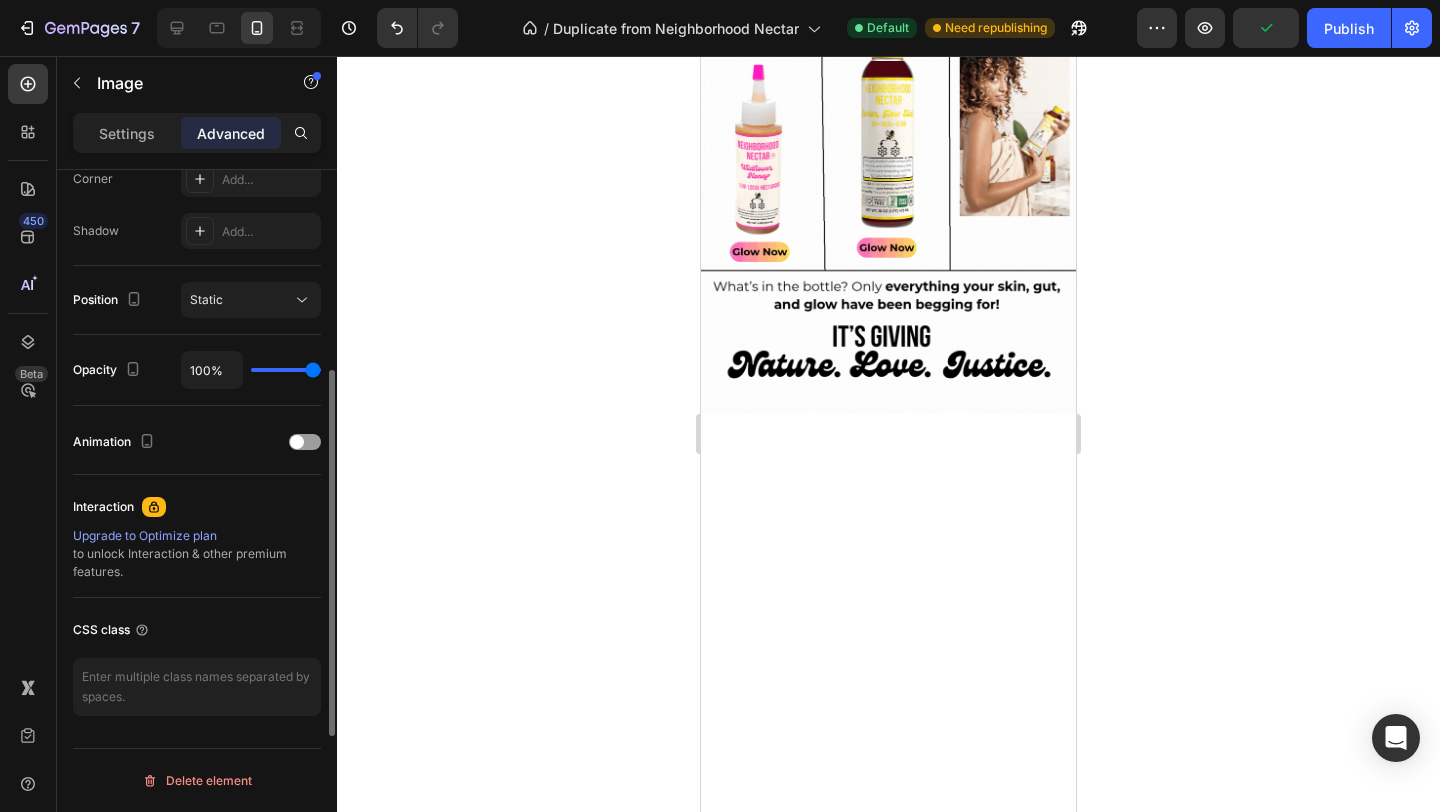 scroll, scrollTop: 0, scrollLeft: 0, axis: both 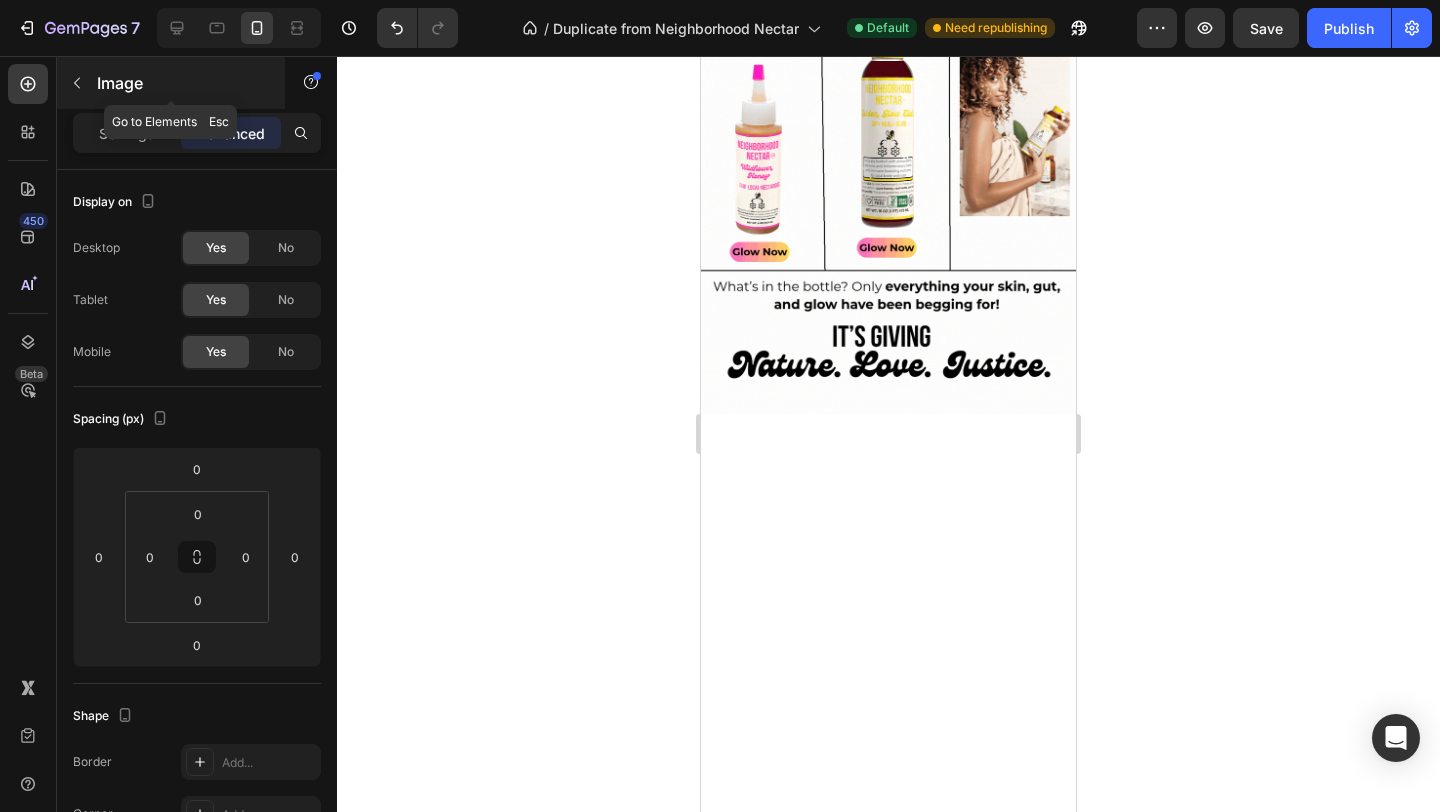 click 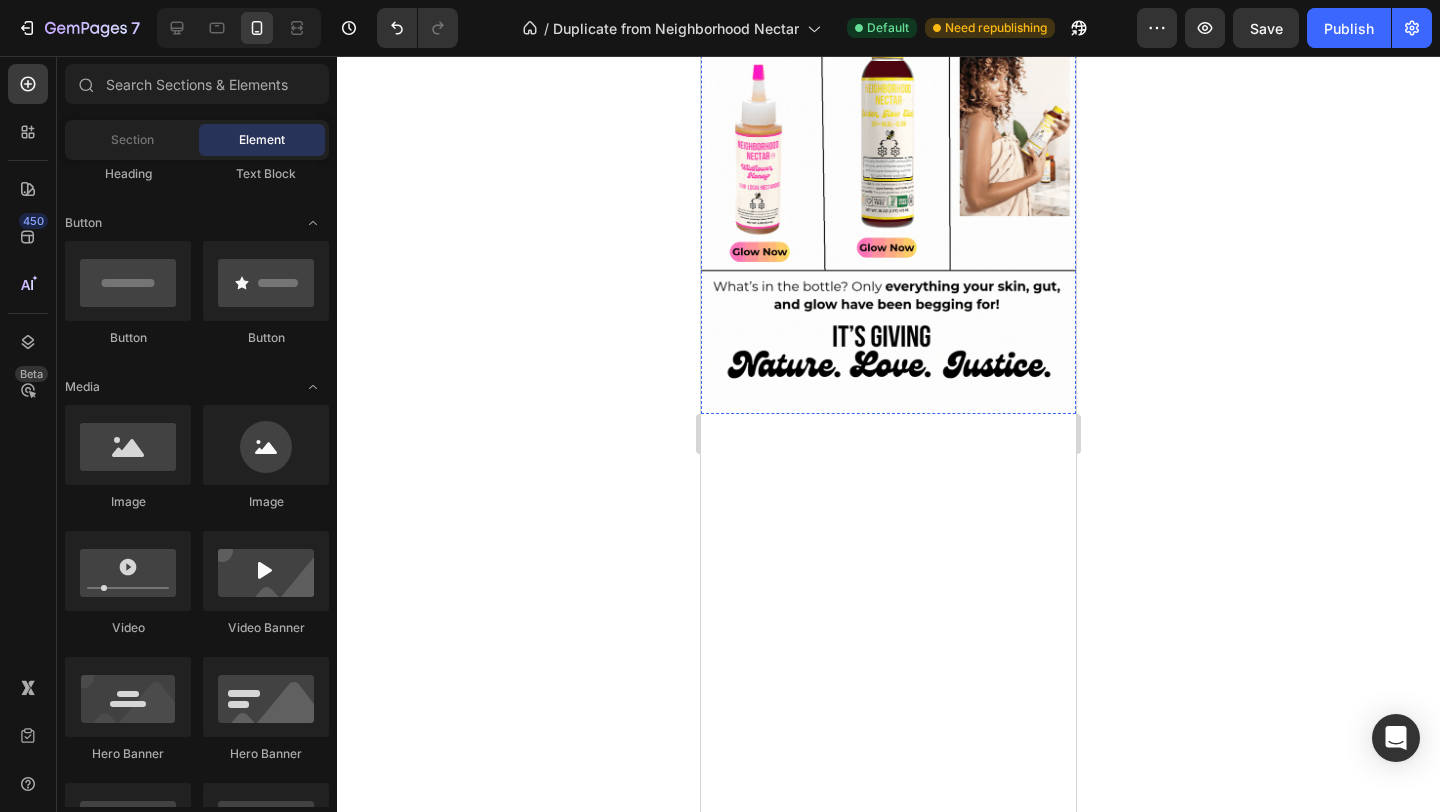click at bounding box center (888, -393) 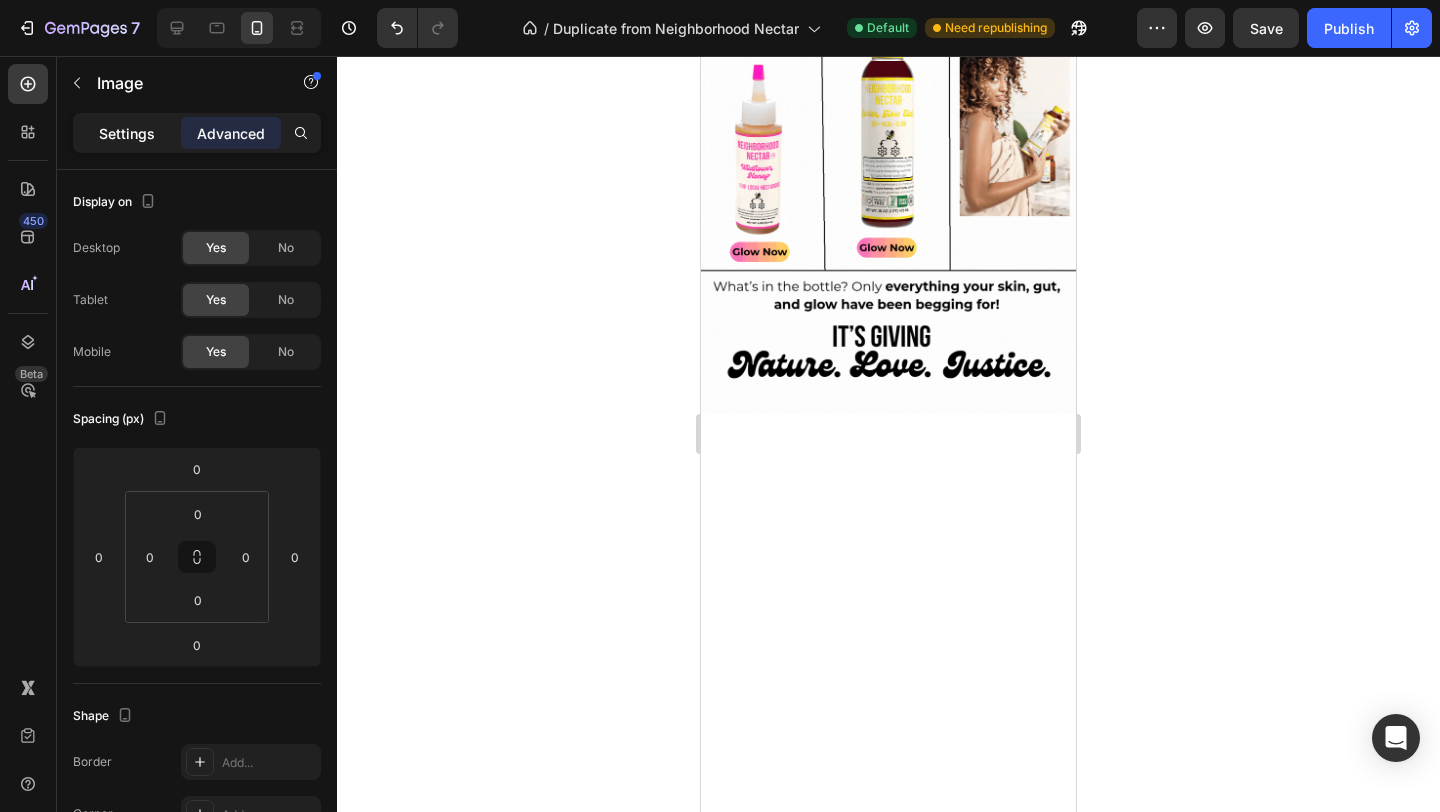 click on "Settings" at bounding box center (127, 133) 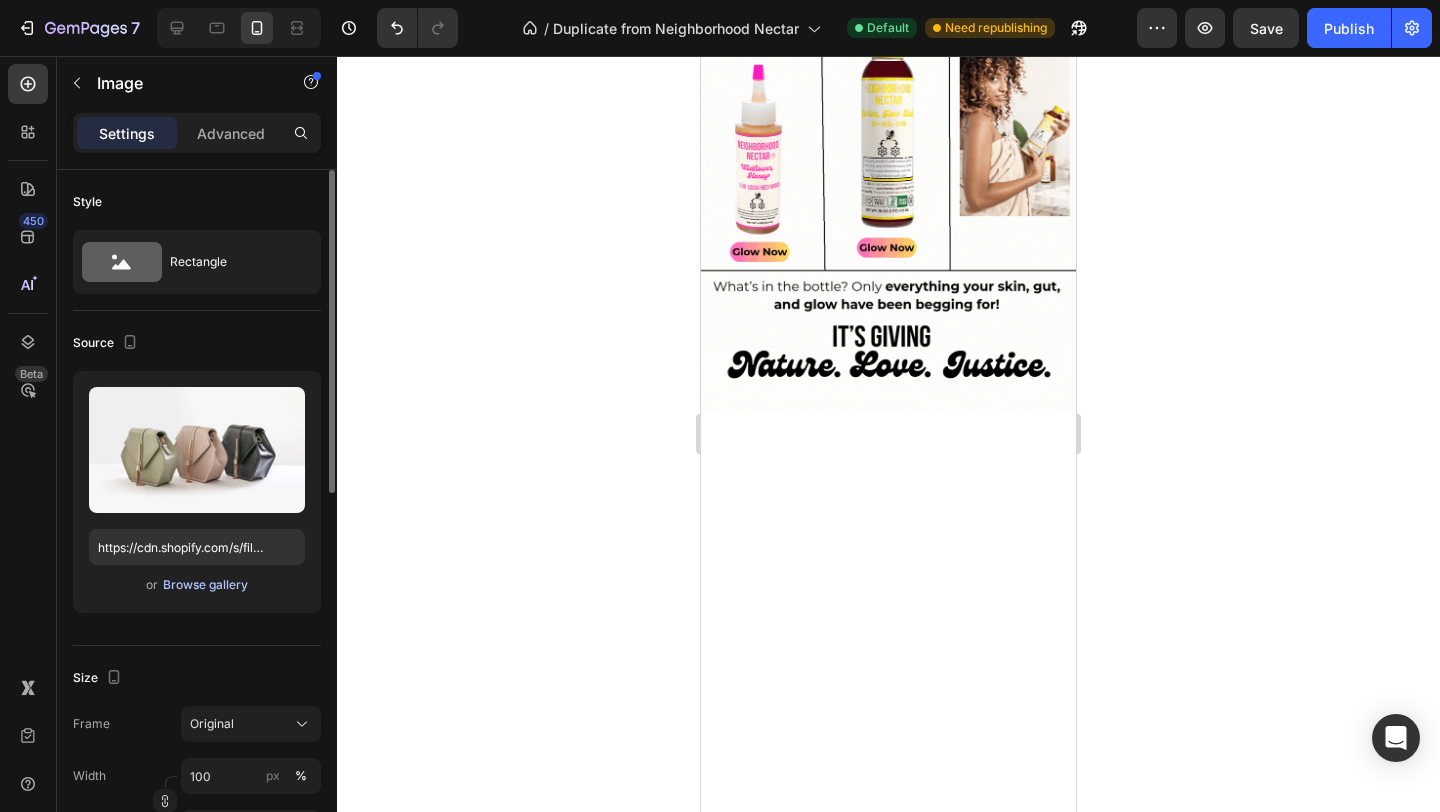 click on "Browse gallery" at bounding box center (205, 585) 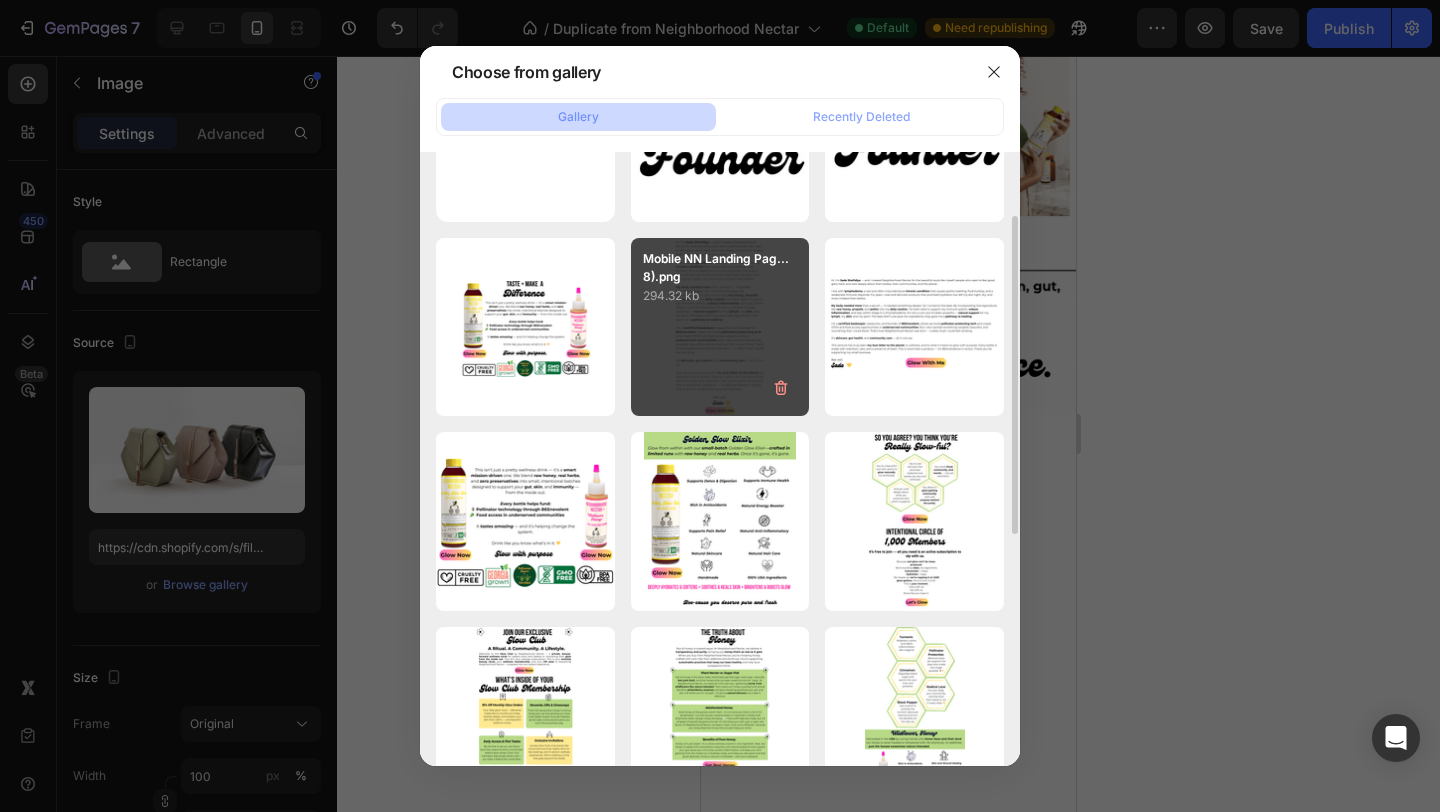 scroll, scrollTop: 219, scrollLeft: 0, axis: vertical 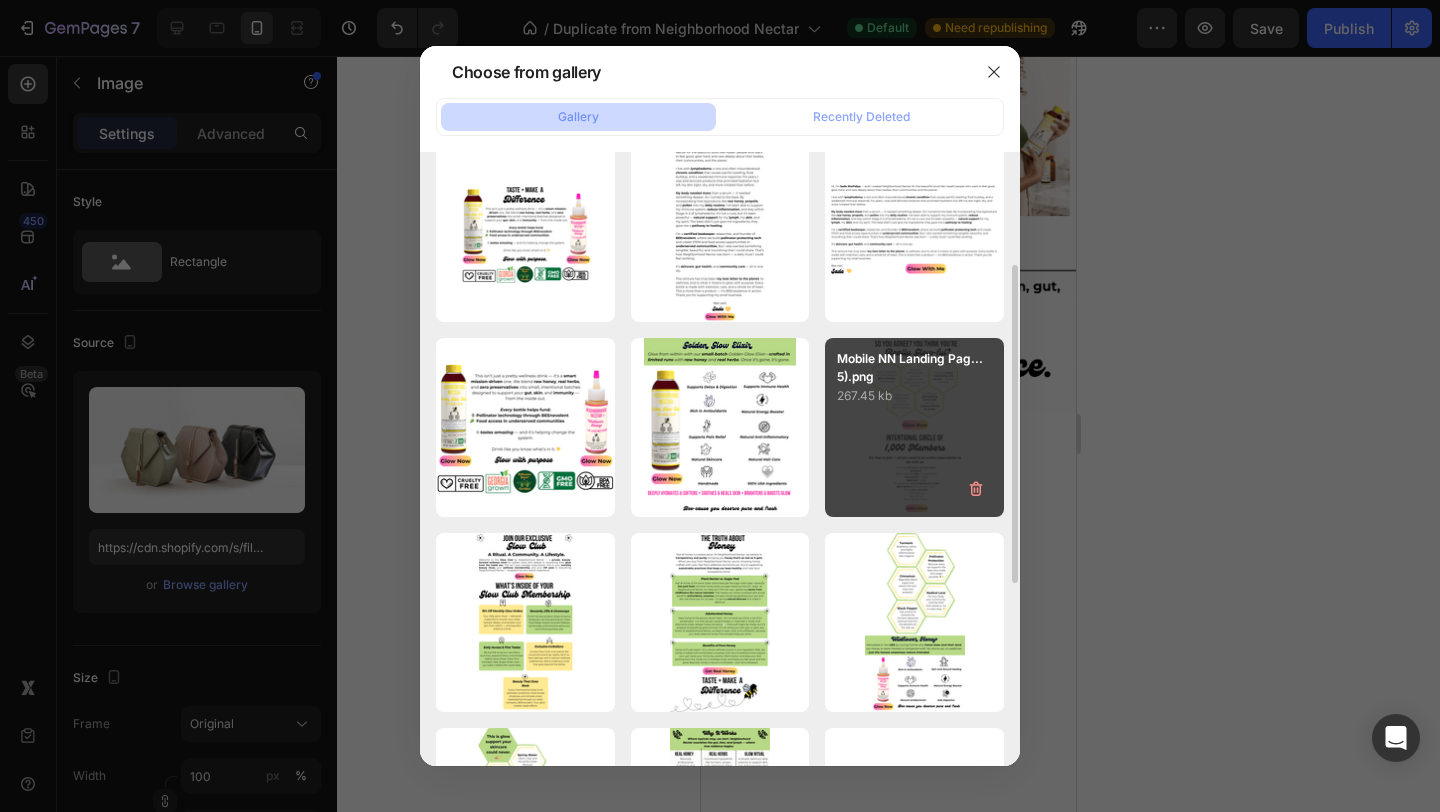 click on "Mobile NN Landing Pag...5).png 267.45 kb" at bounding box center [914, 427] 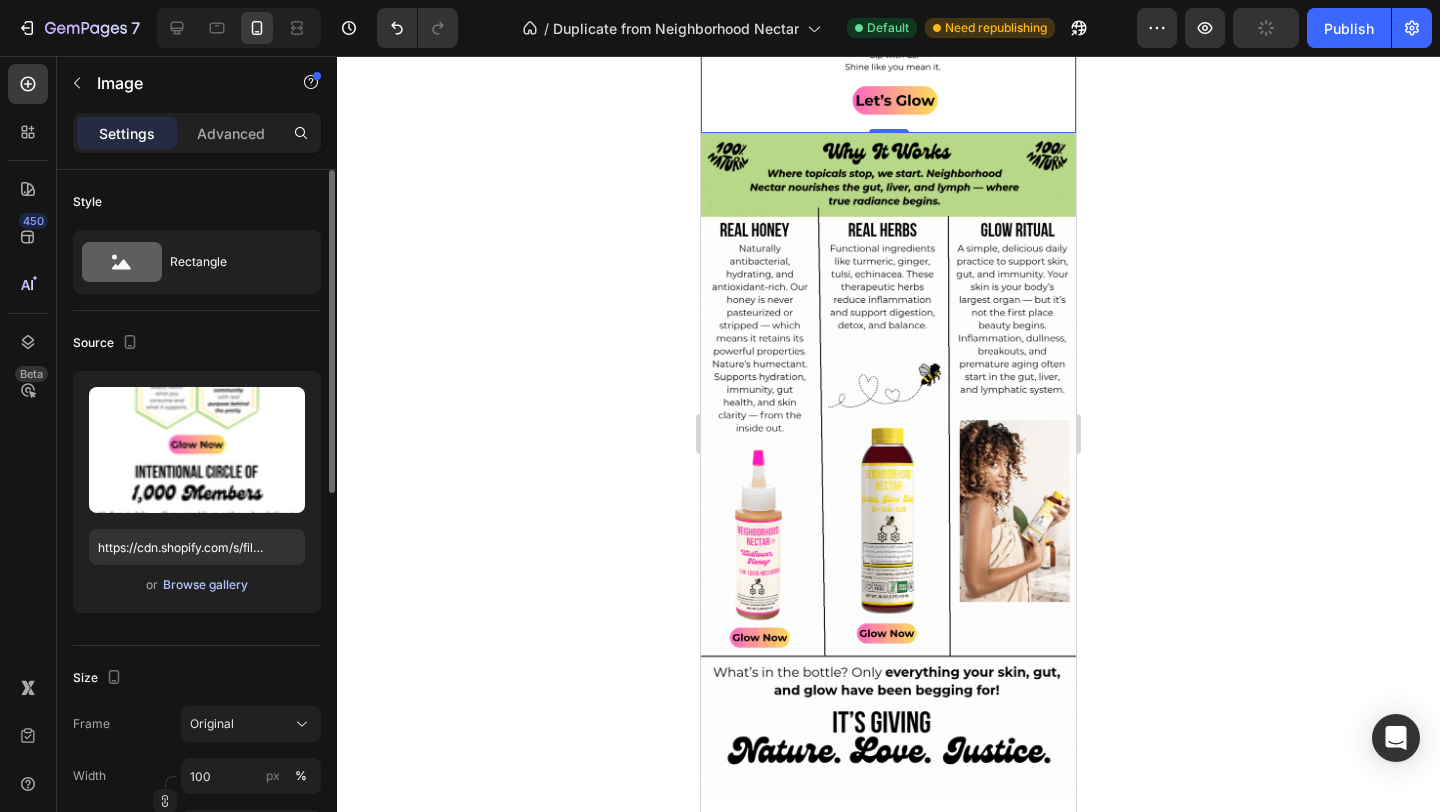 click on "Browse gallery" at bounding box center (205, 585) 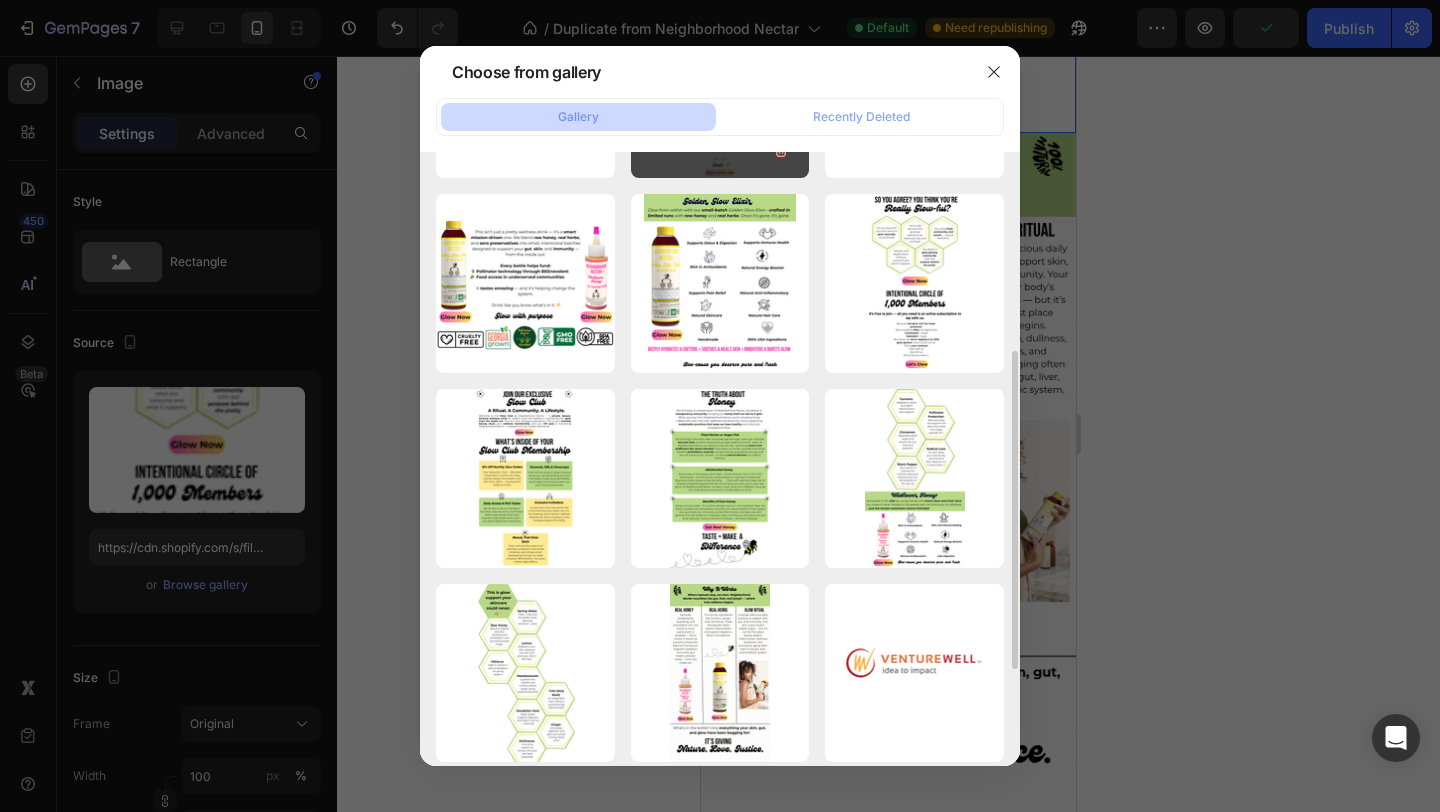 scroll, scrollTop: 370, scrollLeft: 0, axis: vertical 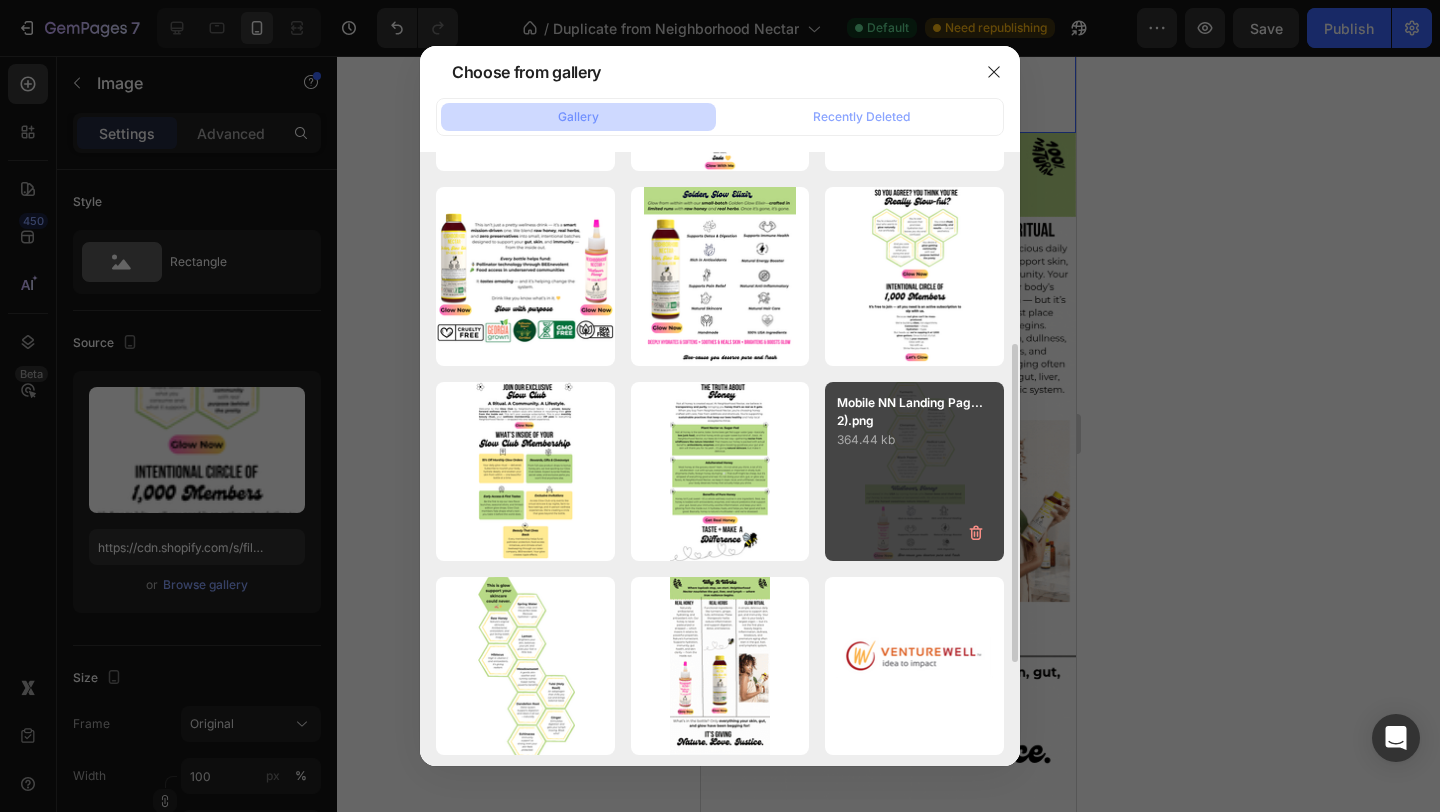 click on "Mobile NN Landing Pag...2).png" at bounding box center [914, 412] 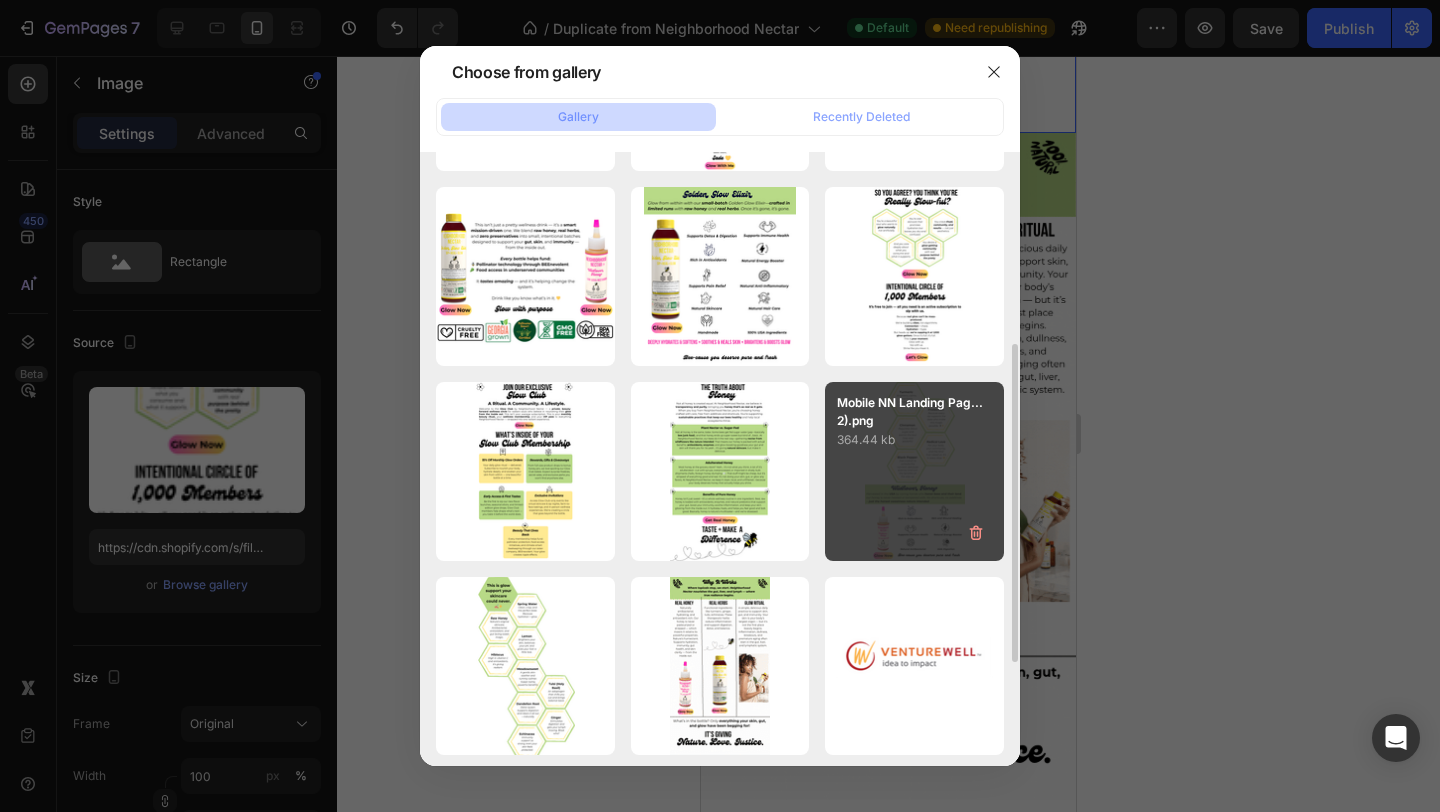 type on "https://cdn.shopify.com/s/files/1/0946/4329/0415/files/gempages_575477949717807954-17ad24c5-01f6-4f1f-a2cb-485fea6d4ad5.png" 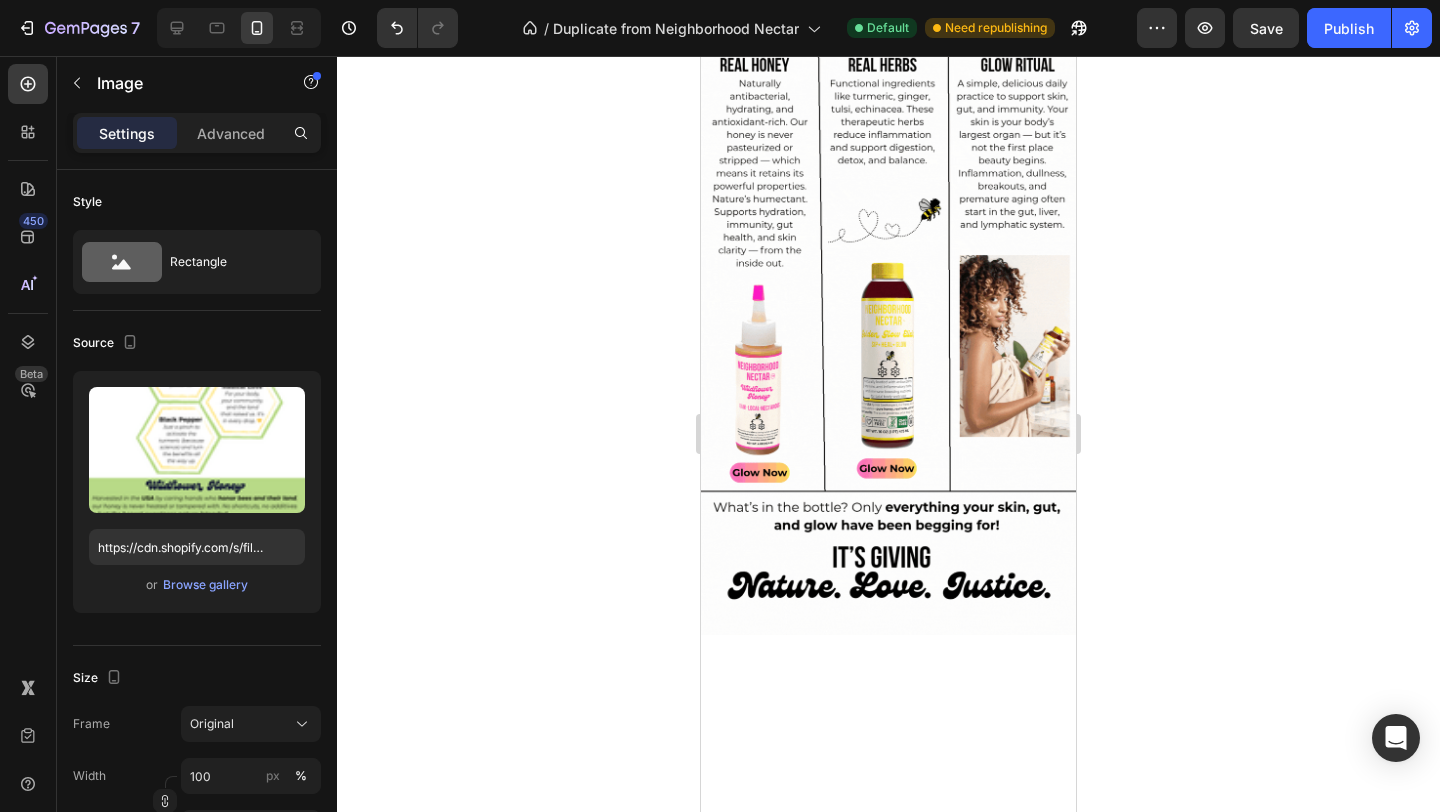 scroll, scrollTop: 1335, scrollLeft: 0, axis: vertical 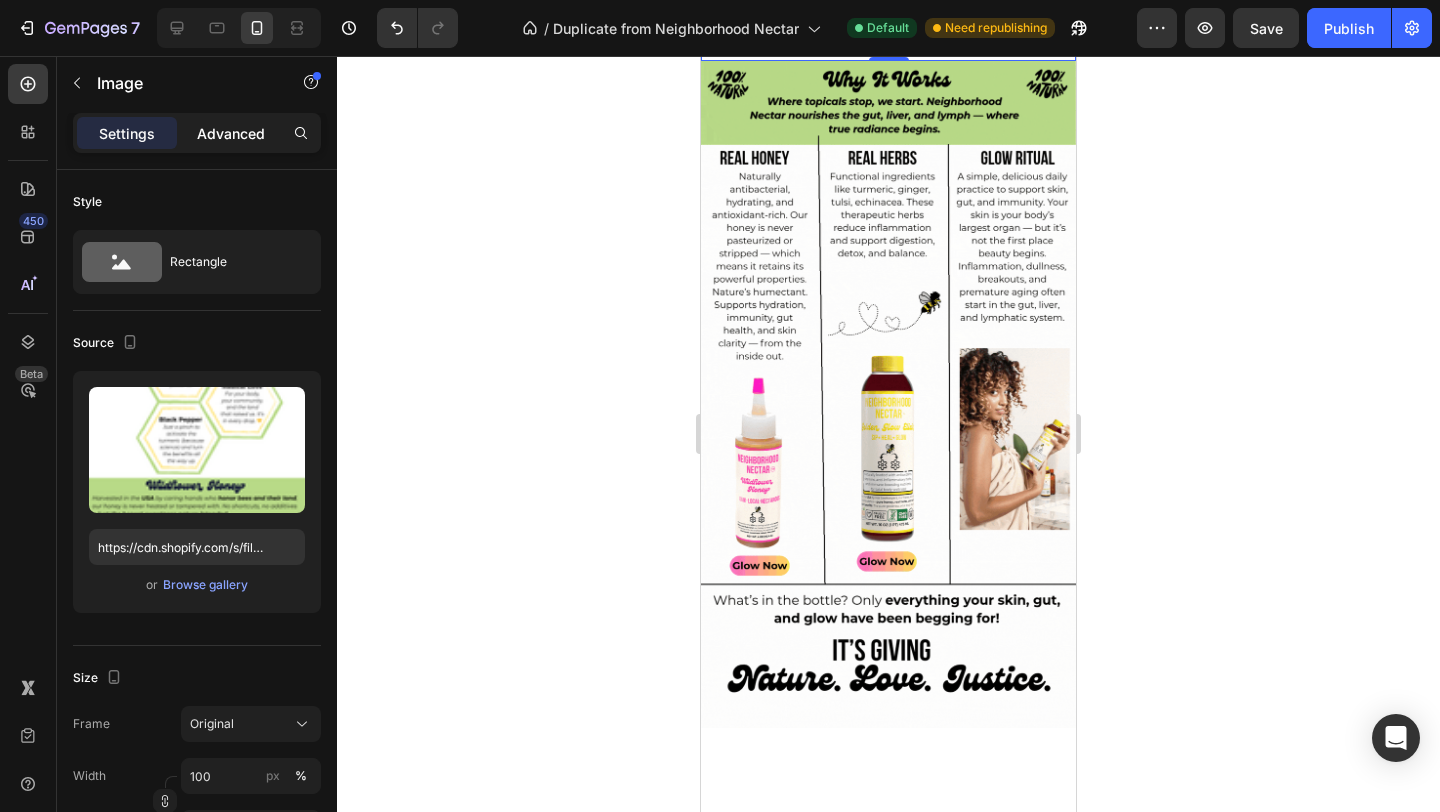 click on "Advanced" at bounding box center (231, 133) 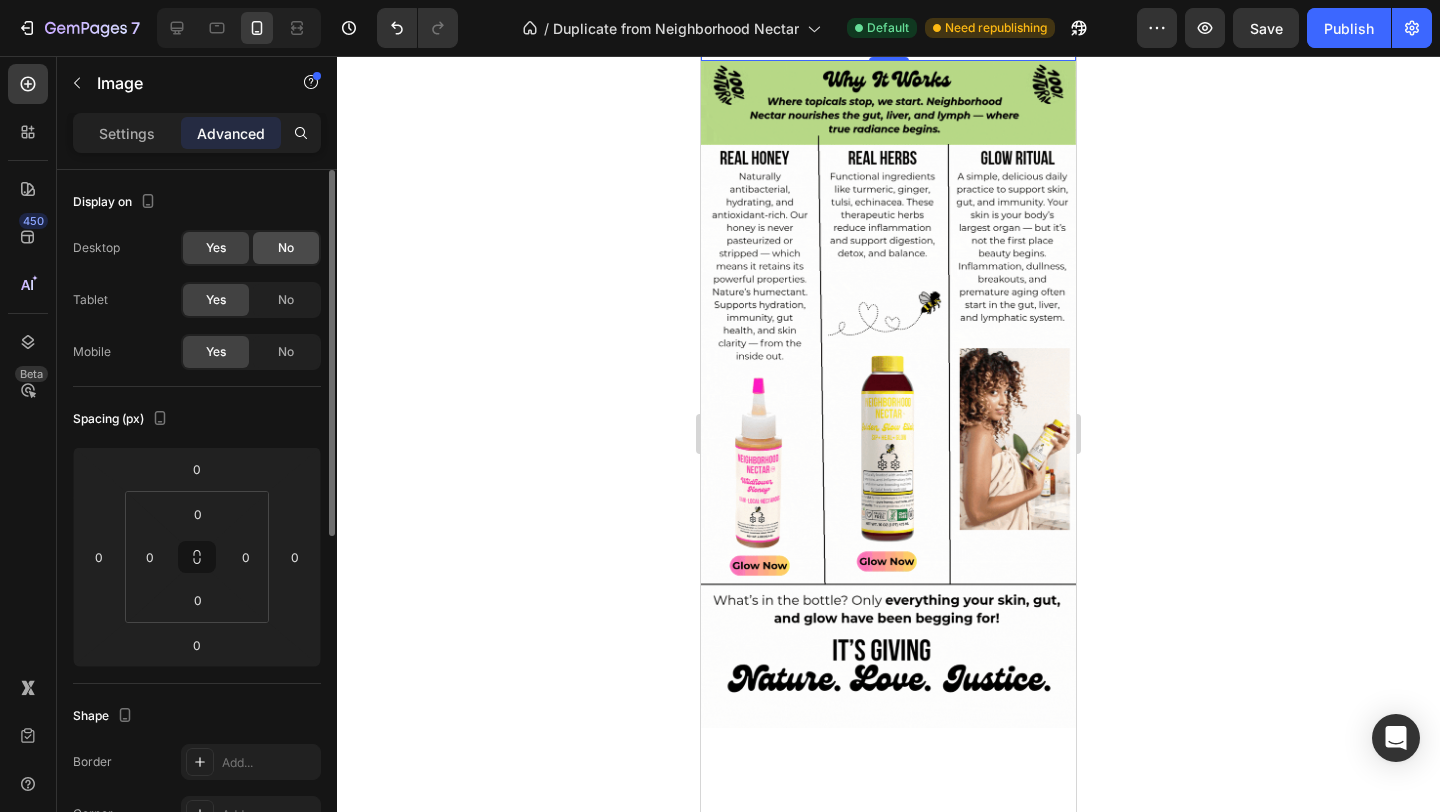 click on "No" 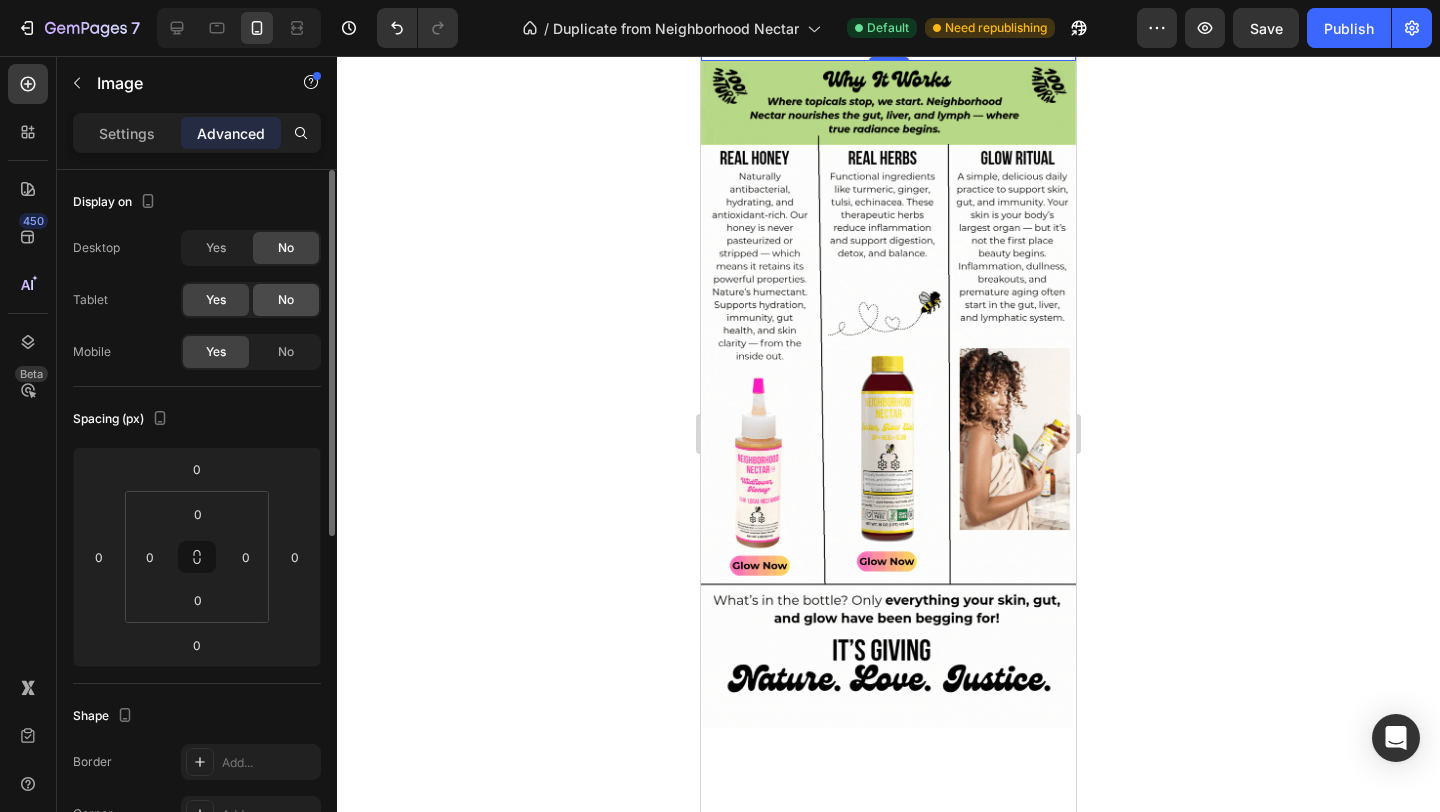 click on "No" 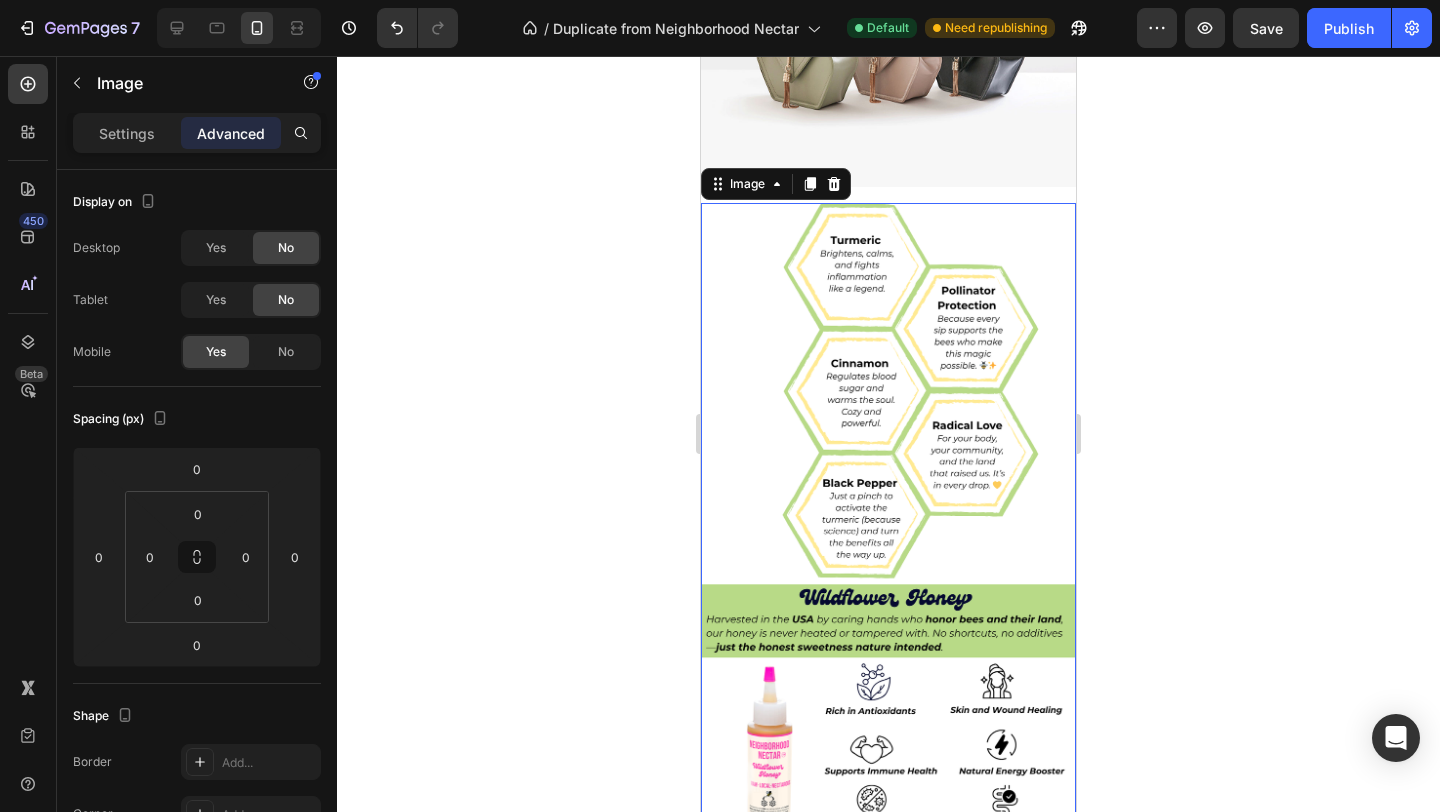 scroll, scrollTop: 524, scrollLeft: 0, axis: vertical 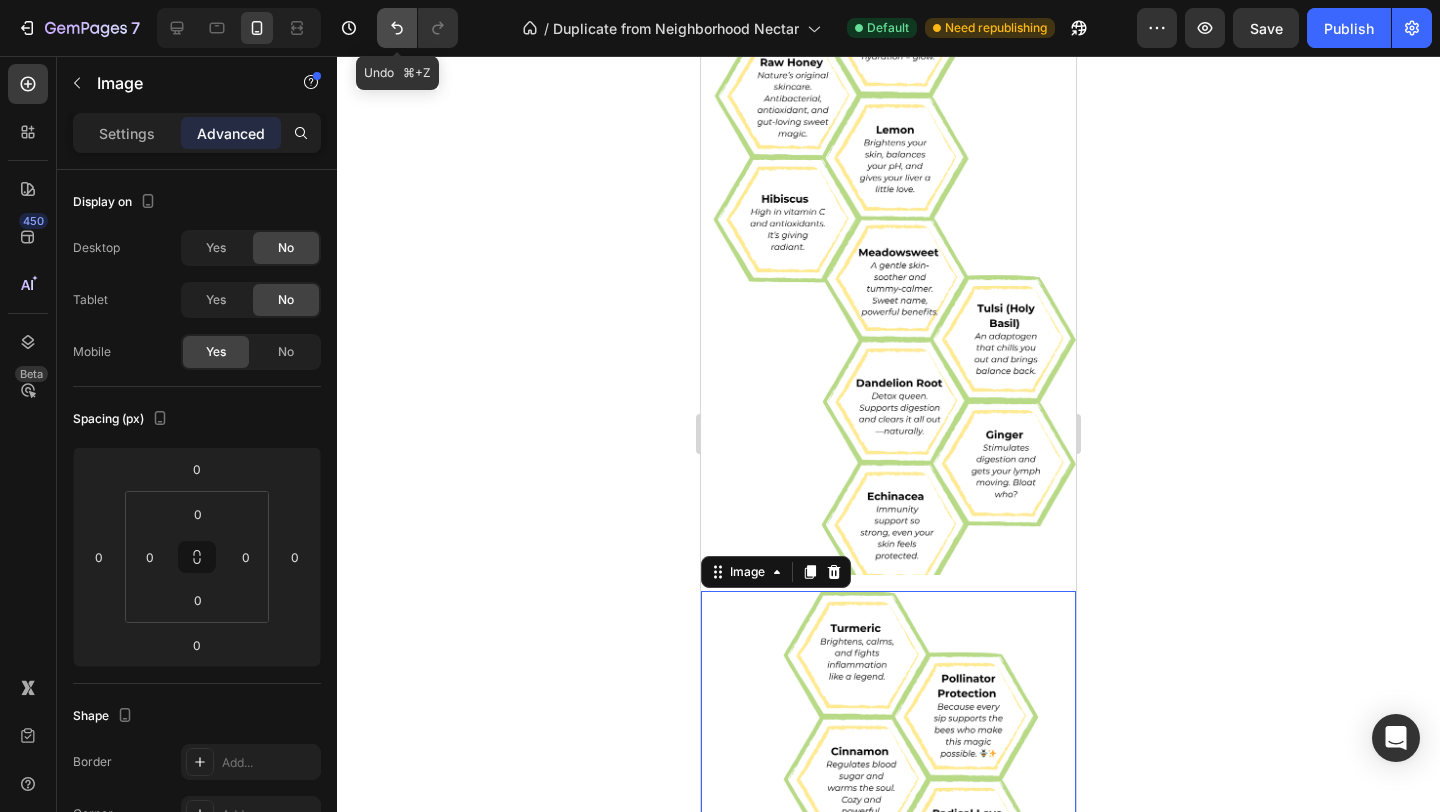 click 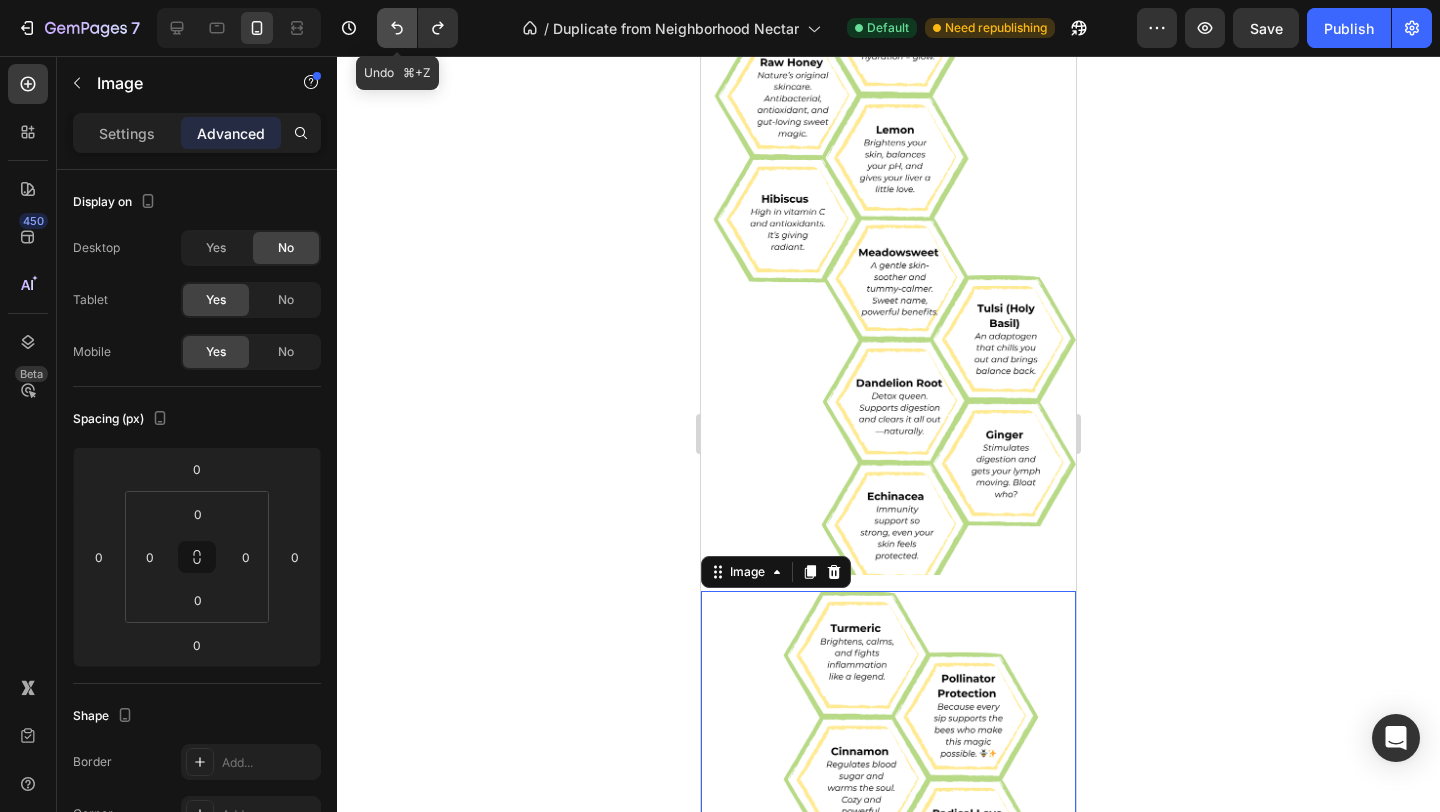 click 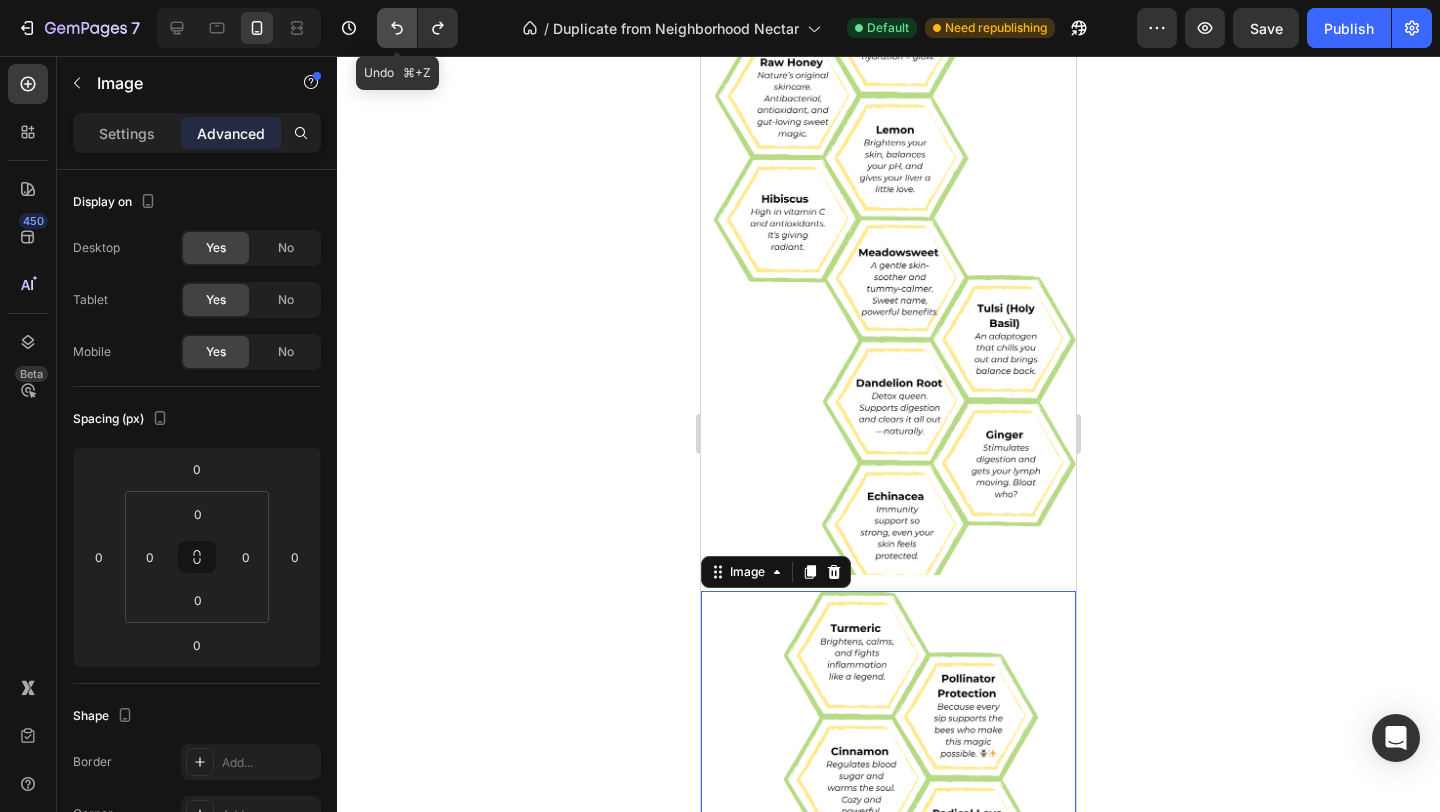 click 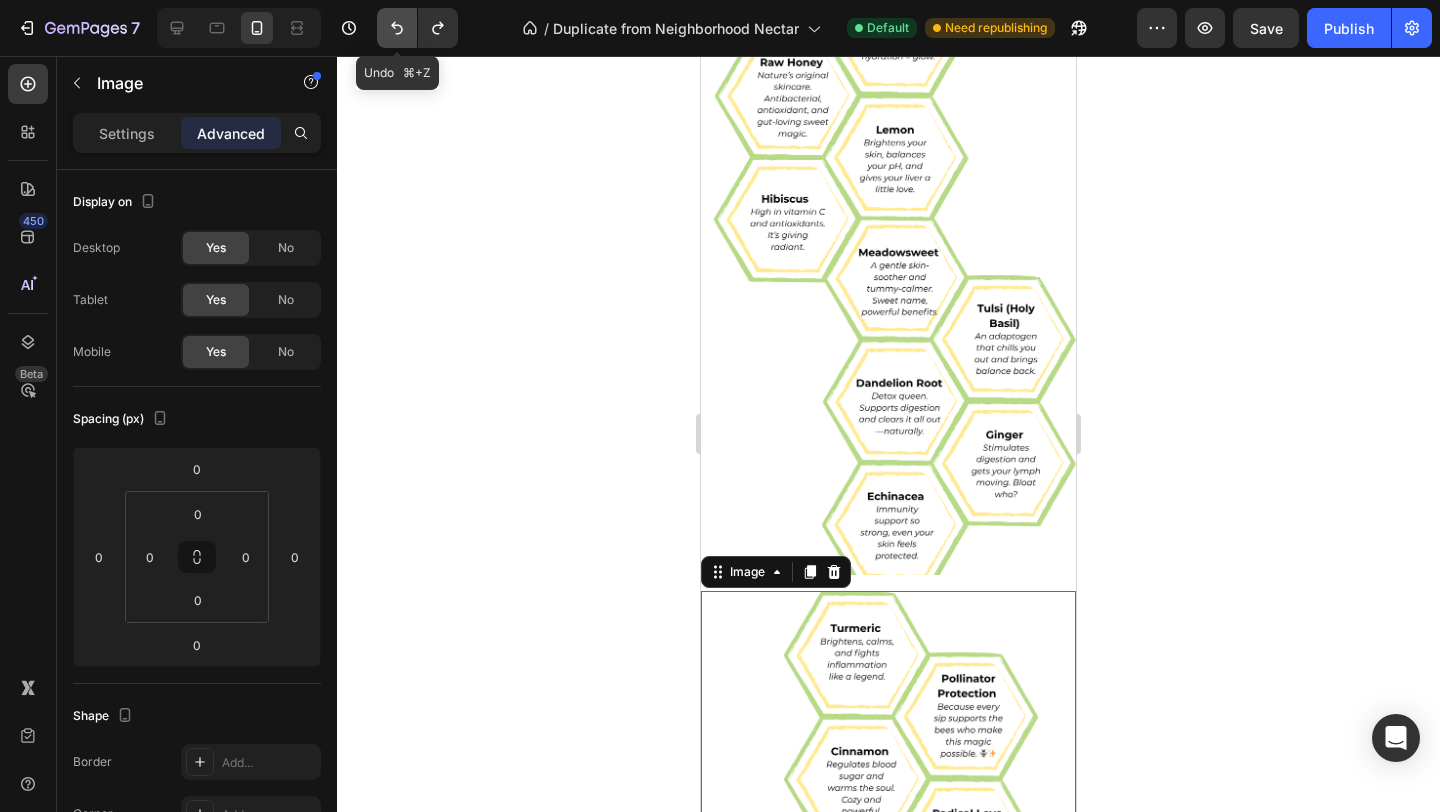 click 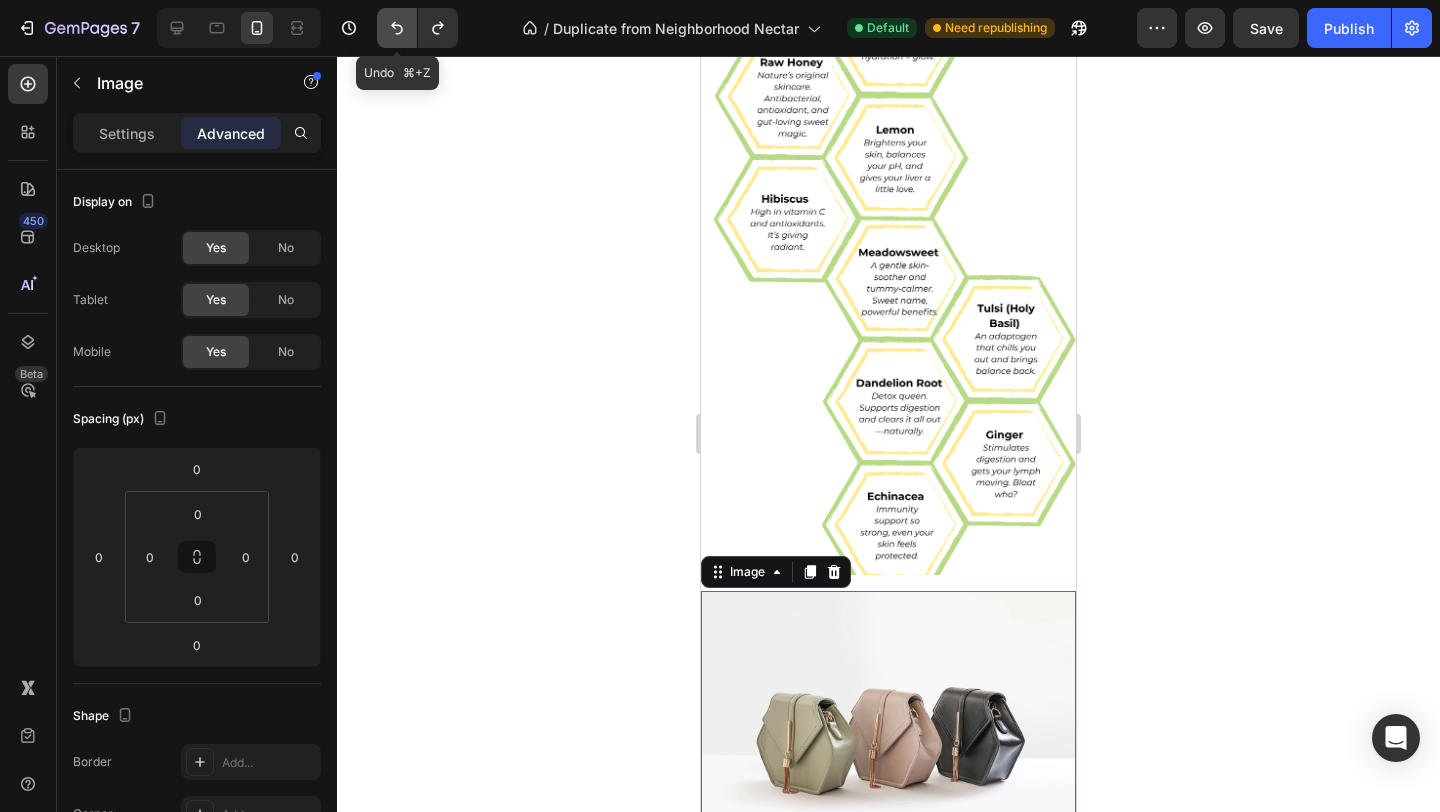 click 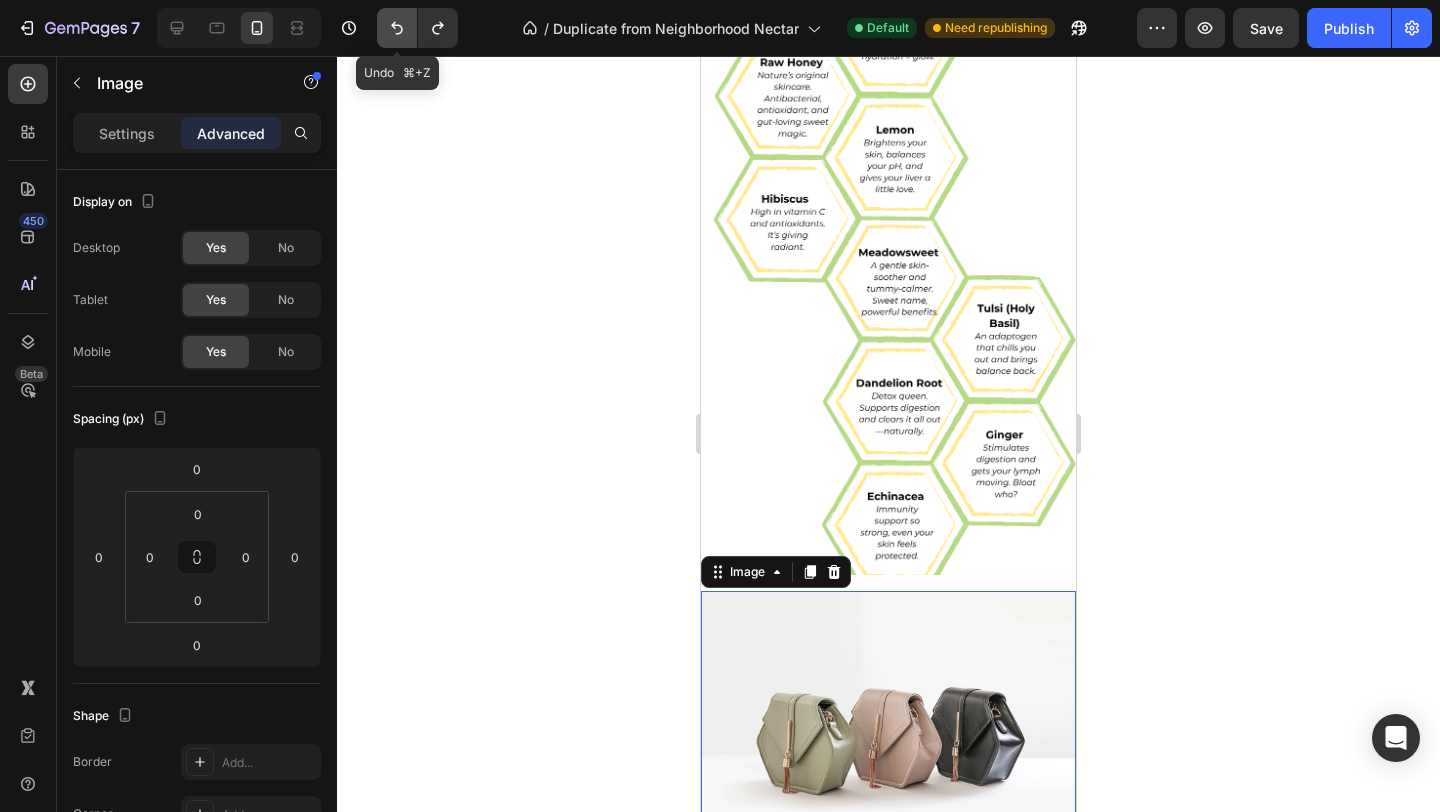 click 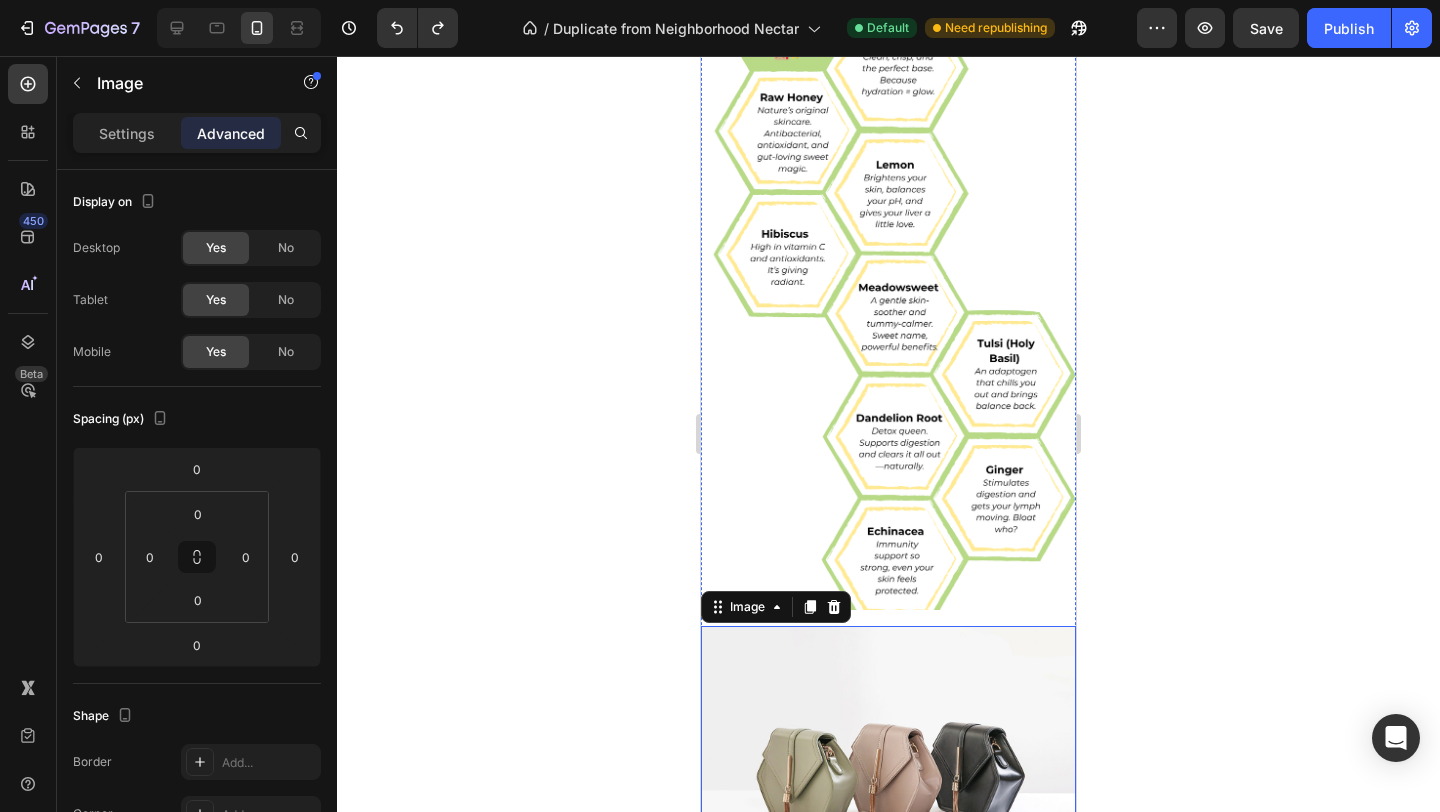 scroll, scrollTop: 558, scrollLeft: 0, axis: vertical 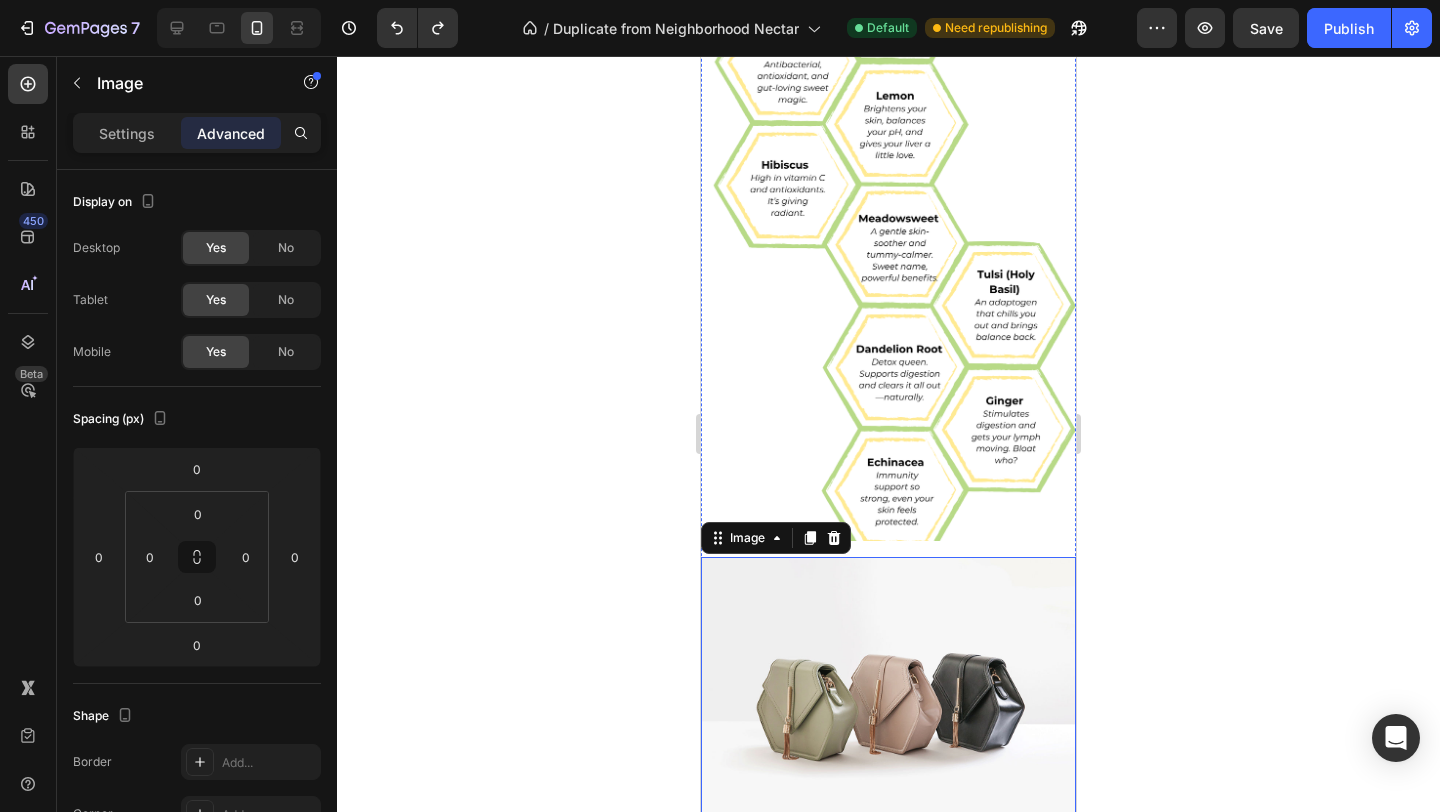 click at bounding box center (888, 207) 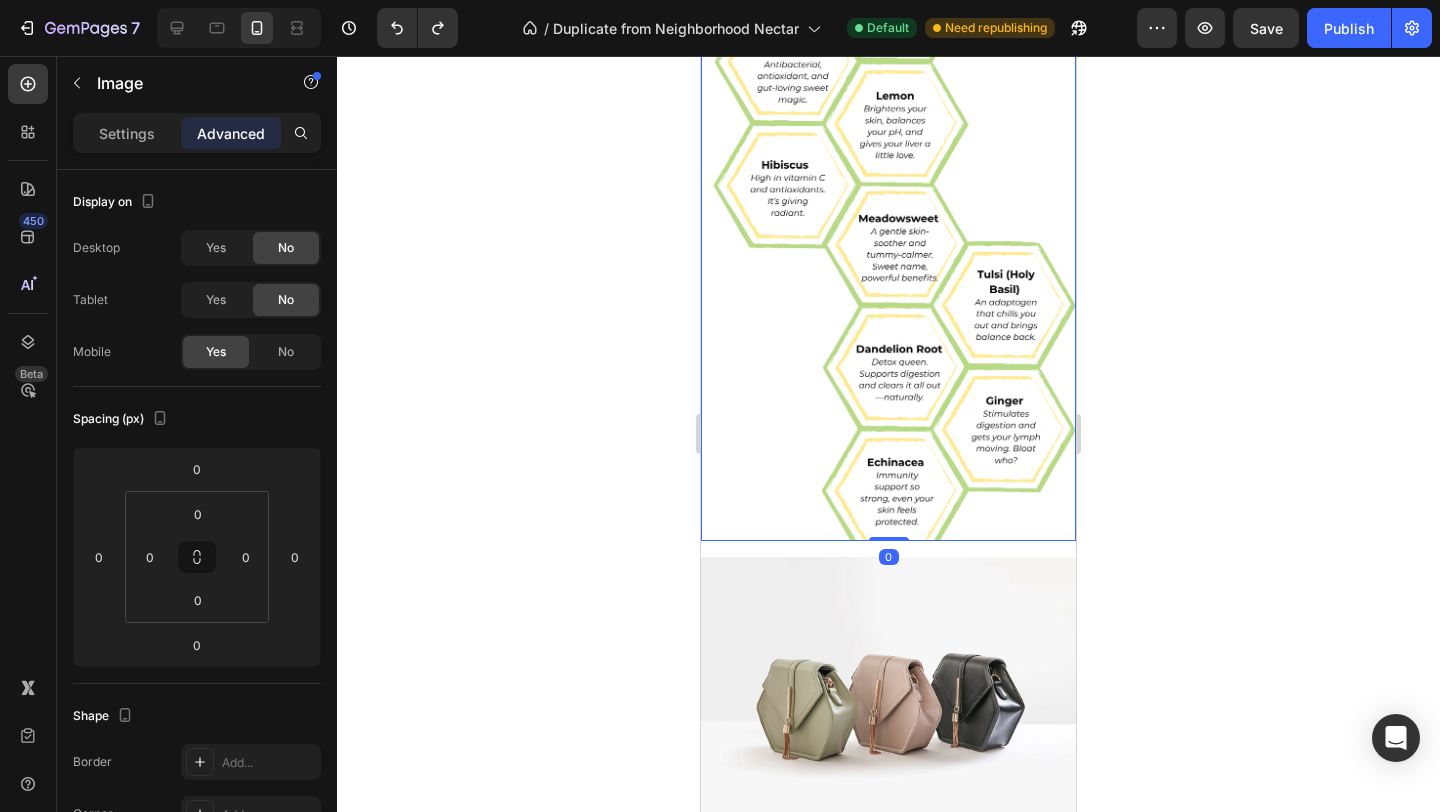 click 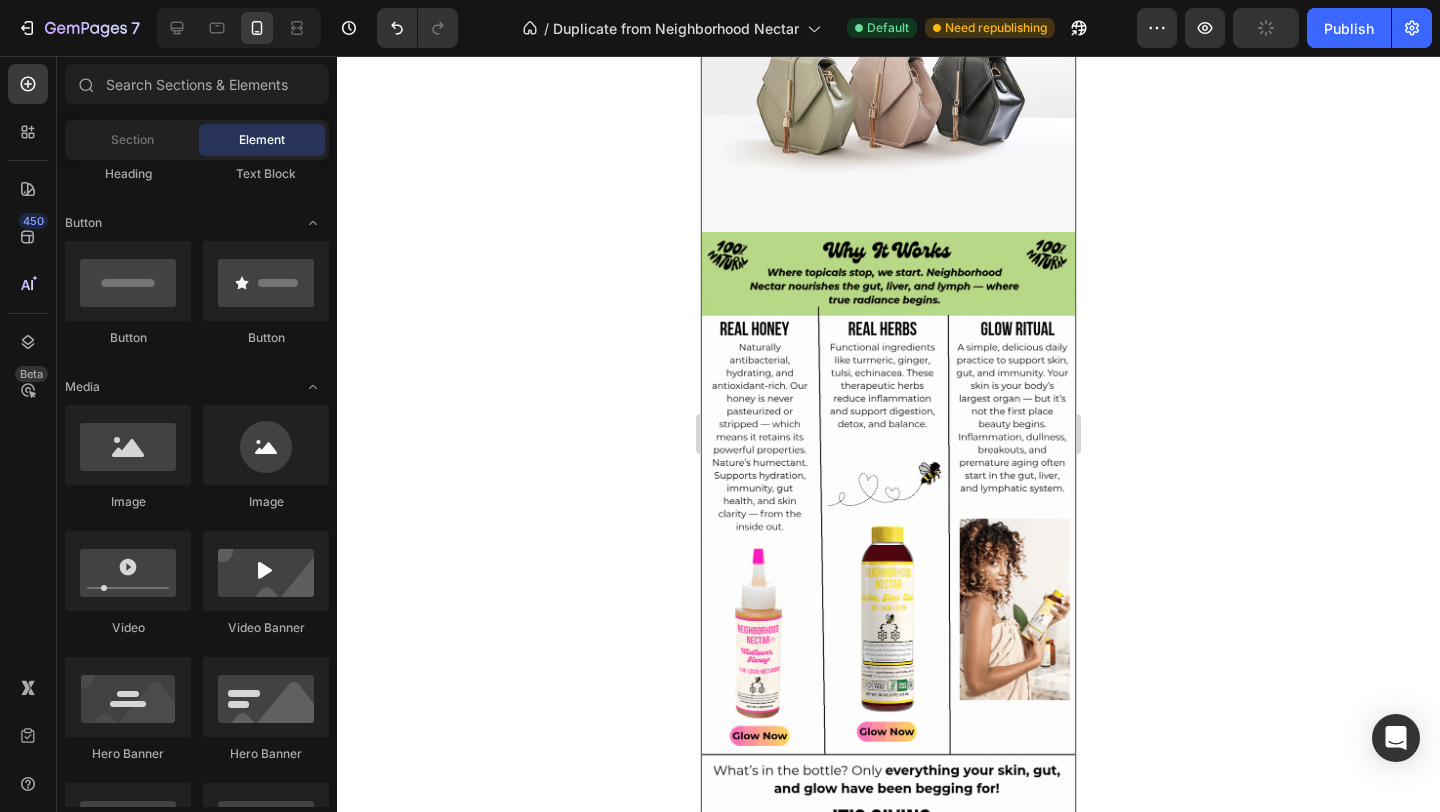 click on "Drop element here" at bounding box center (888, -96) 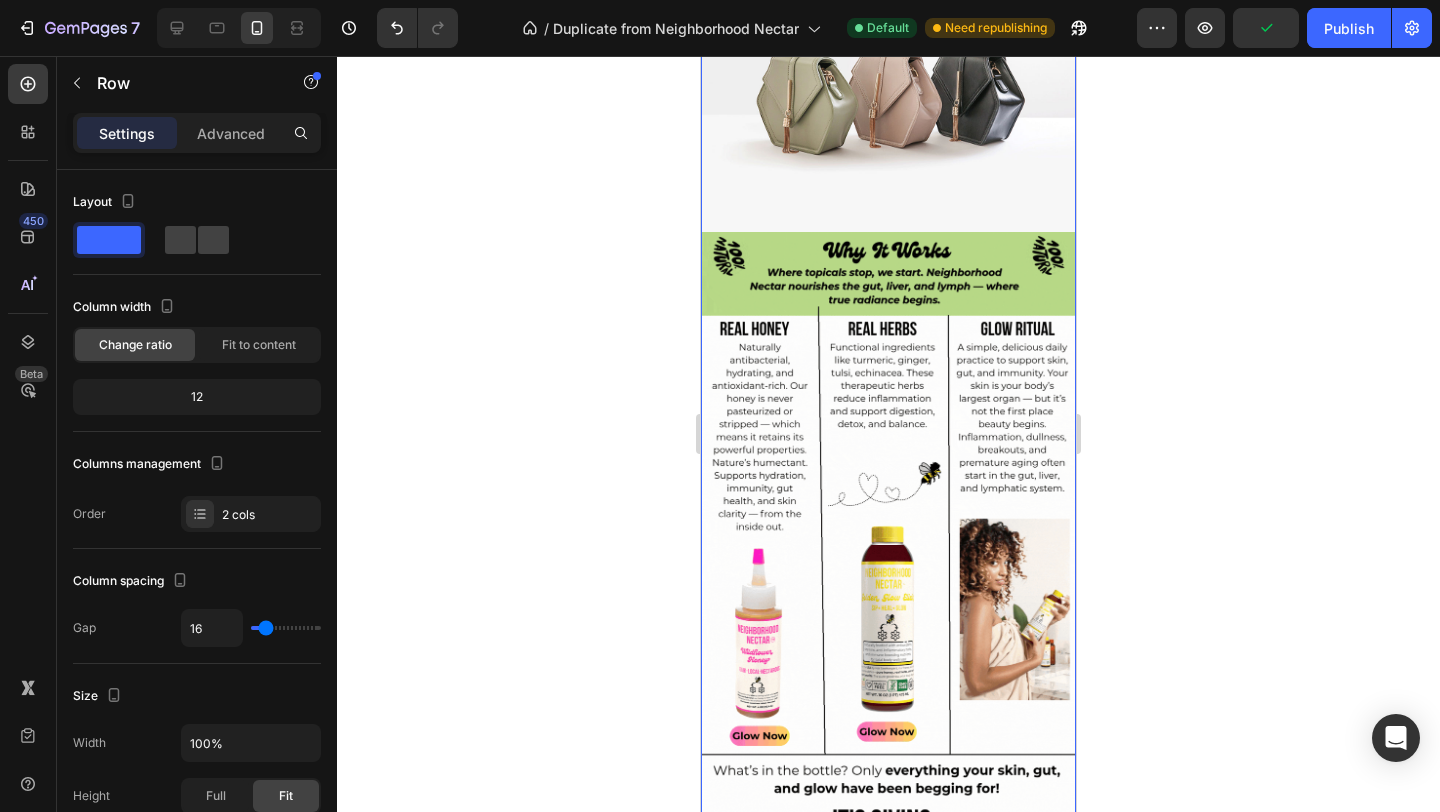 click 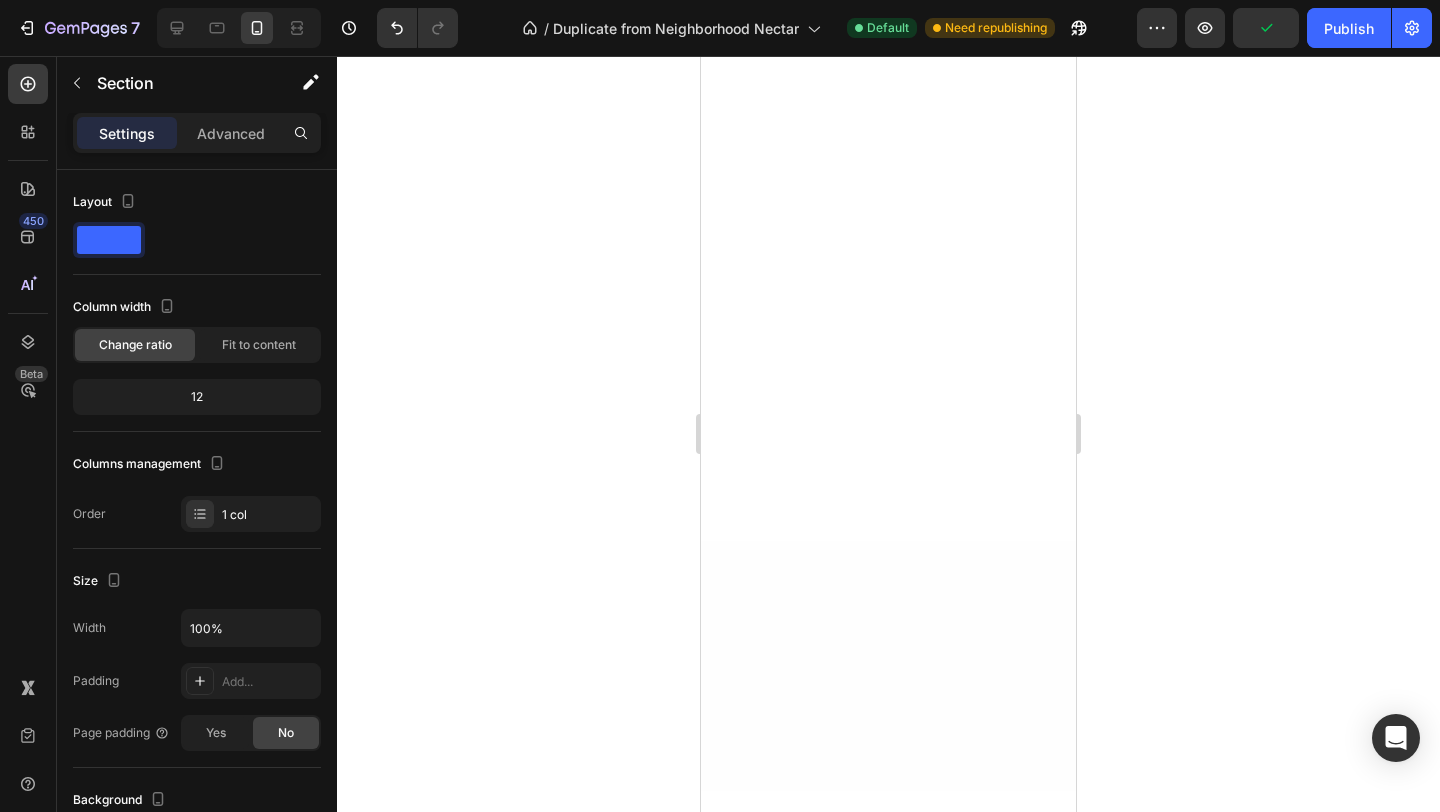 click at bounding box center (888, 207) 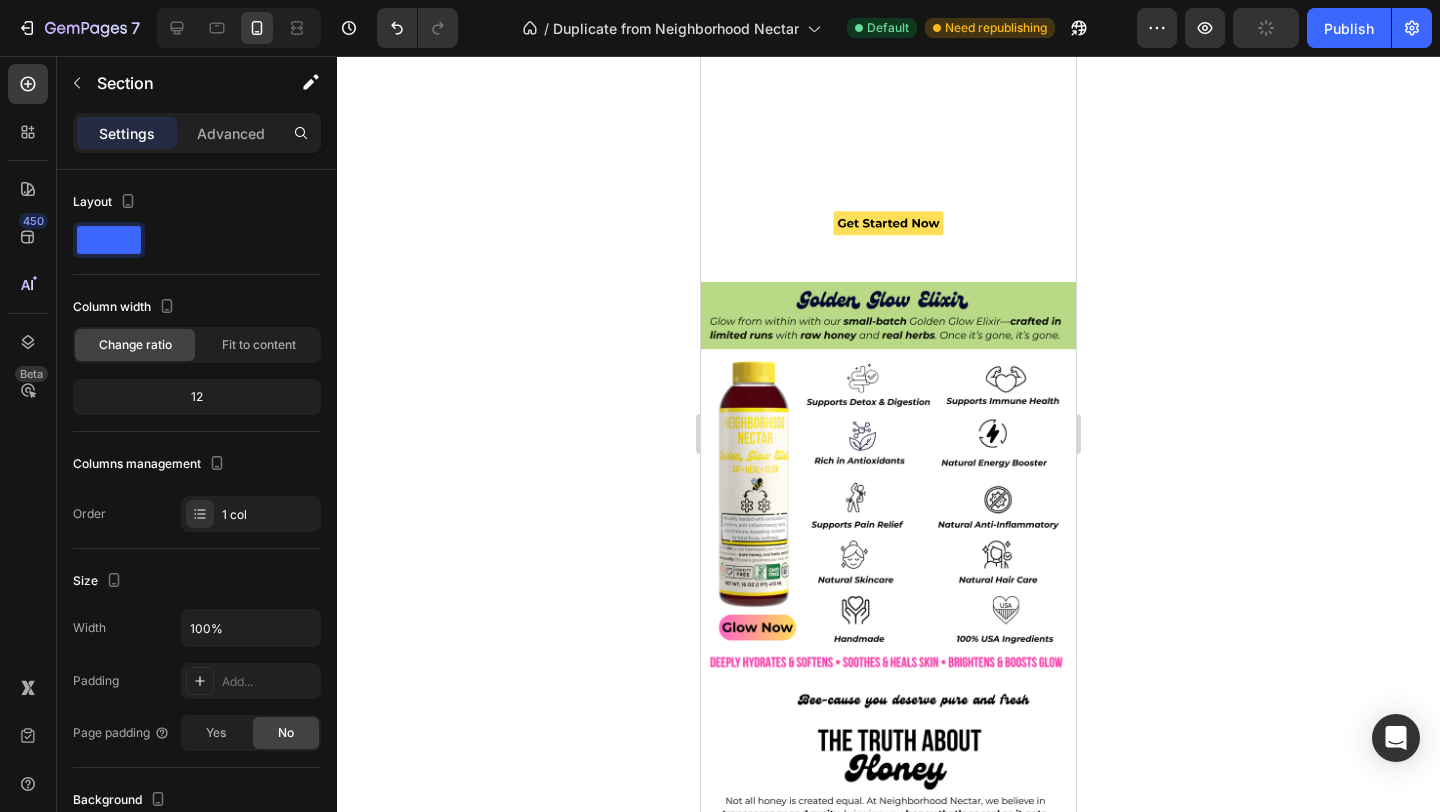 scroll, scrollTop: 0, scrollLeft: 0, axis: both 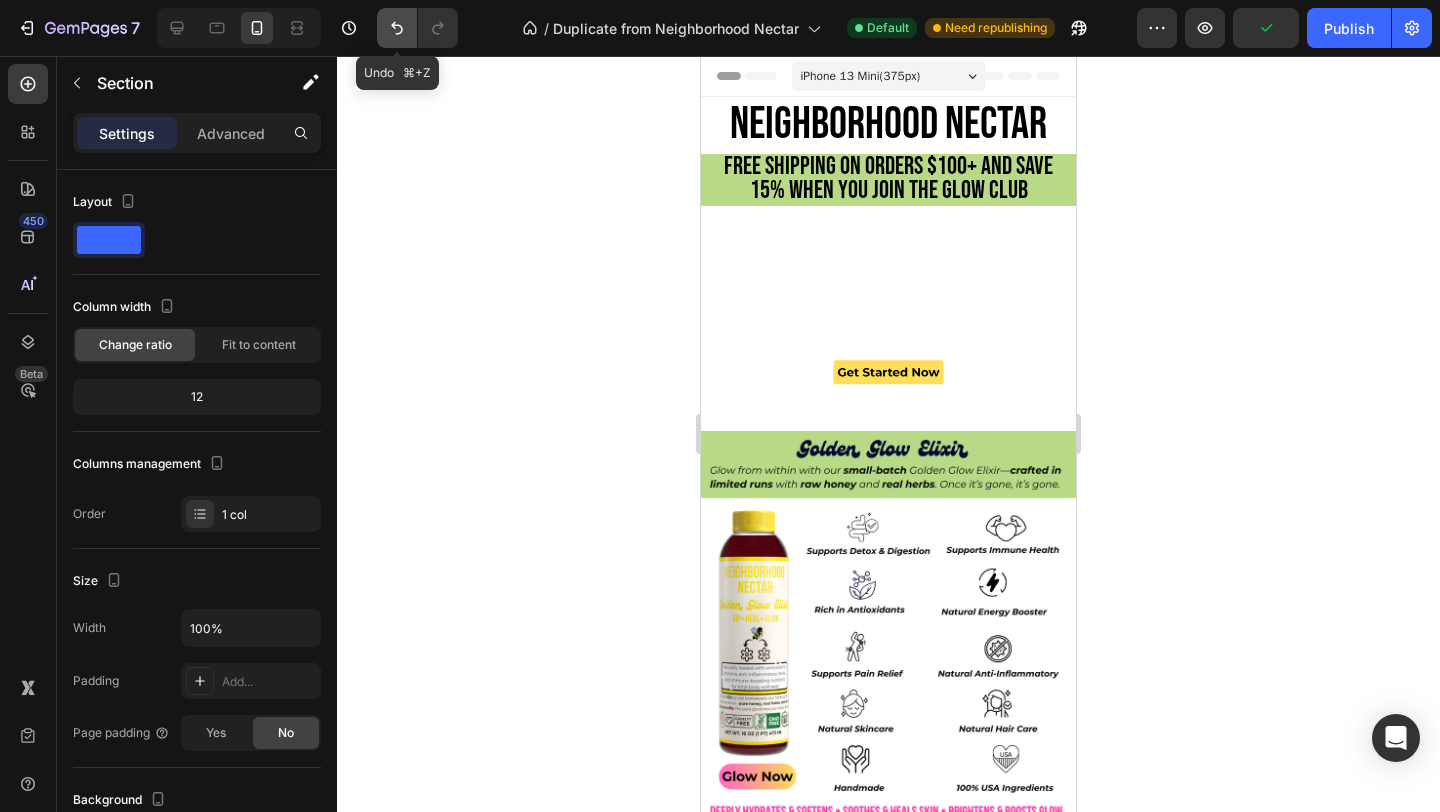 click 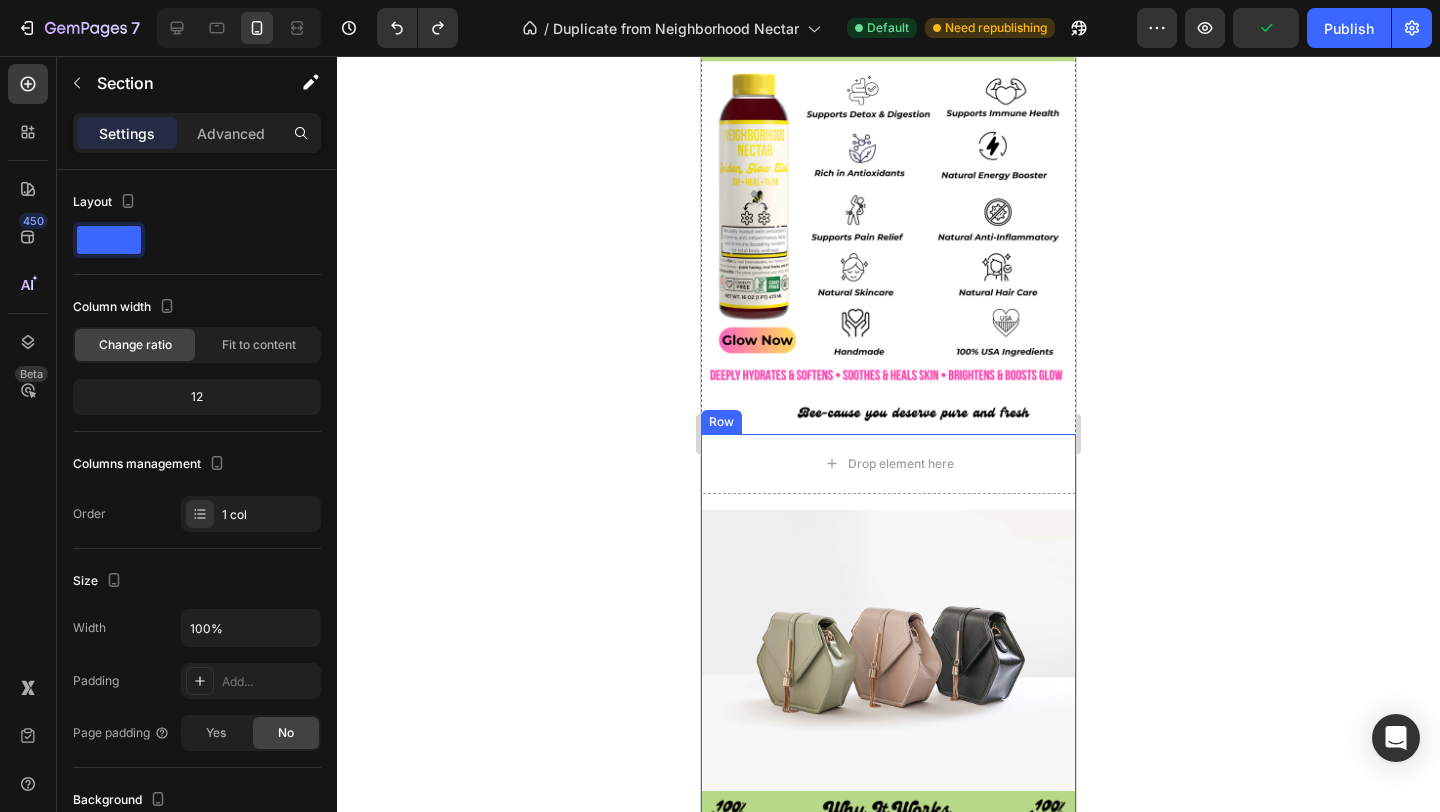 scroll, scrollTop: 450, scrollLeft: 0, axis: vertical 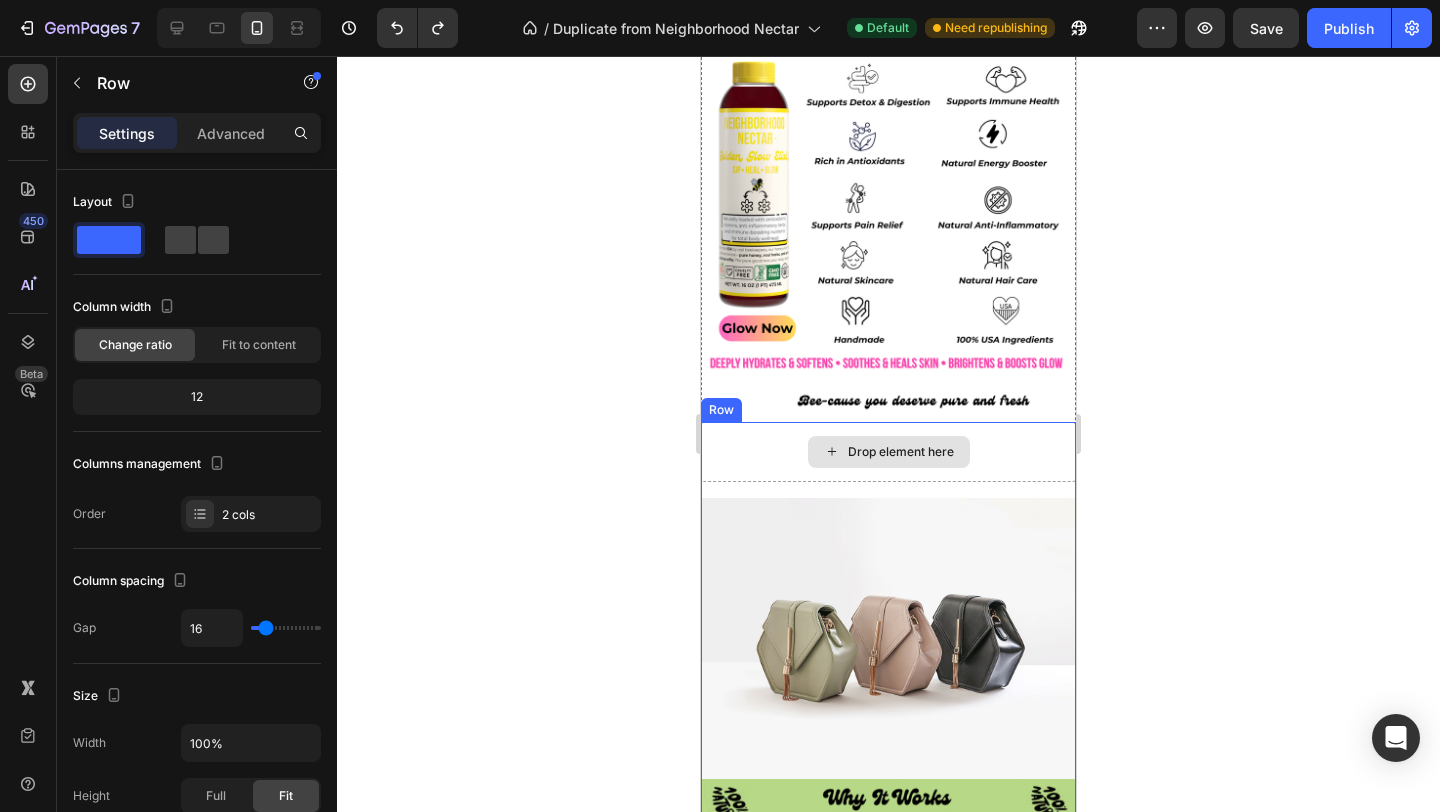 click on "Drop element here" at bounding box center (888, 452) 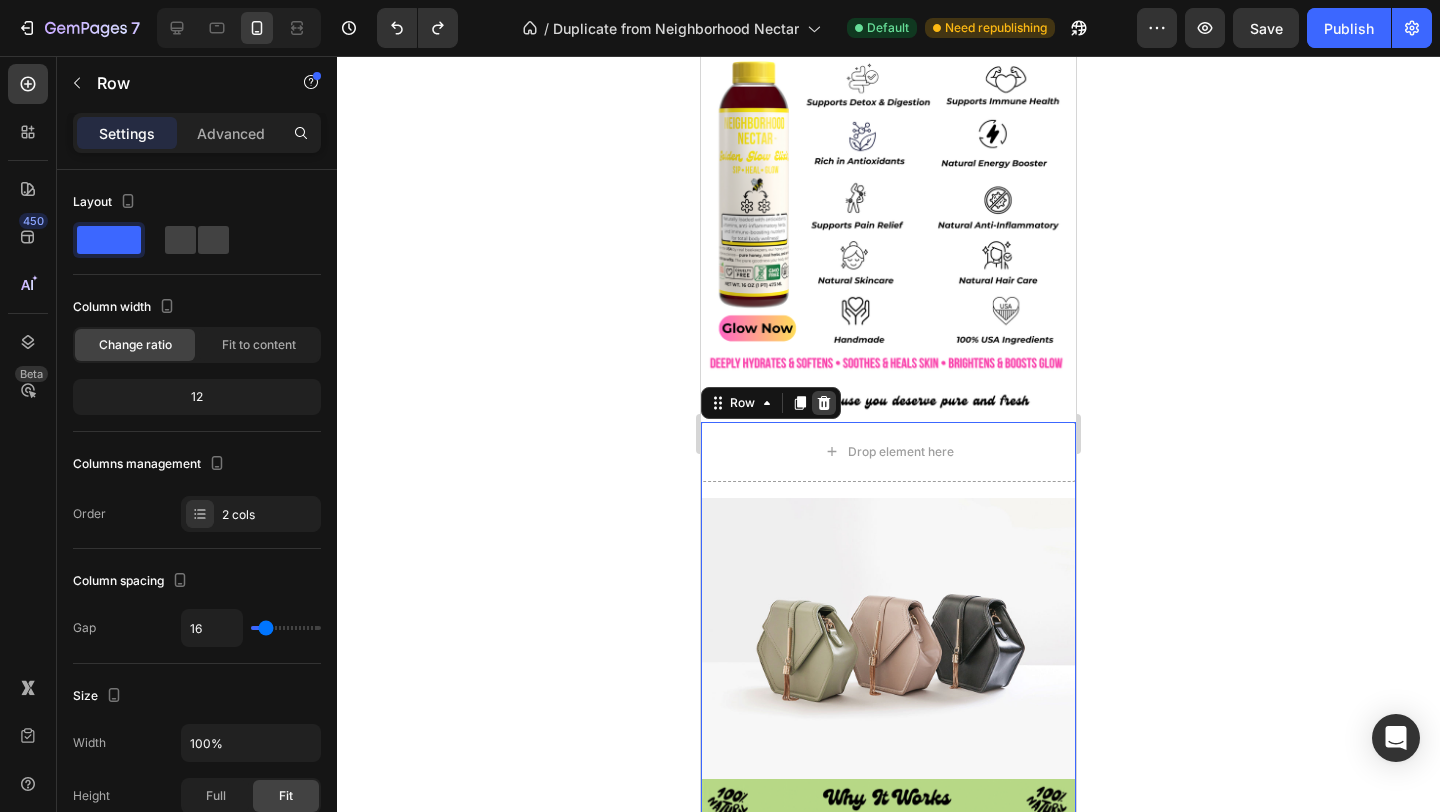 click 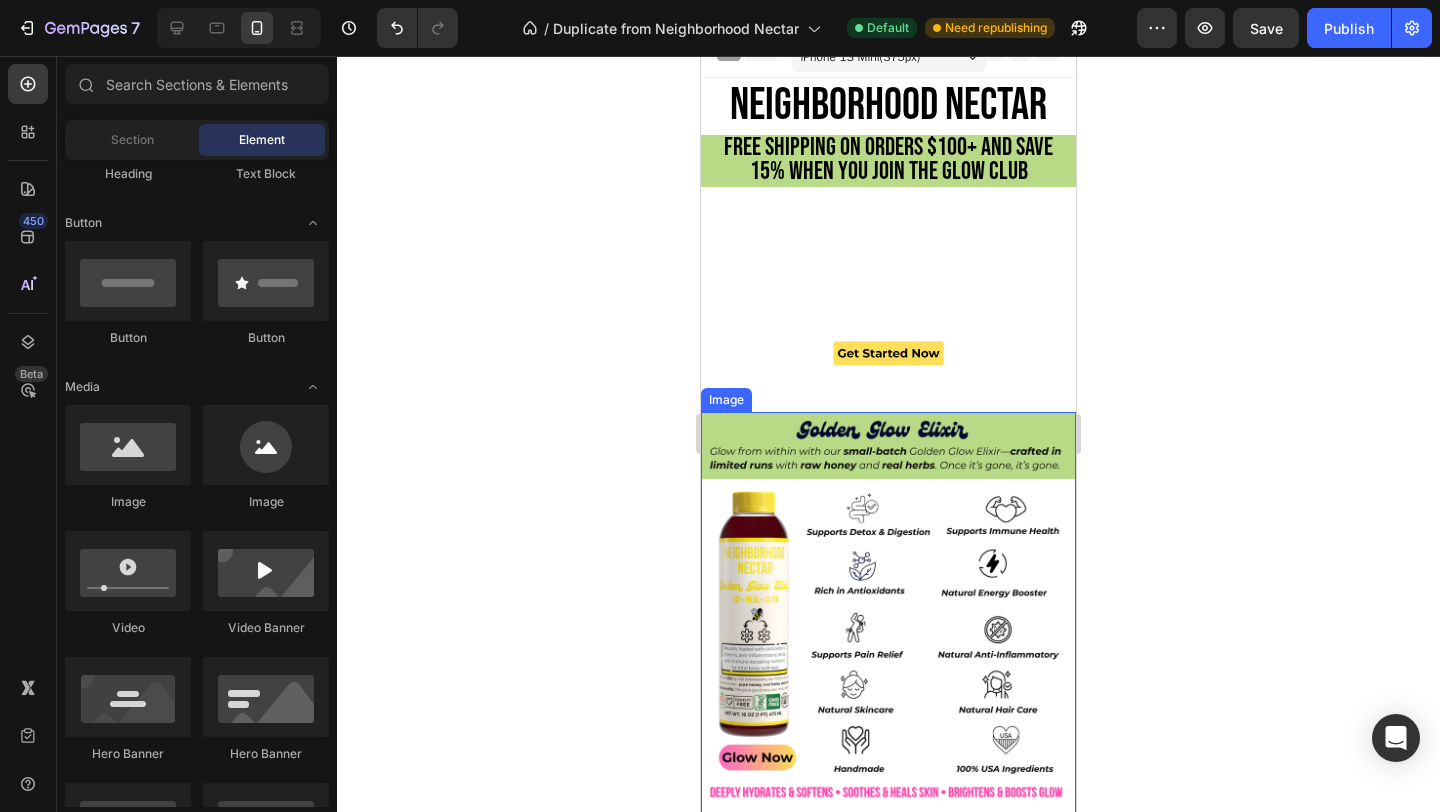 scroll, scrollTop: 523, scrollLeft: 0, axis: vertical 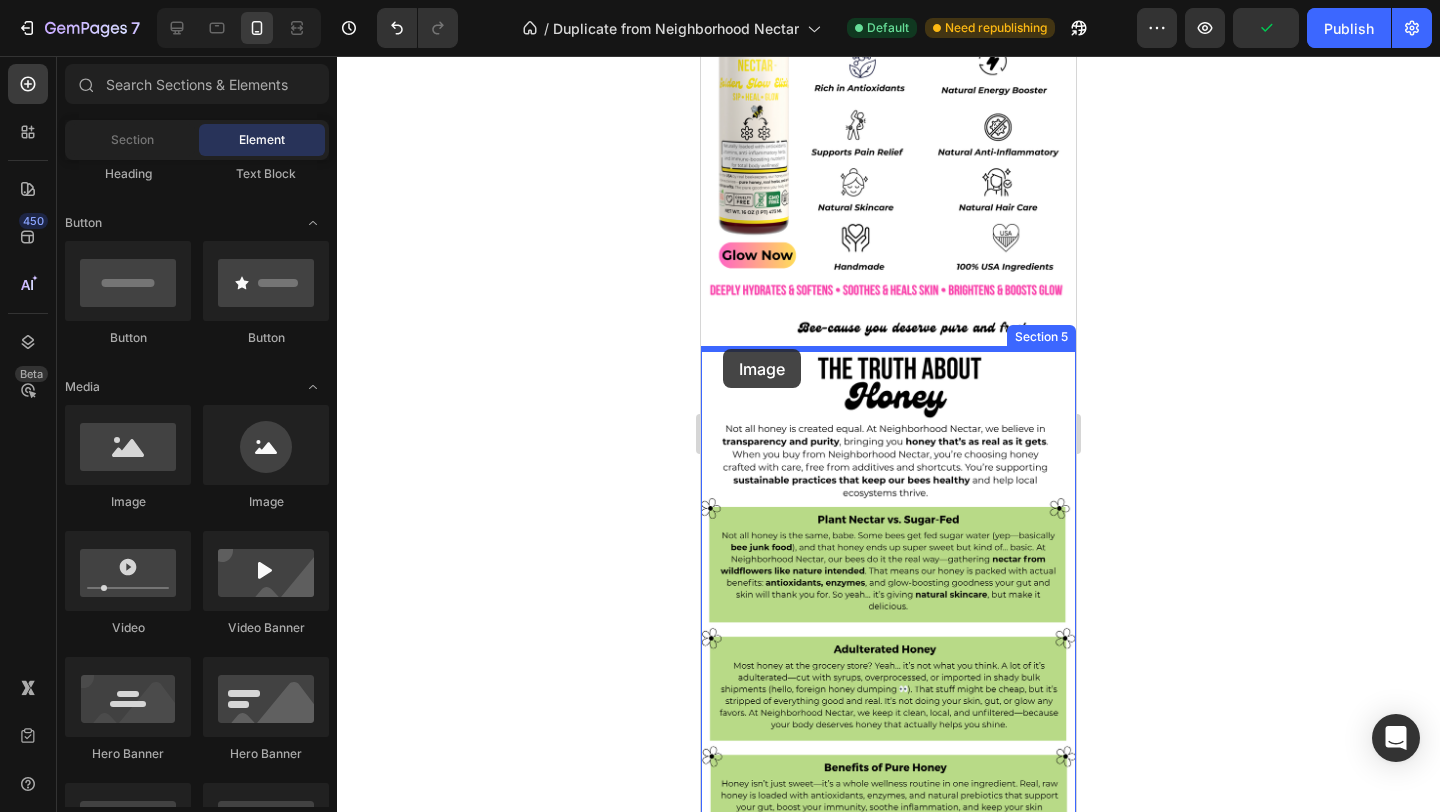 drag, startPoint x: 863, startPoint y: 499, endPoint x: 723, endPoint y: 349, distance: 205.18285 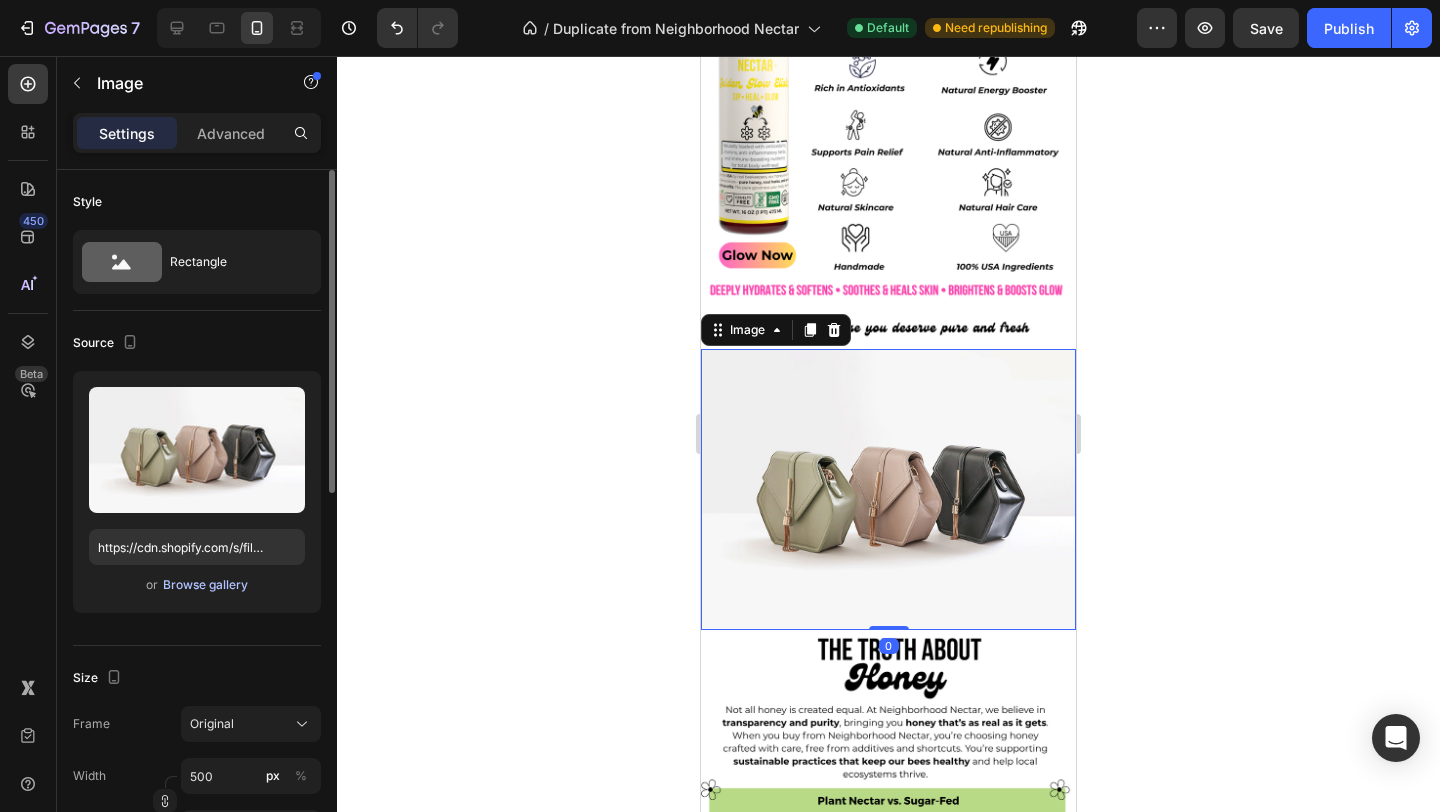click on "Browse gallery" at bounding box center [205, 585] 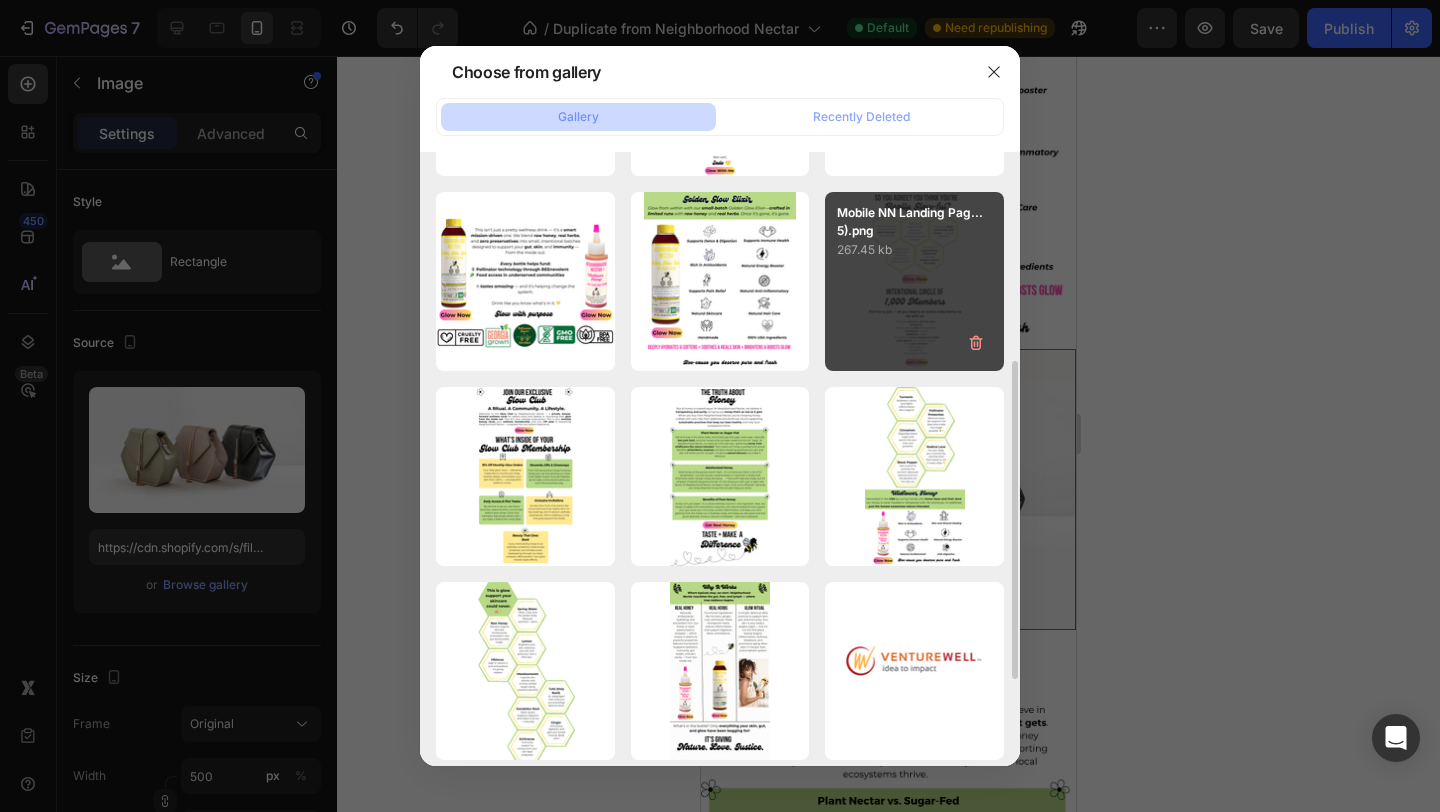scroll, scrollTop: 378, scrollLeft: 0, axis: vertical 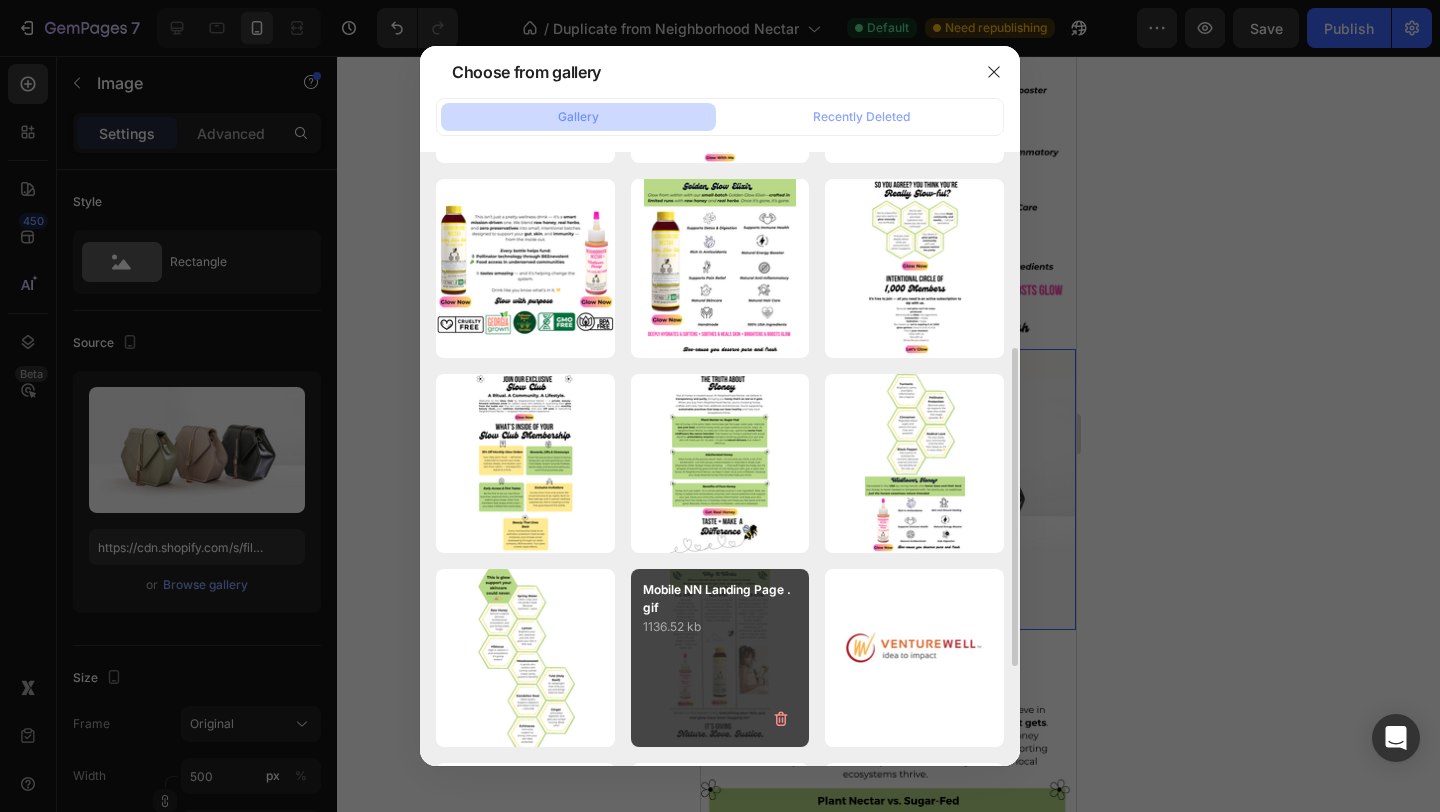 click on "Mobile NN Landing Page .gif 1136.52 kb" at bounding box center [720, 658] 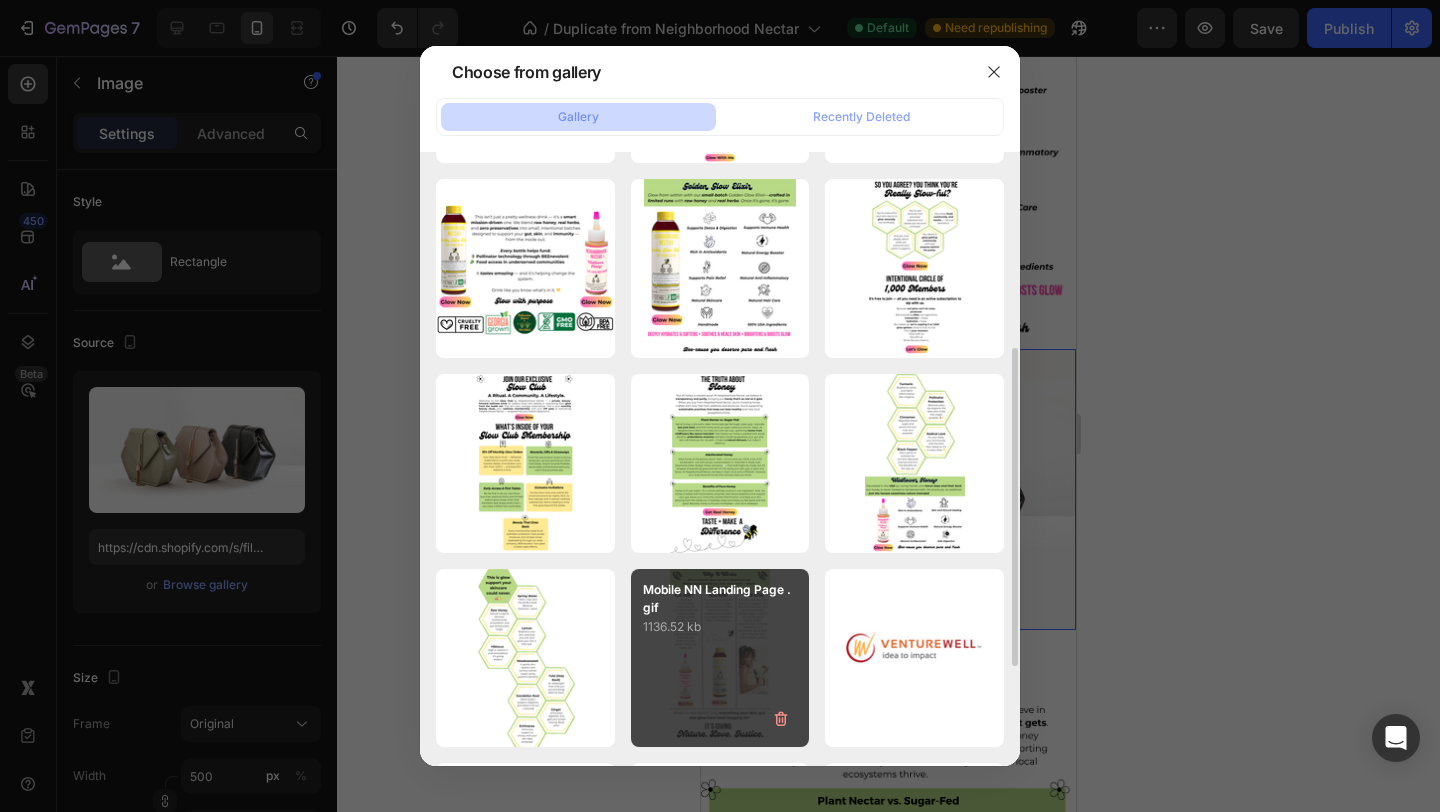 type on "https://cdn.shopify.com/s/files/1/0946/4329/0415/files/gempages_575477949717807954-e8c541c8-5997-47e9-a822-75c1e4af29d8.gif" 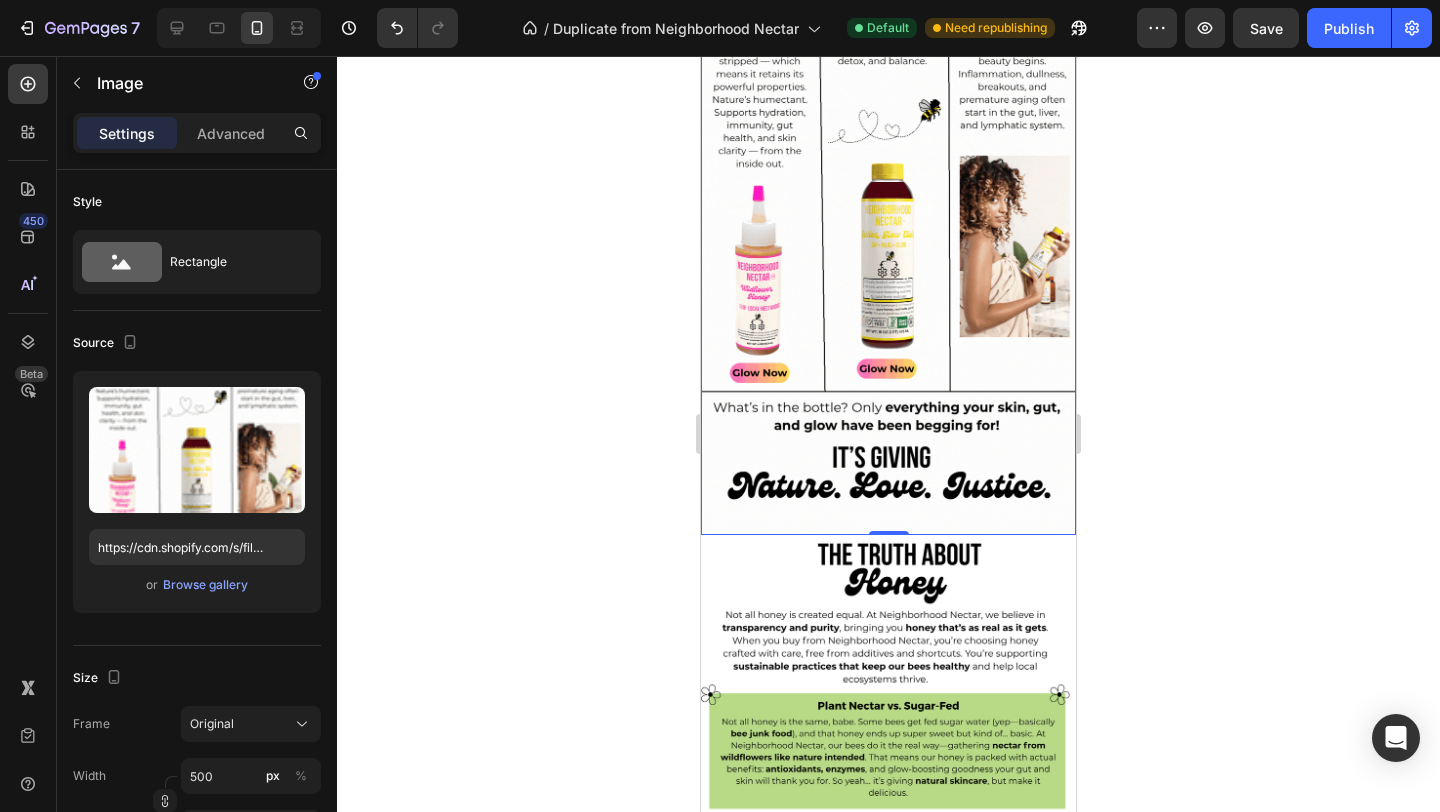 scroll, scrollTop: 1006, scrollLeft: 0, axis: vertical 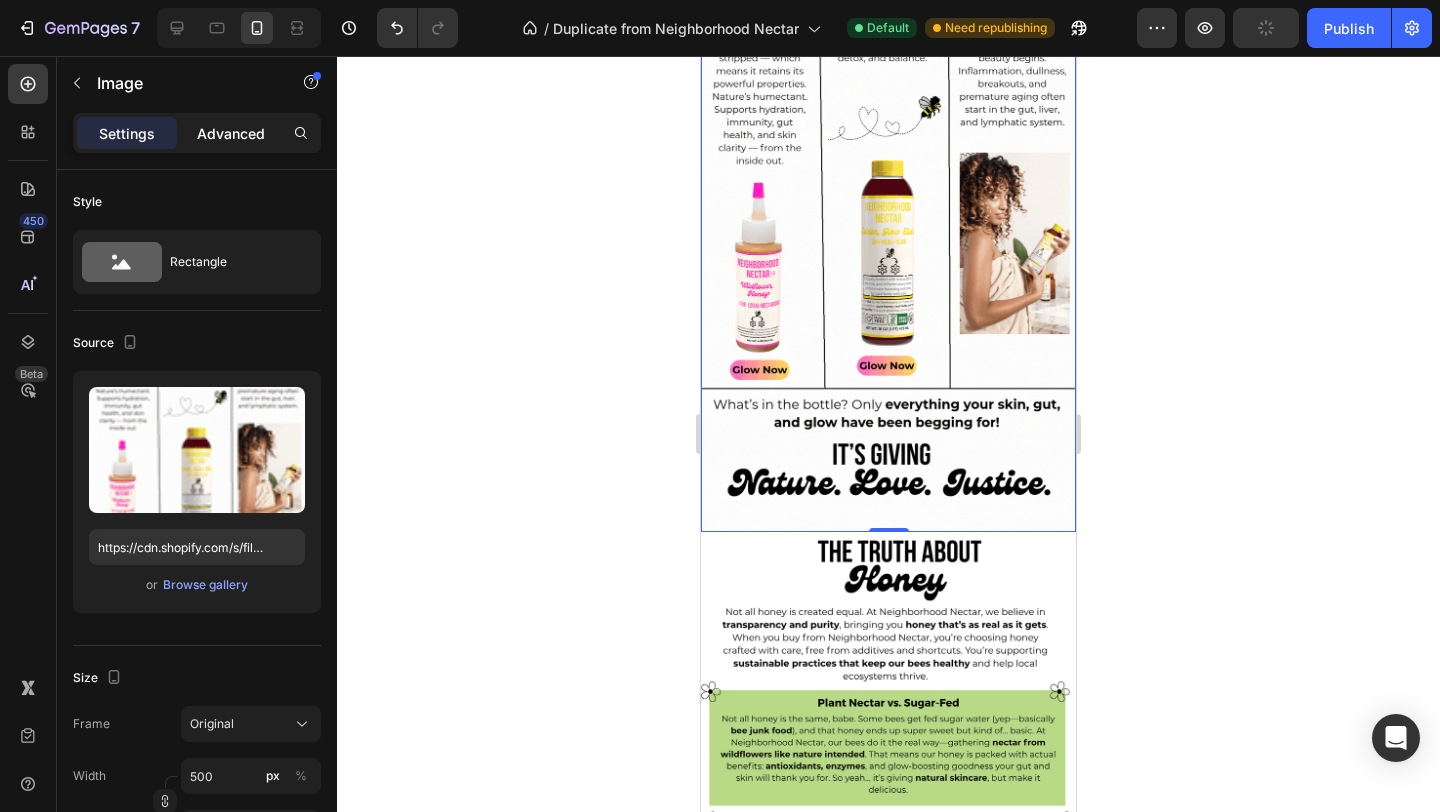 click on "Advanced" 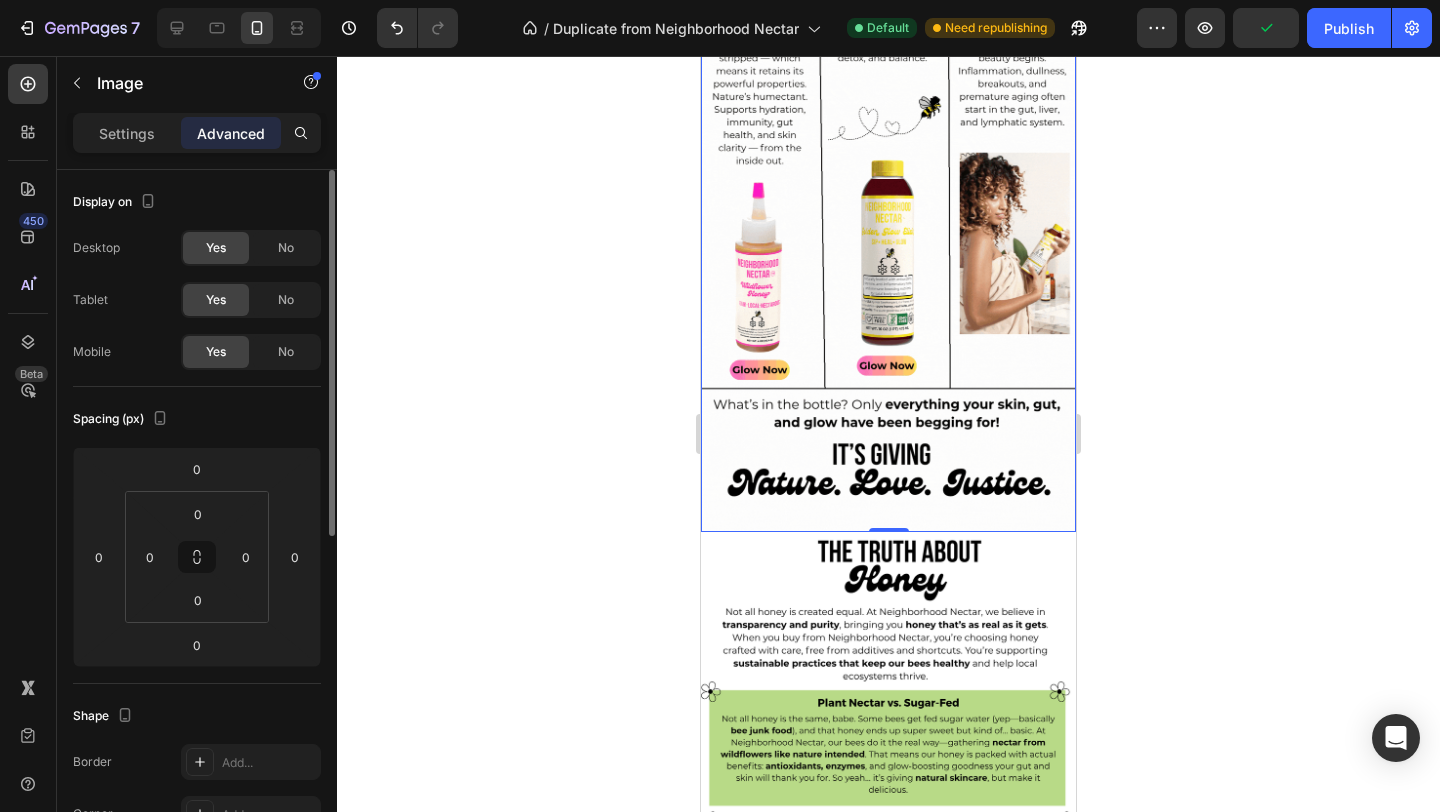 click on "No" 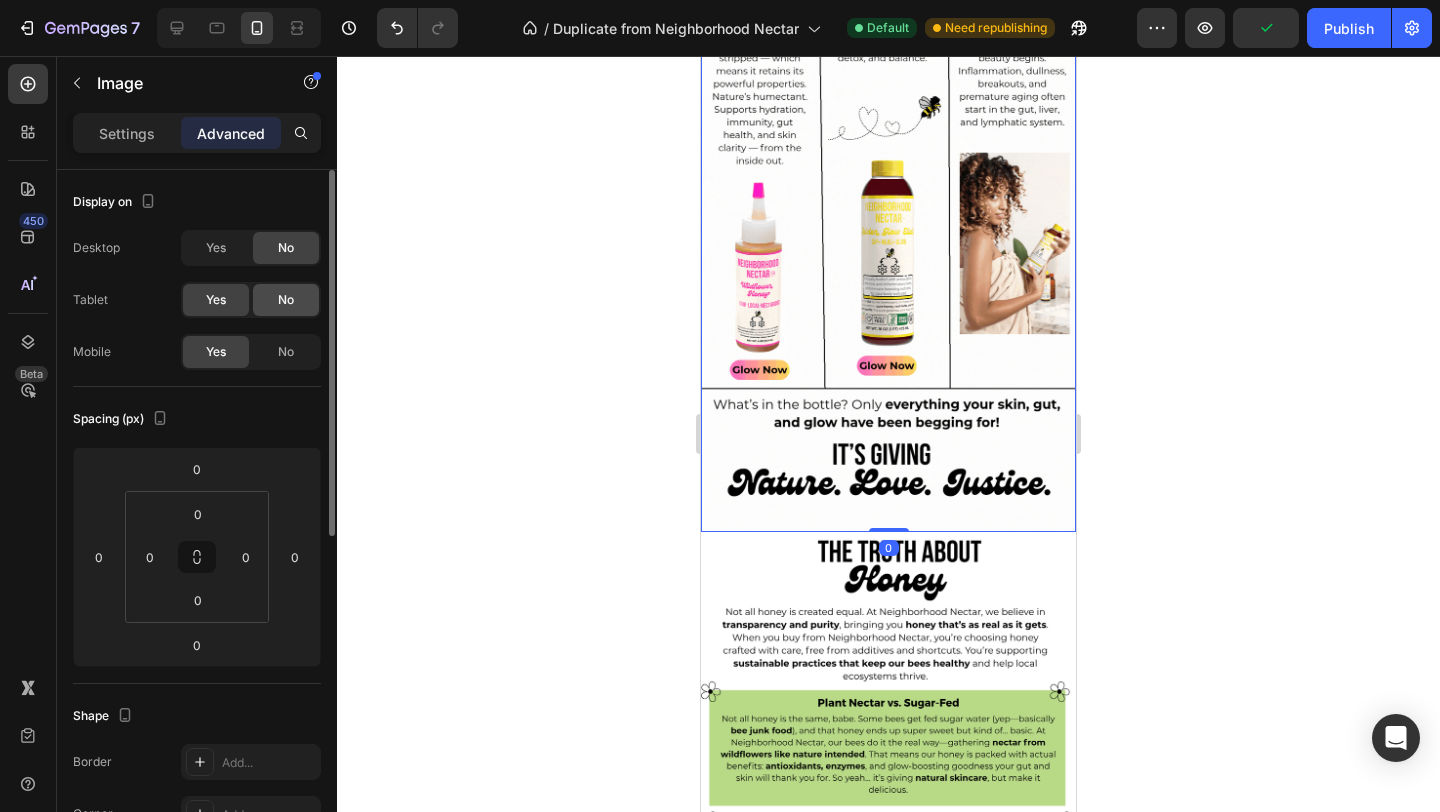 click on "No" 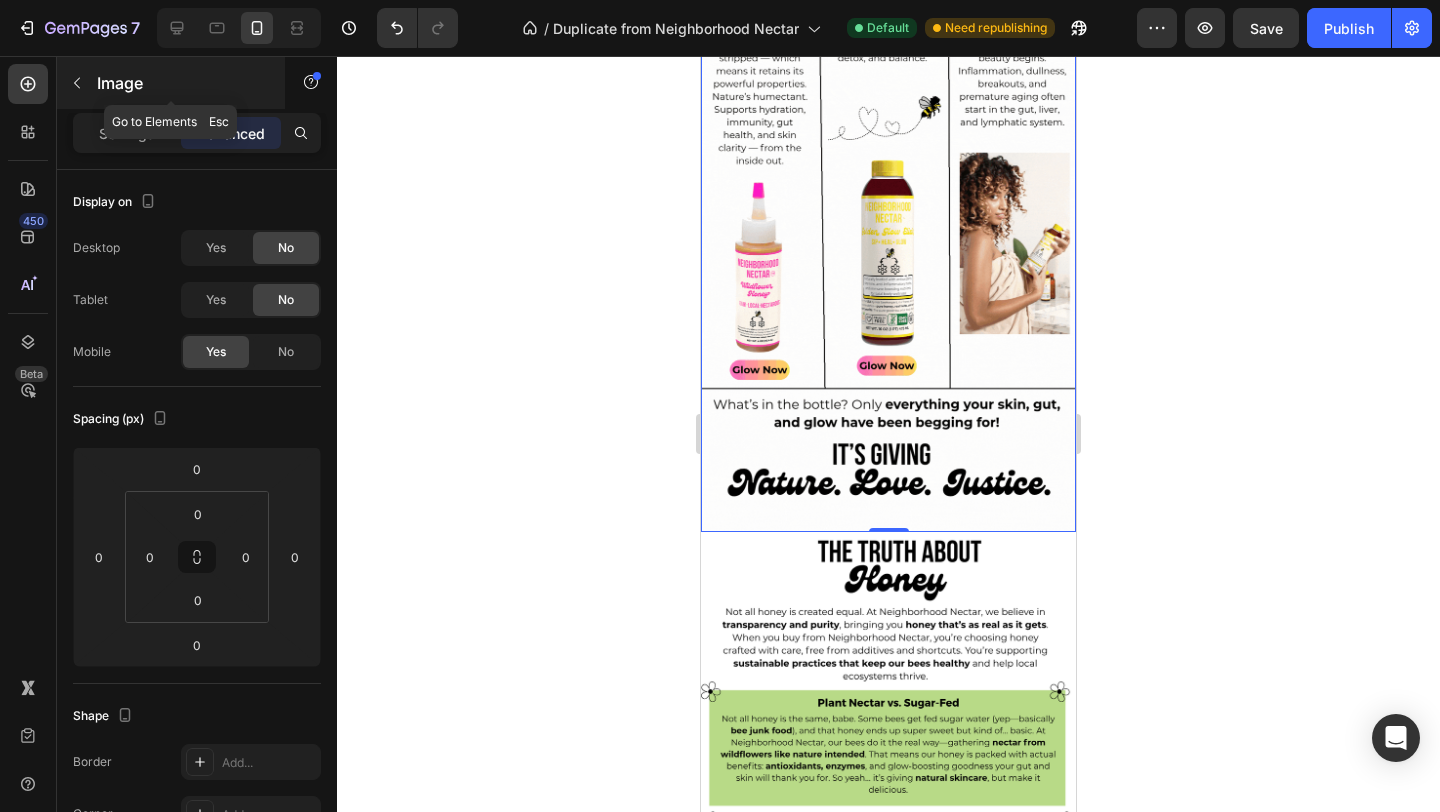 click 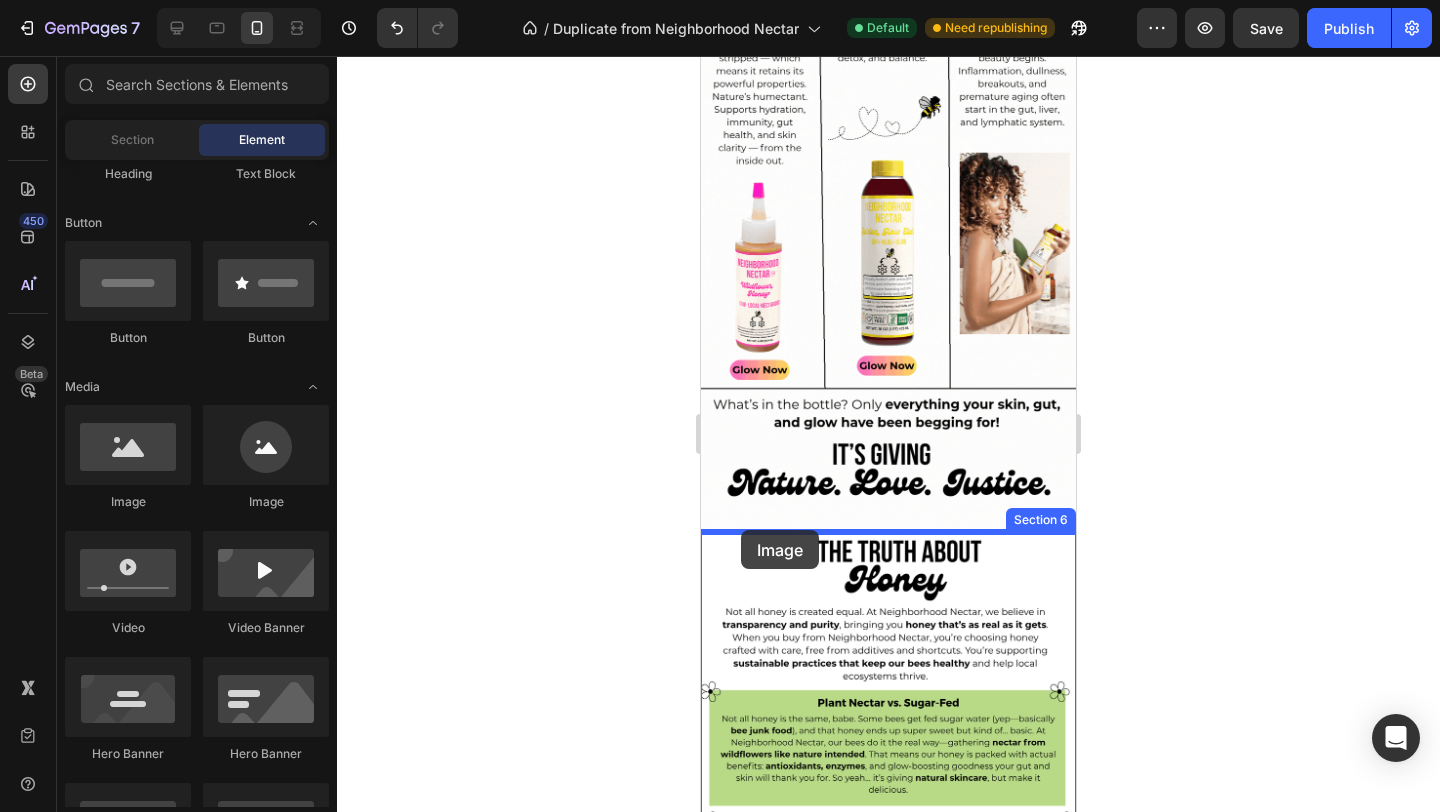 drag, startPoint x: 840, startPoint y: 514, endPoint x: 741, endPoint y: 530, distance: 100.28459 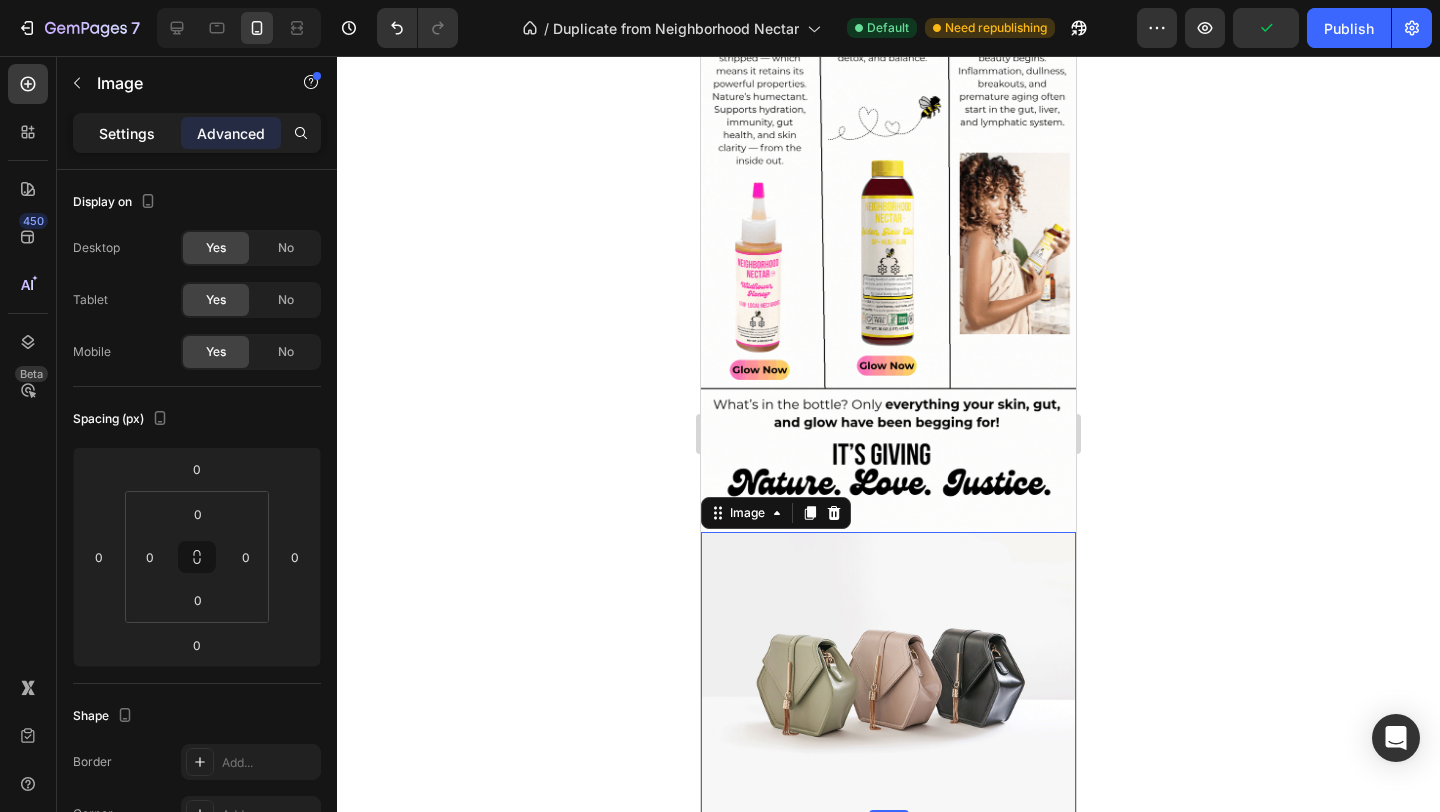 click on "Settings" at bounding box center [127, 133] 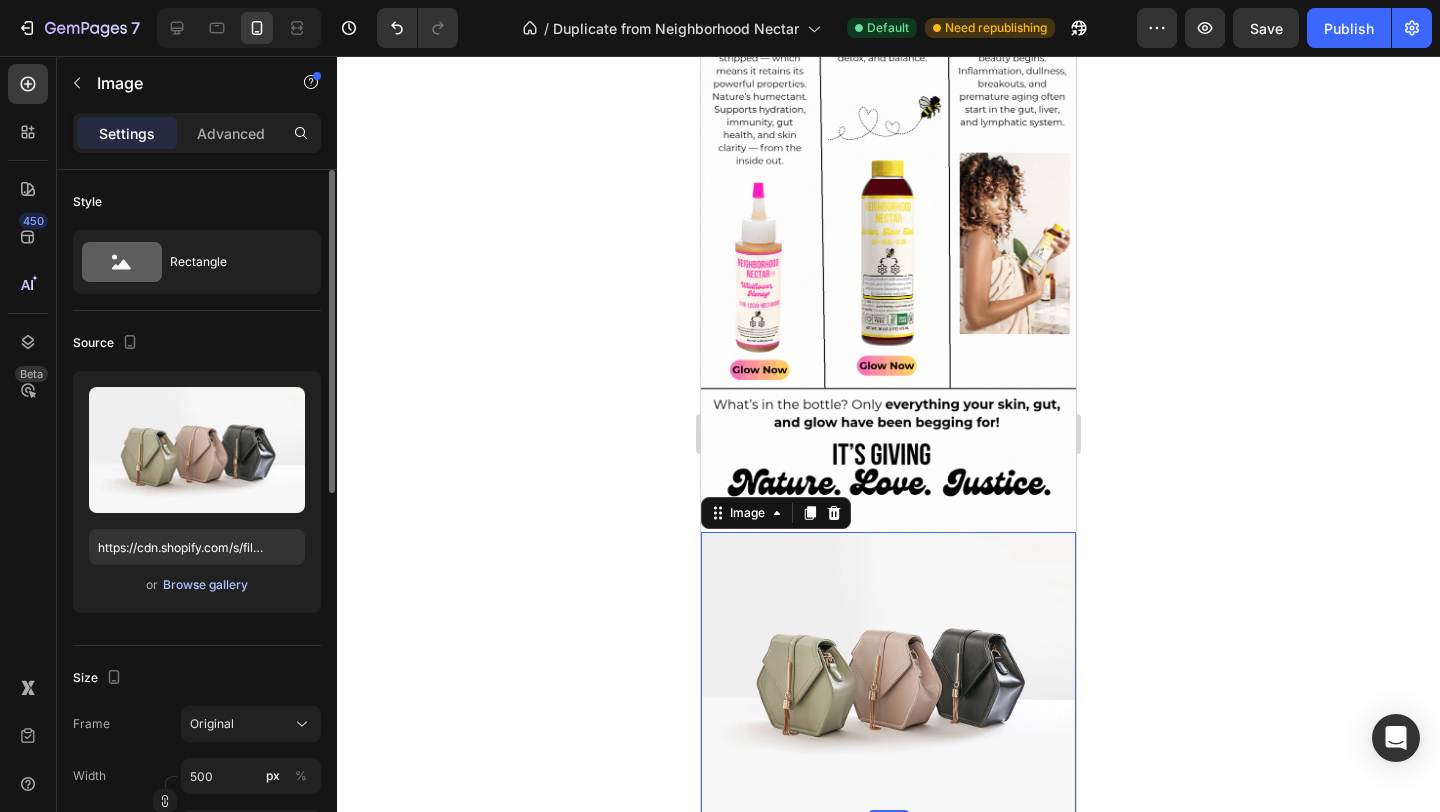 click on "Browse gallery" at bounding box center [205, 585] 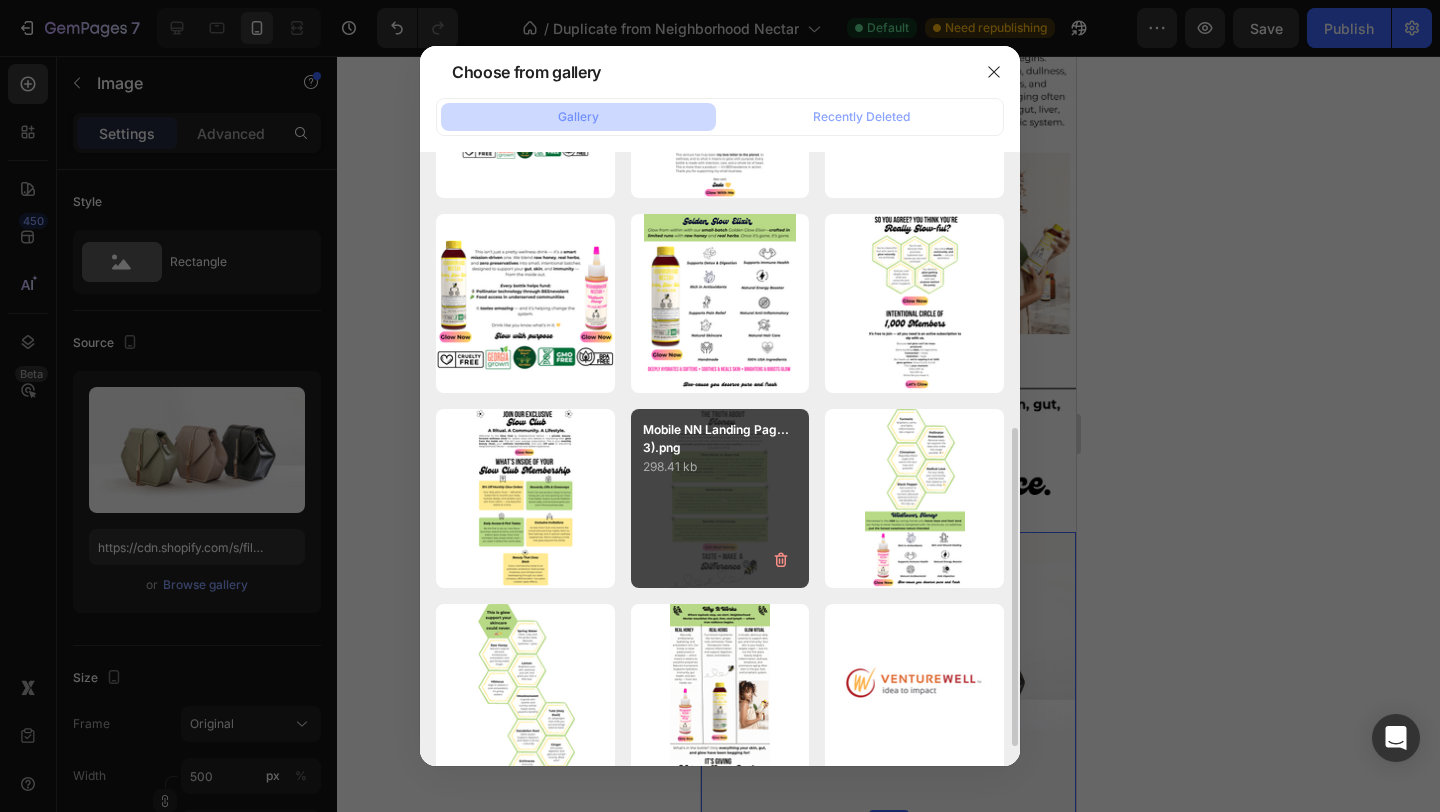 scroll, scrollTop: 408, scrollLeft: 0, axis: vertical 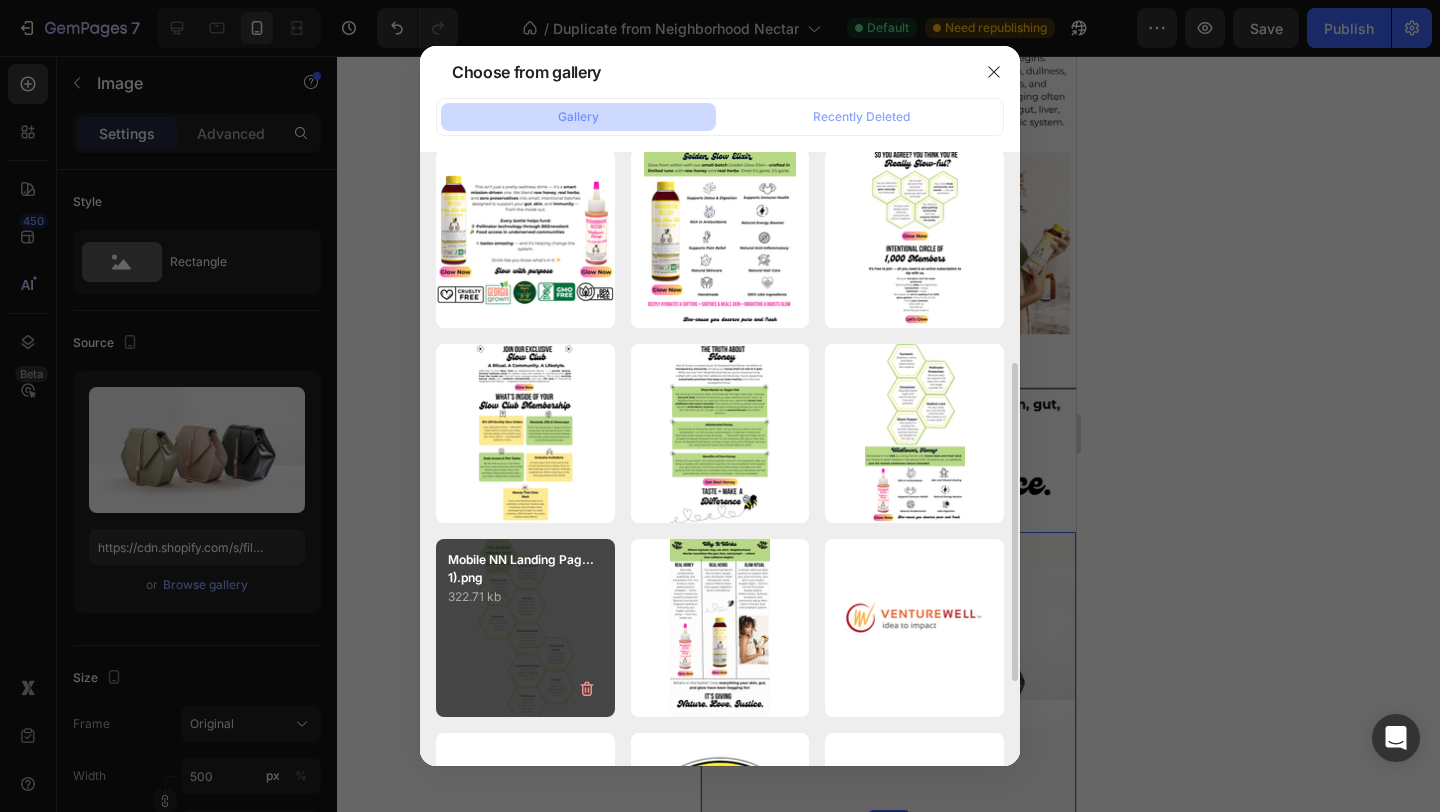 click on "Mobile NN Landing Pag...1).png" at bounding box center (525, 569) 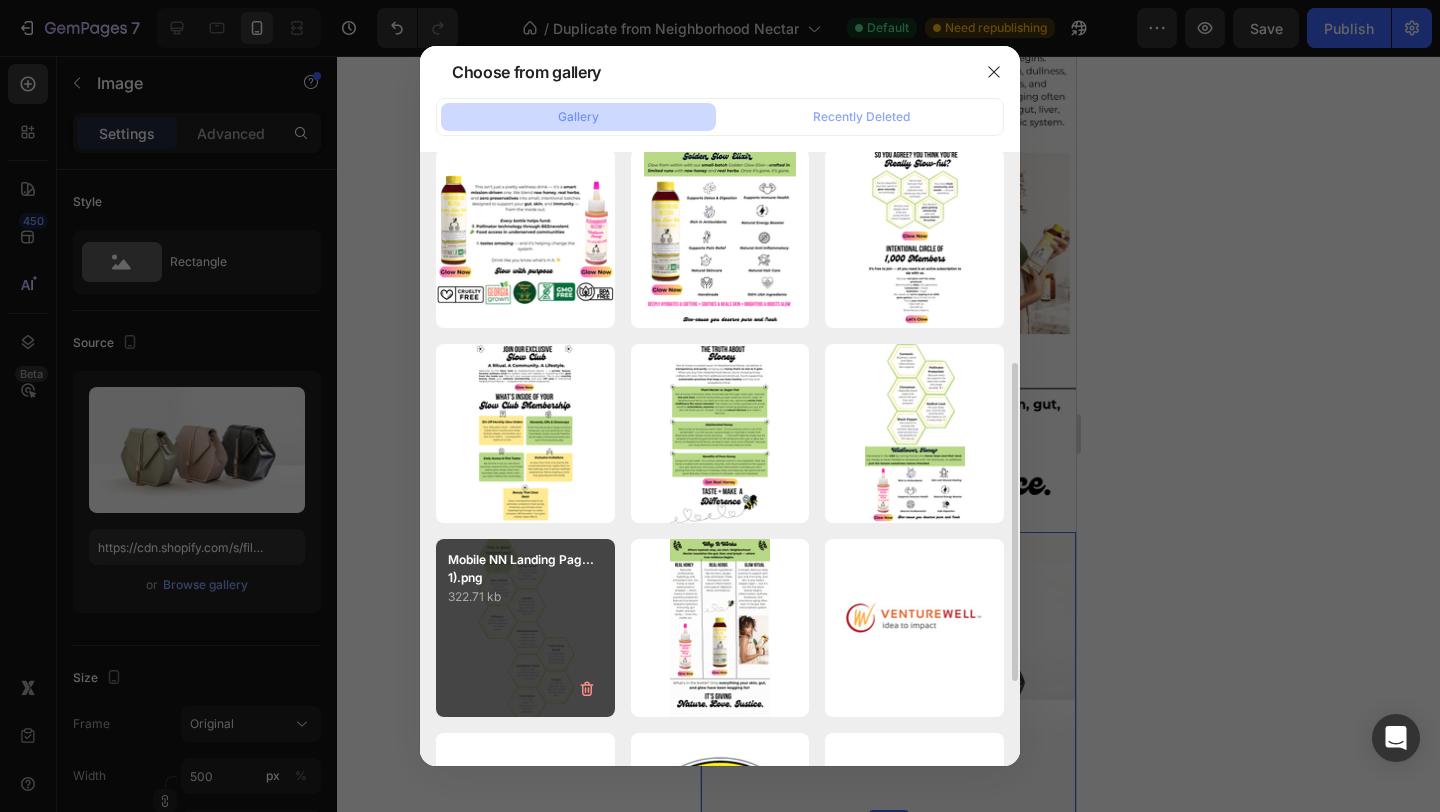 type on "https://cdn.shopify.com/s/files/1/0946/4329/0415/files/gempages_575477949717807954-46016f9c-aa3b-4942-9757-883892f99658.png" 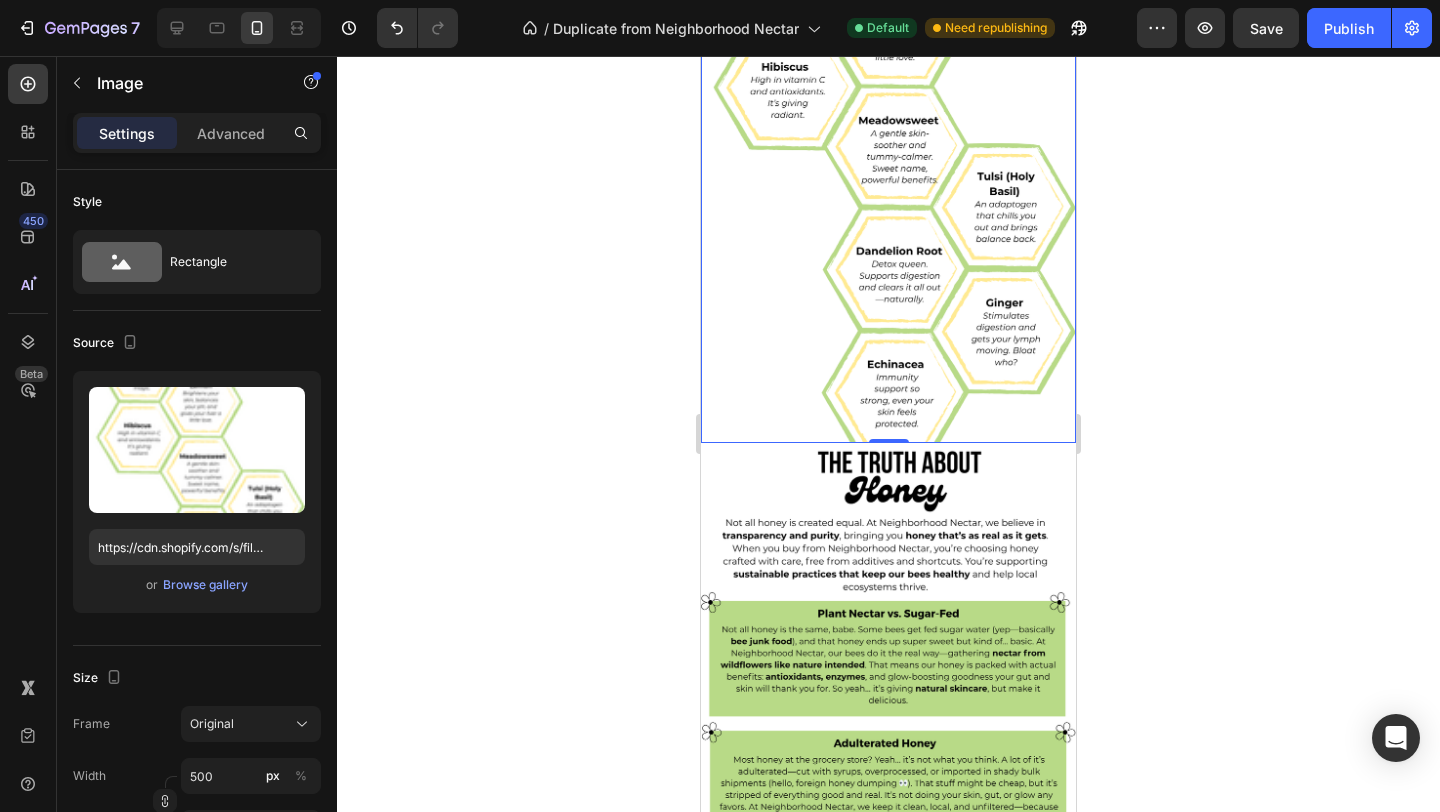 scroll, scrollTop: 1798, scrollLeft: 0, axis: vertical 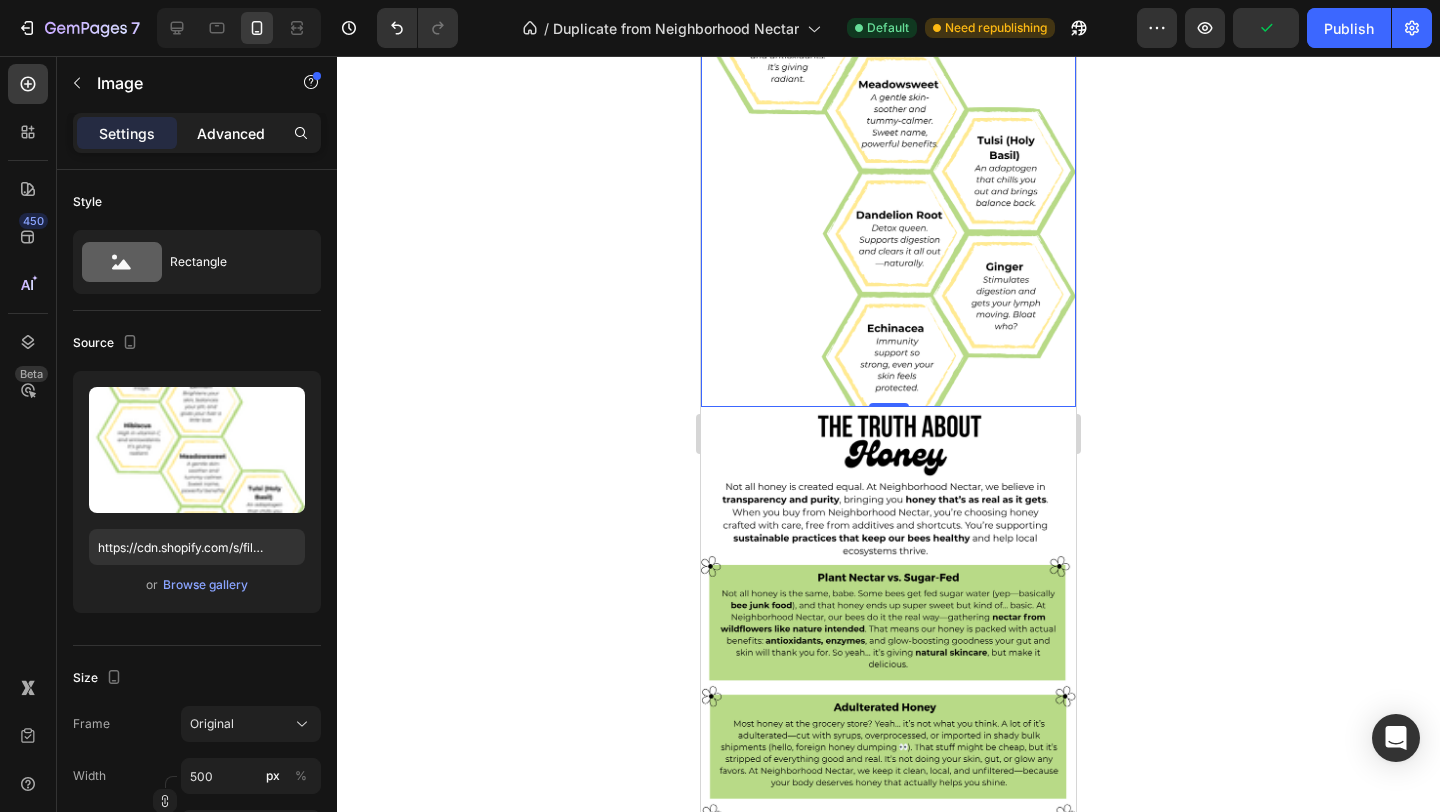 click on "Advanced" at bounding box center [231, 133] 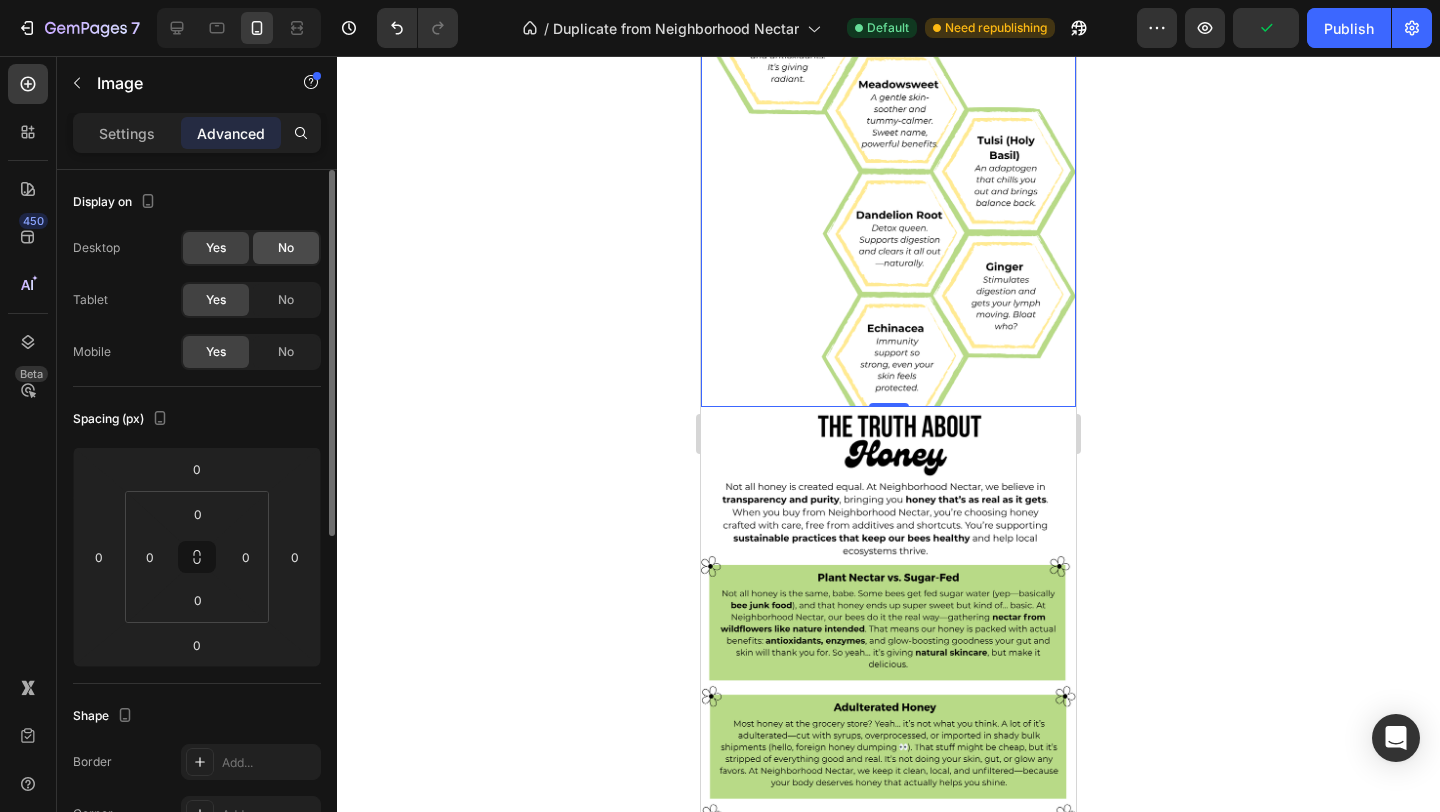 click on "No" 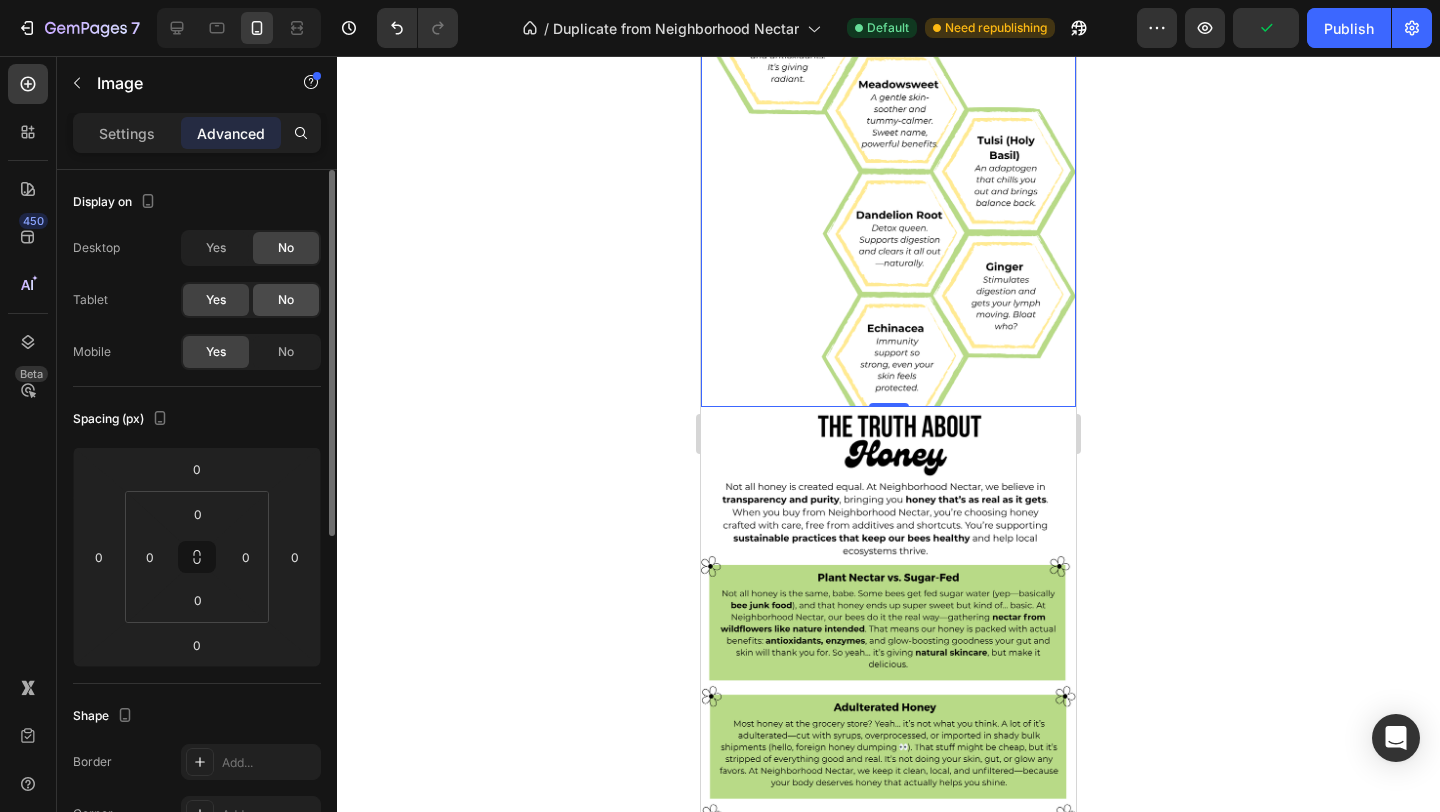 click on "No" 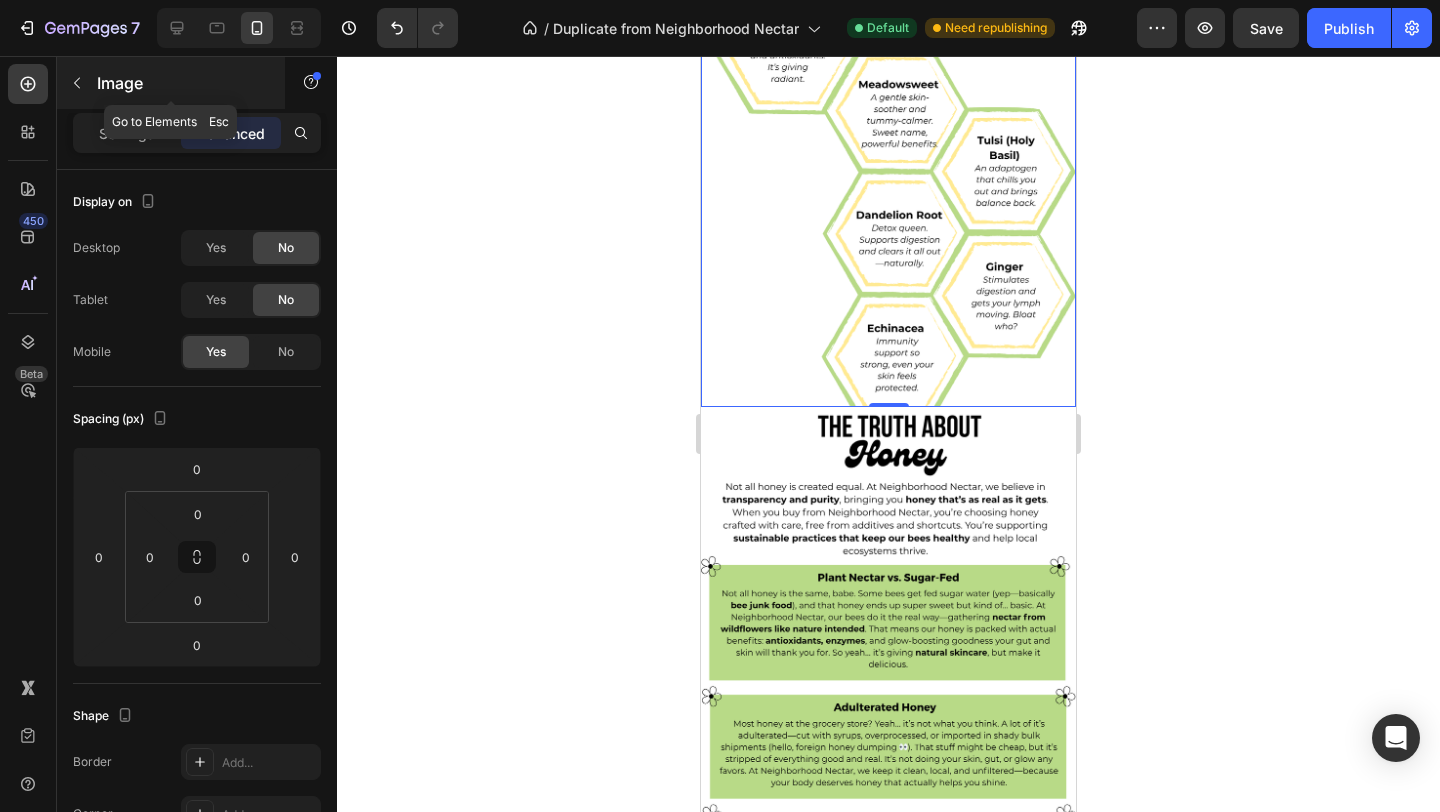 click 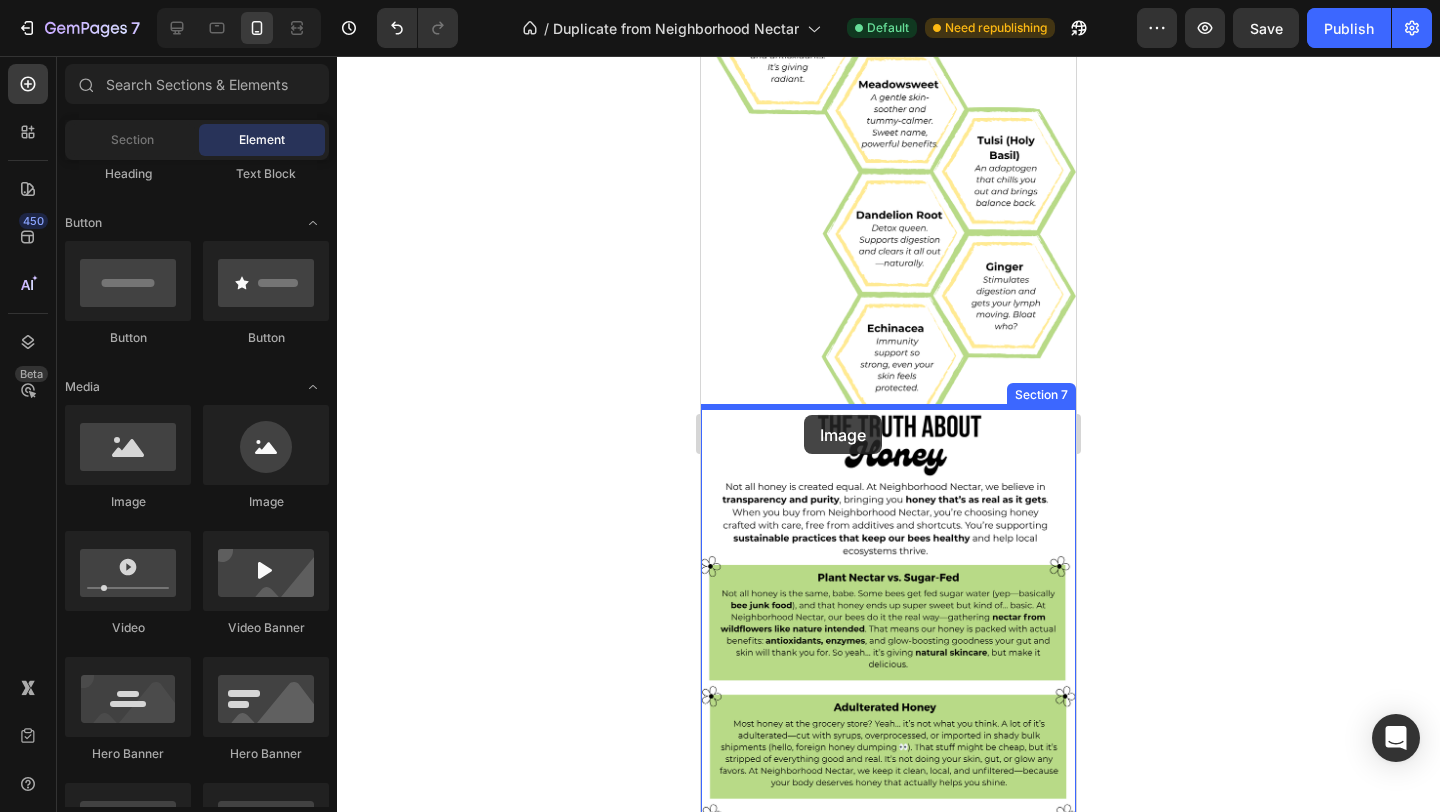 drag, startPoint x: 848, startPoint y: 509, endPoint x: 804, endPoint y: 415, distance: 103.788246 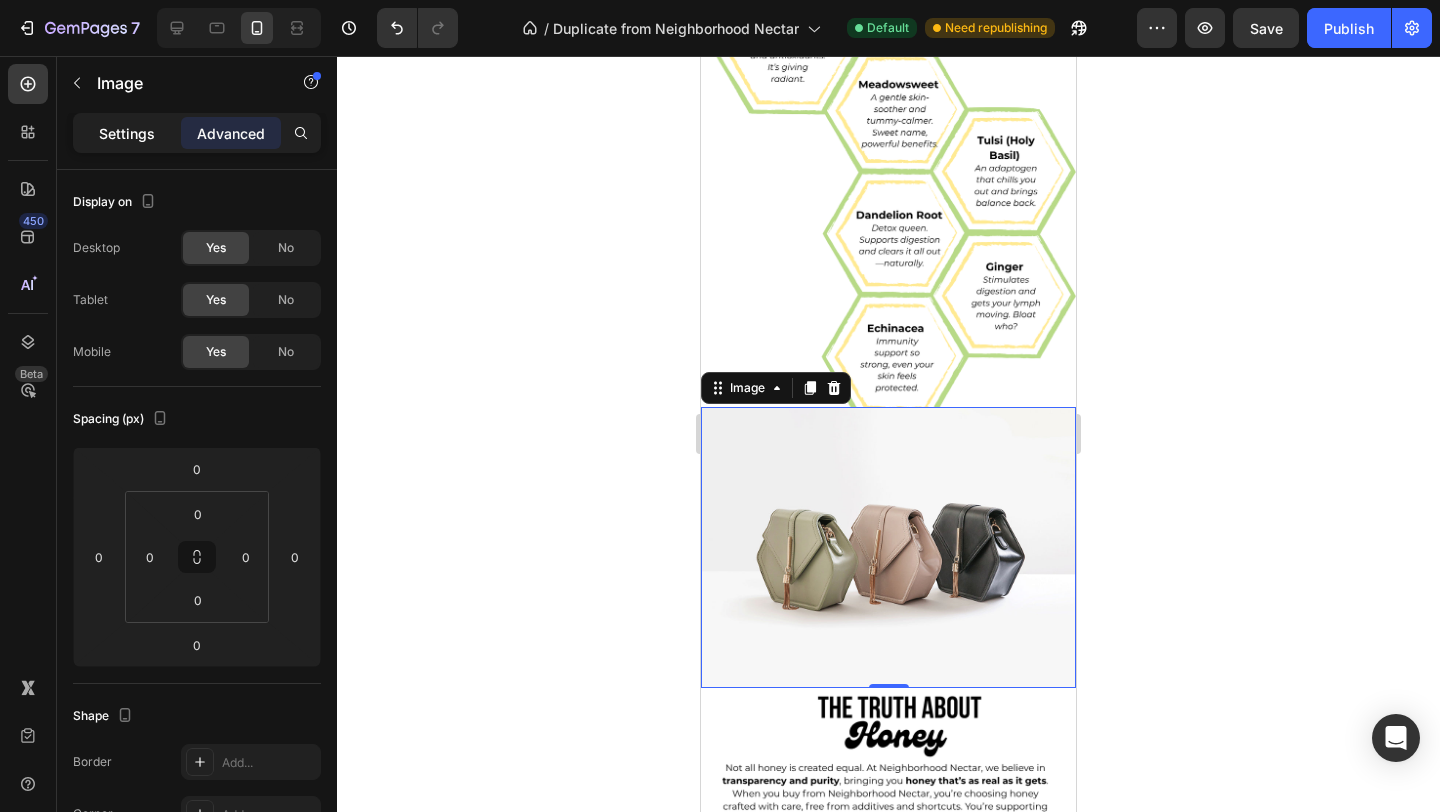 click on "Settings" at bounding box center (127, 133) 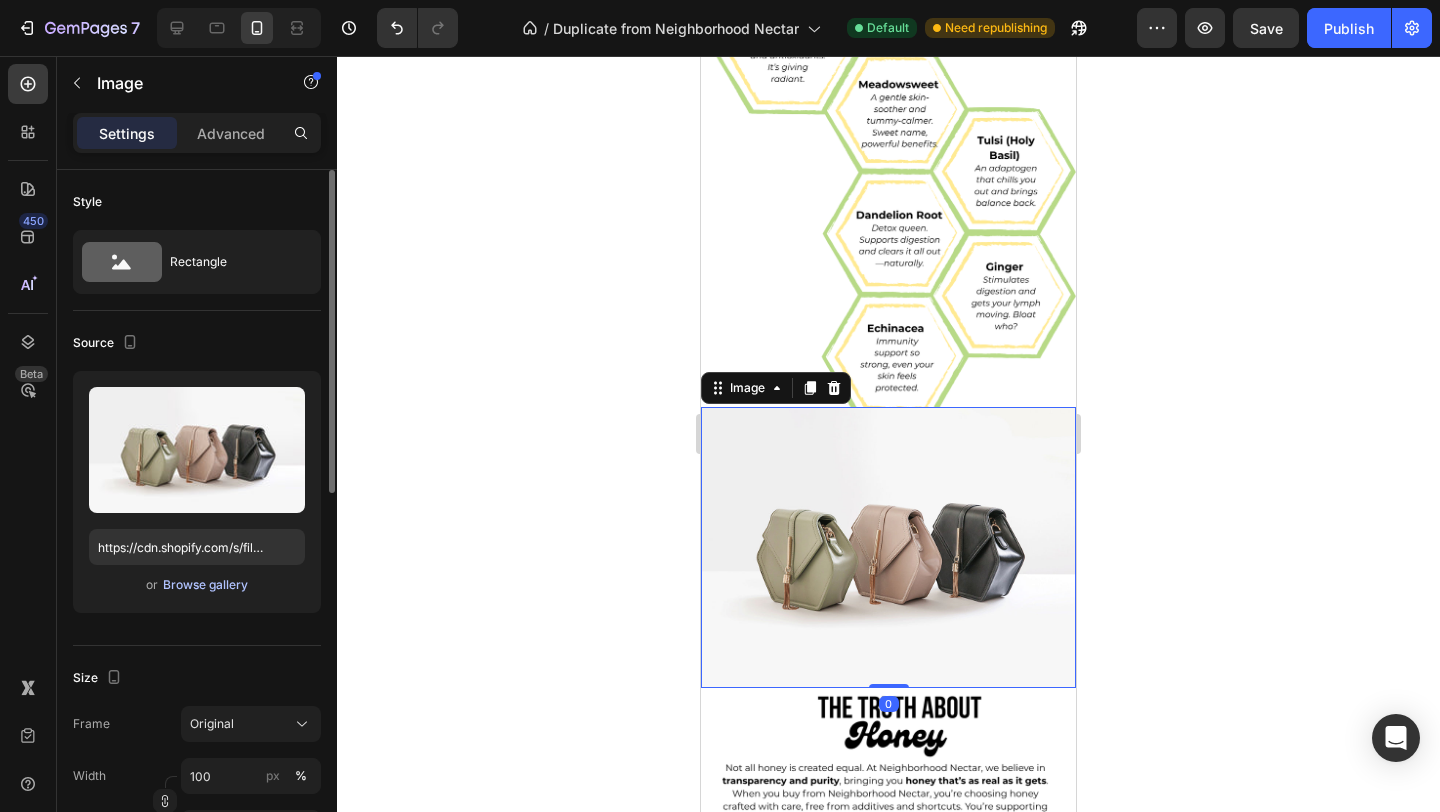 click on "Browse gallery" at bounding box center [205, 585] 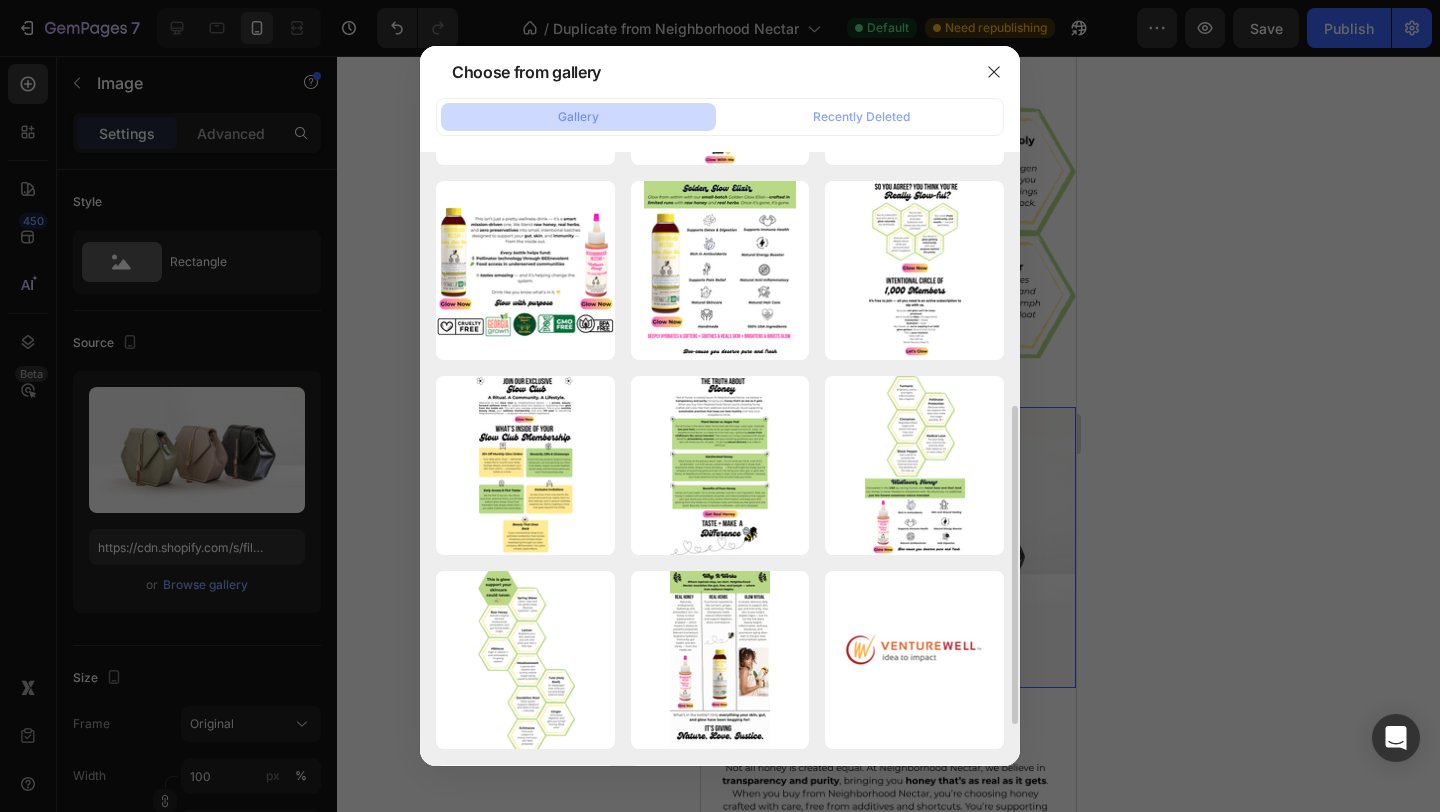scroll, scrollTop: 415, scrollLeft: 0, axis: vertical 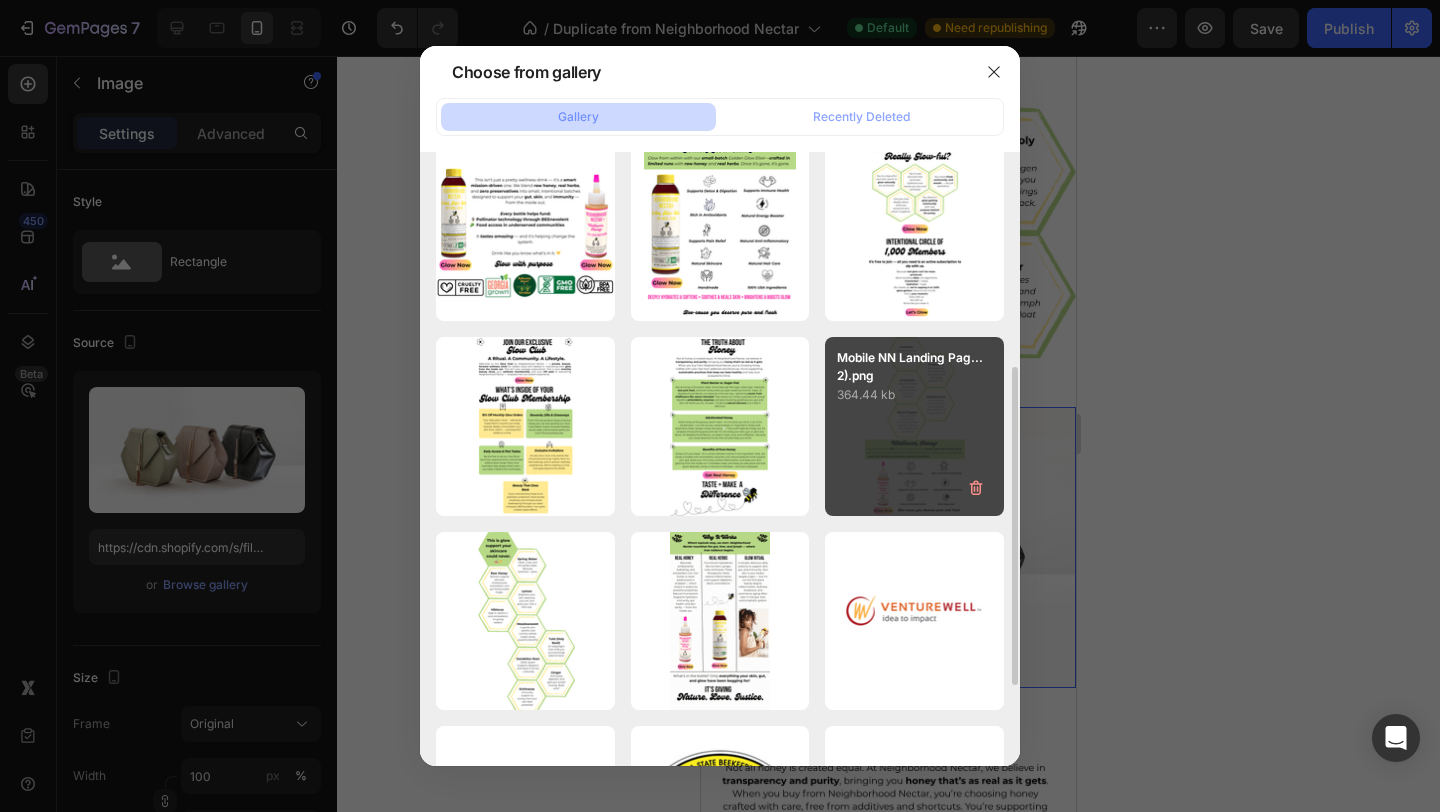 click on "Mobile NN Landing Pag...2).png 364.44 kb" at bounding box center [914, 426] 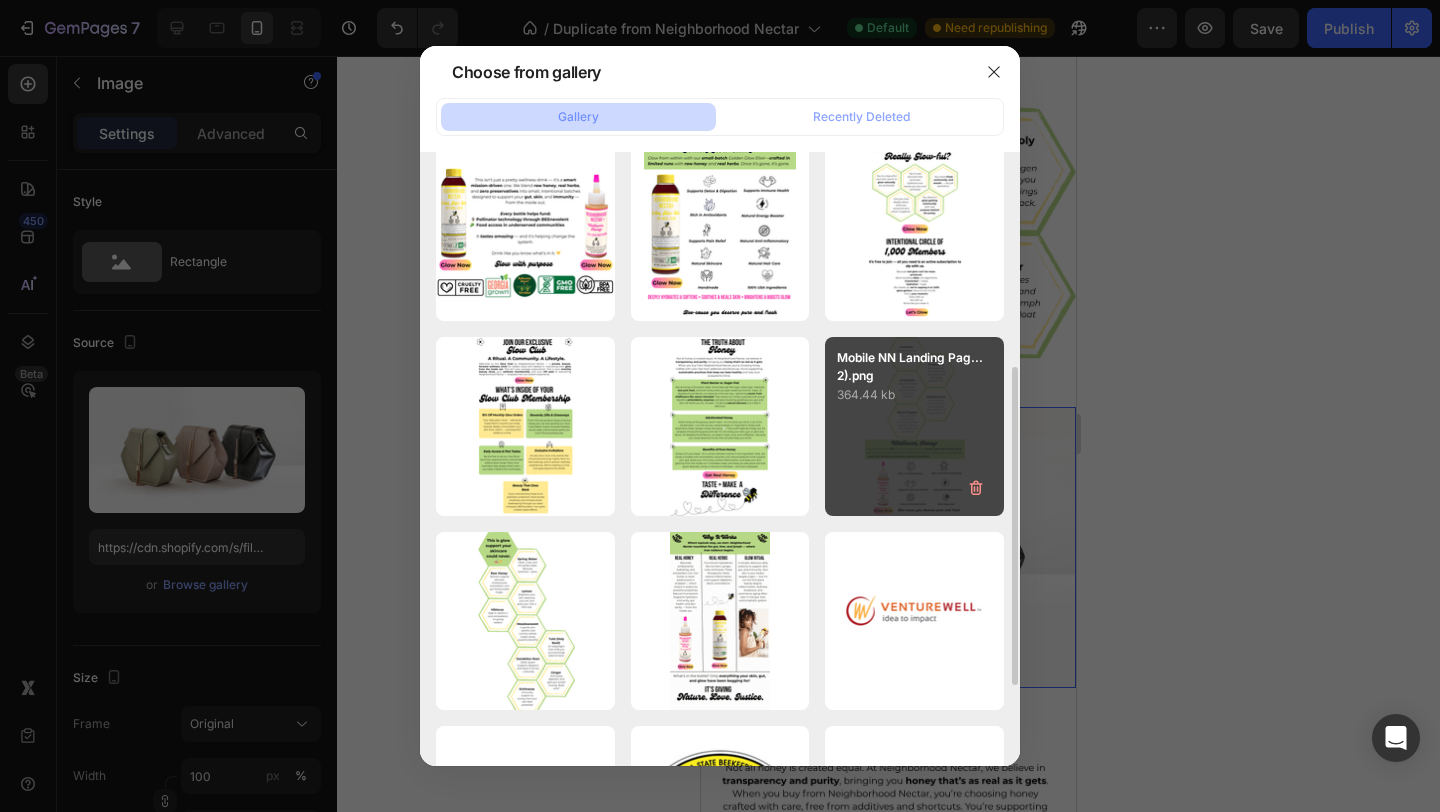 type on "https://cdn.shopify.com/s/files/1/0946/4329/0415/files/gempages_575477949717807954-17ad24c5-01f6-4f1f-a2cb-485fea6d4ad5.png" 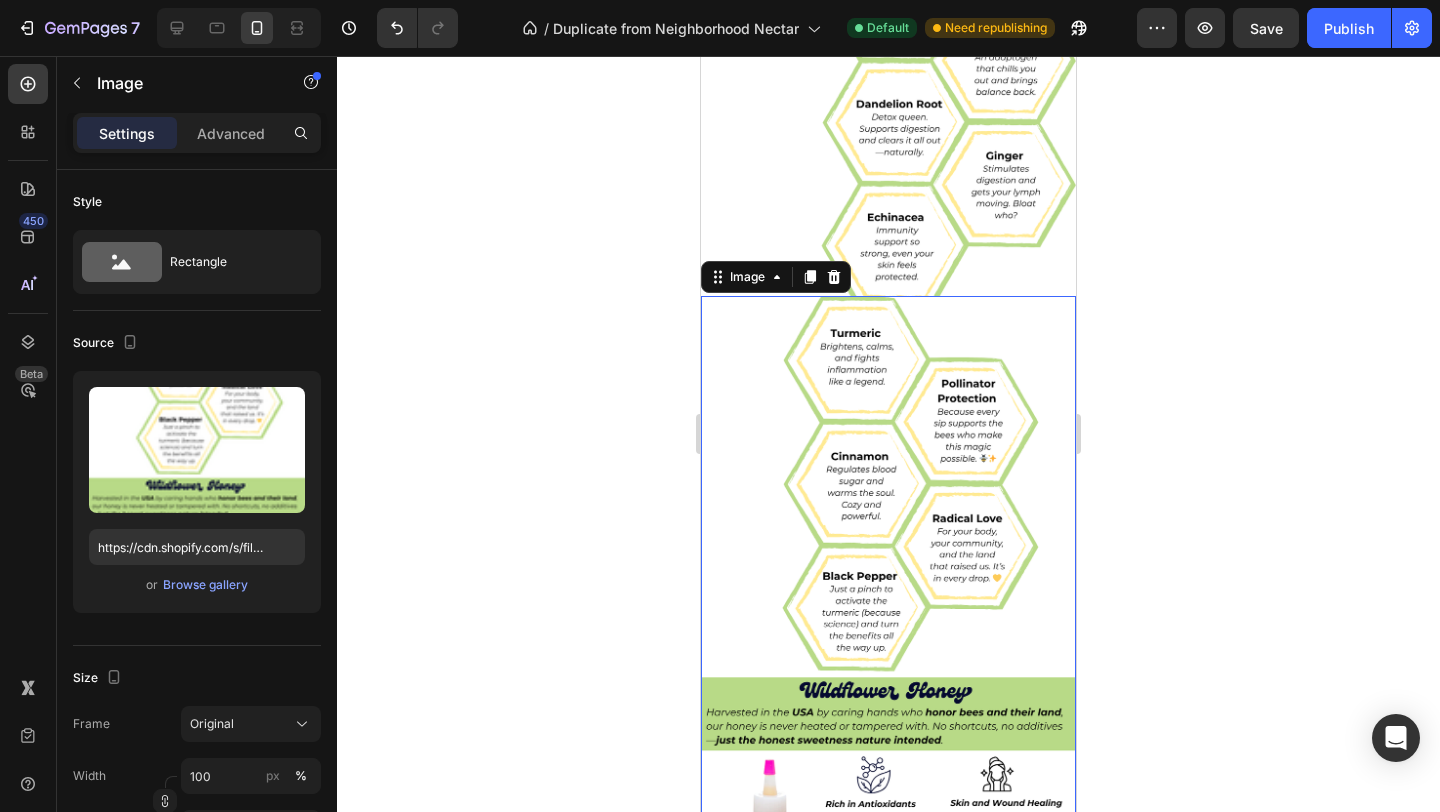 scroll, scrollTop: 1913, scrollLeft: 0, axis: vertical 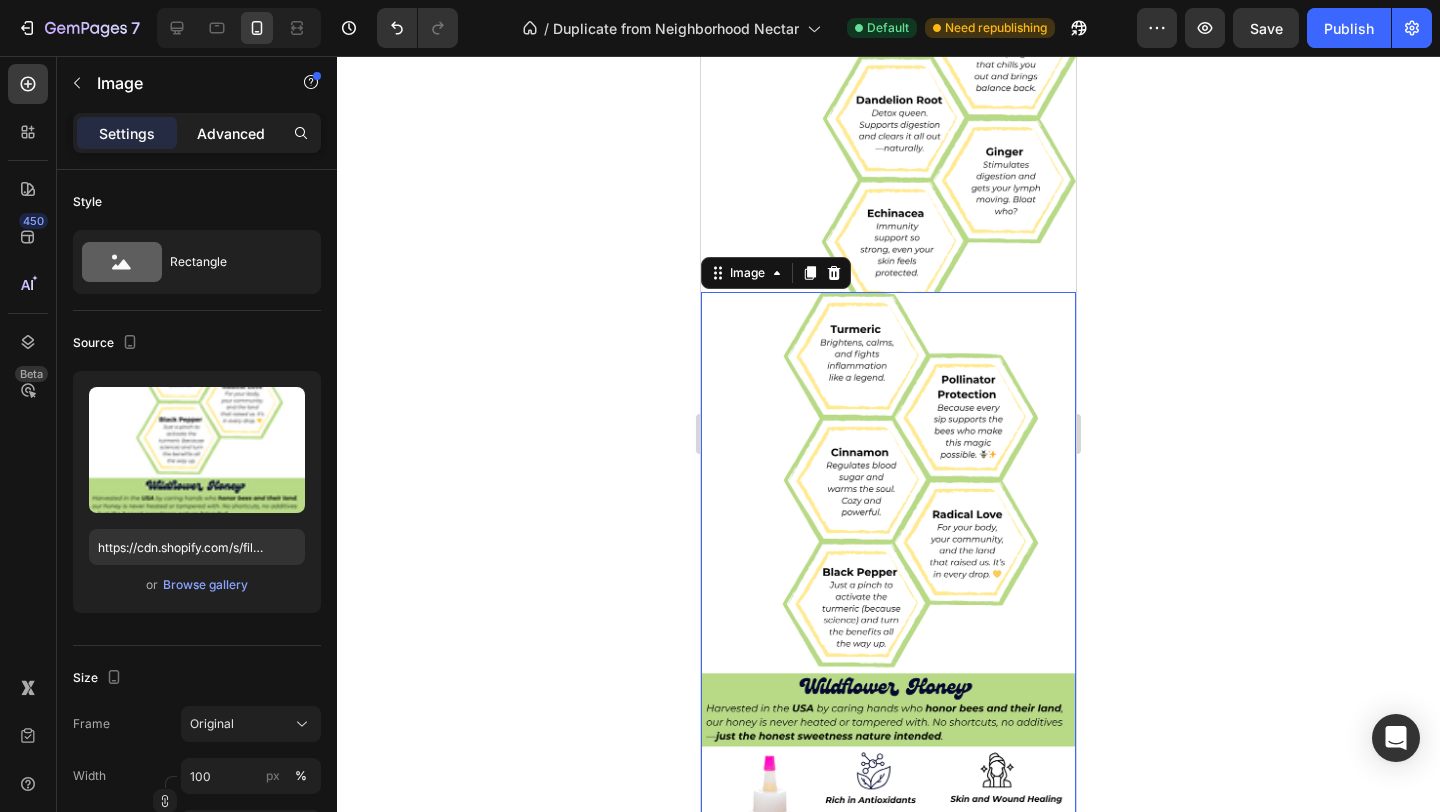 click on "Advanced" at bounding box center [231, 133] 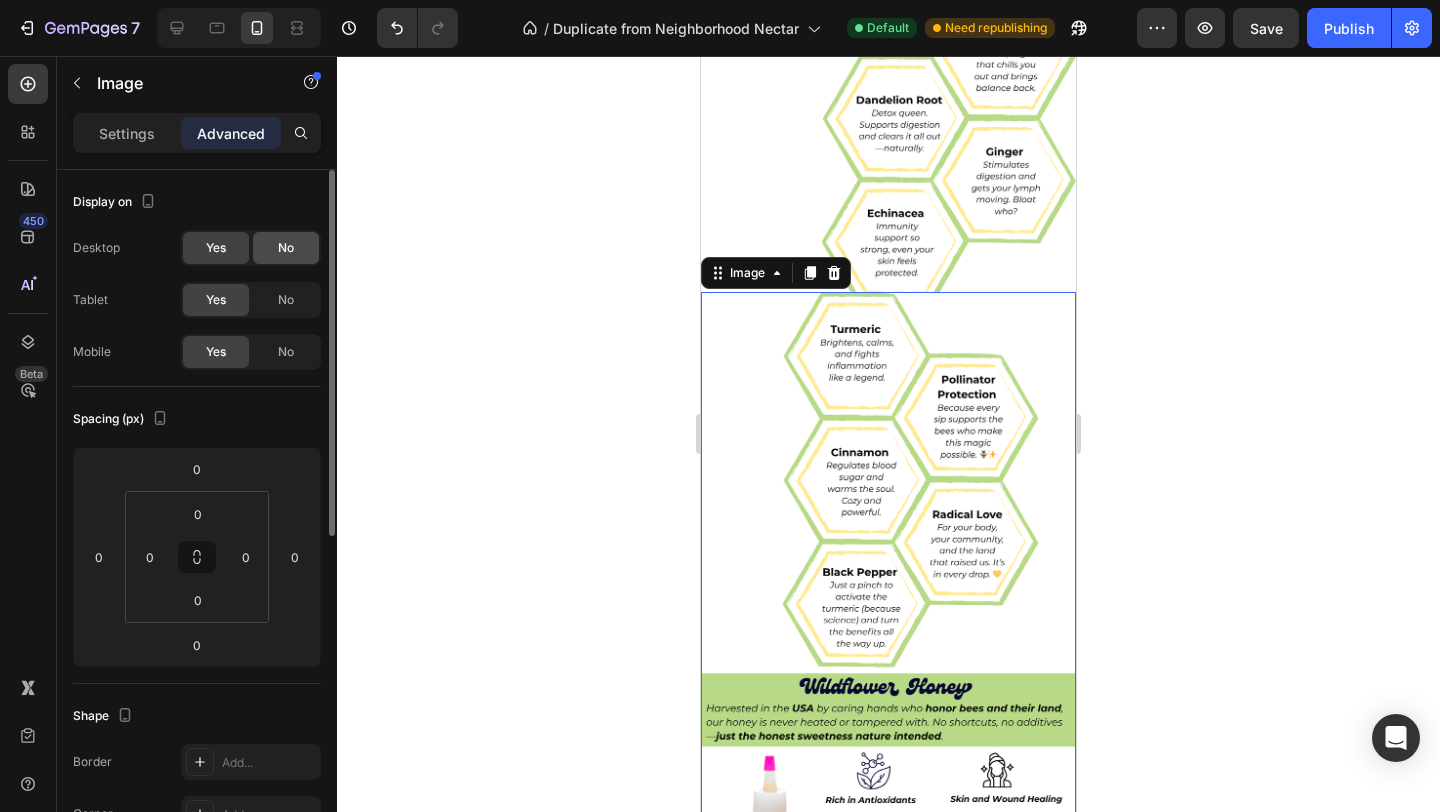click on "No" 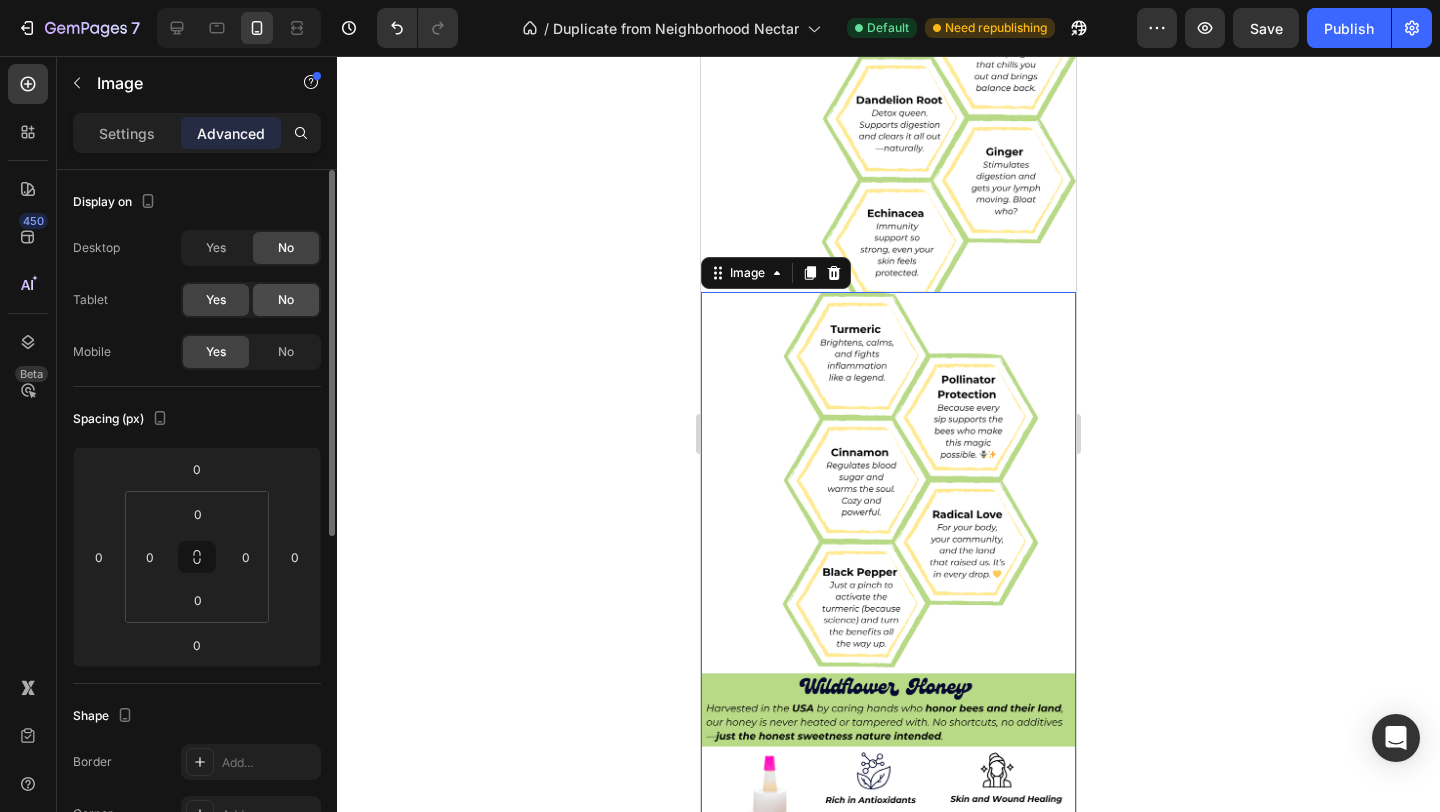 click on "No" 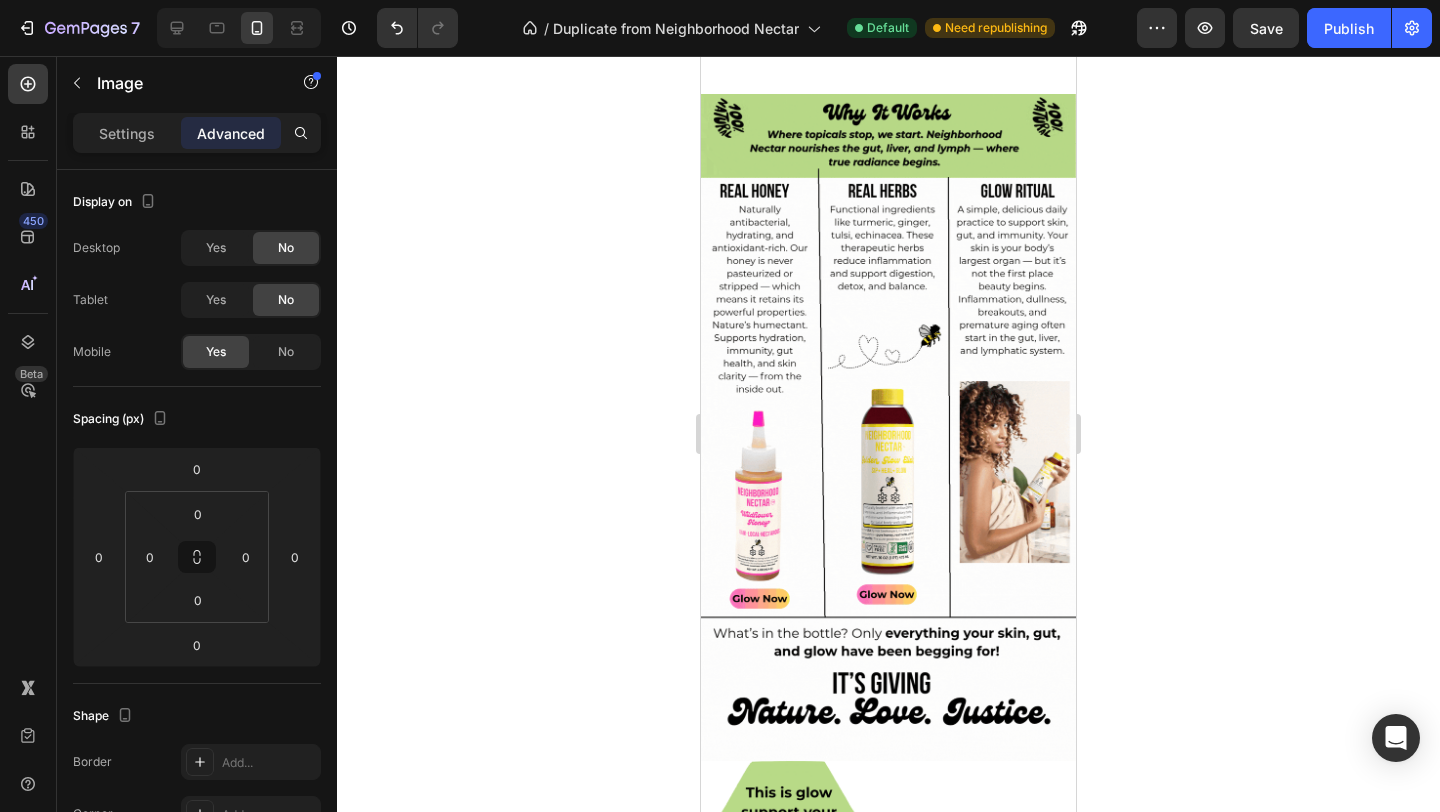 scroll, scrollTop: 0, scrollLeft: 0, axis: both 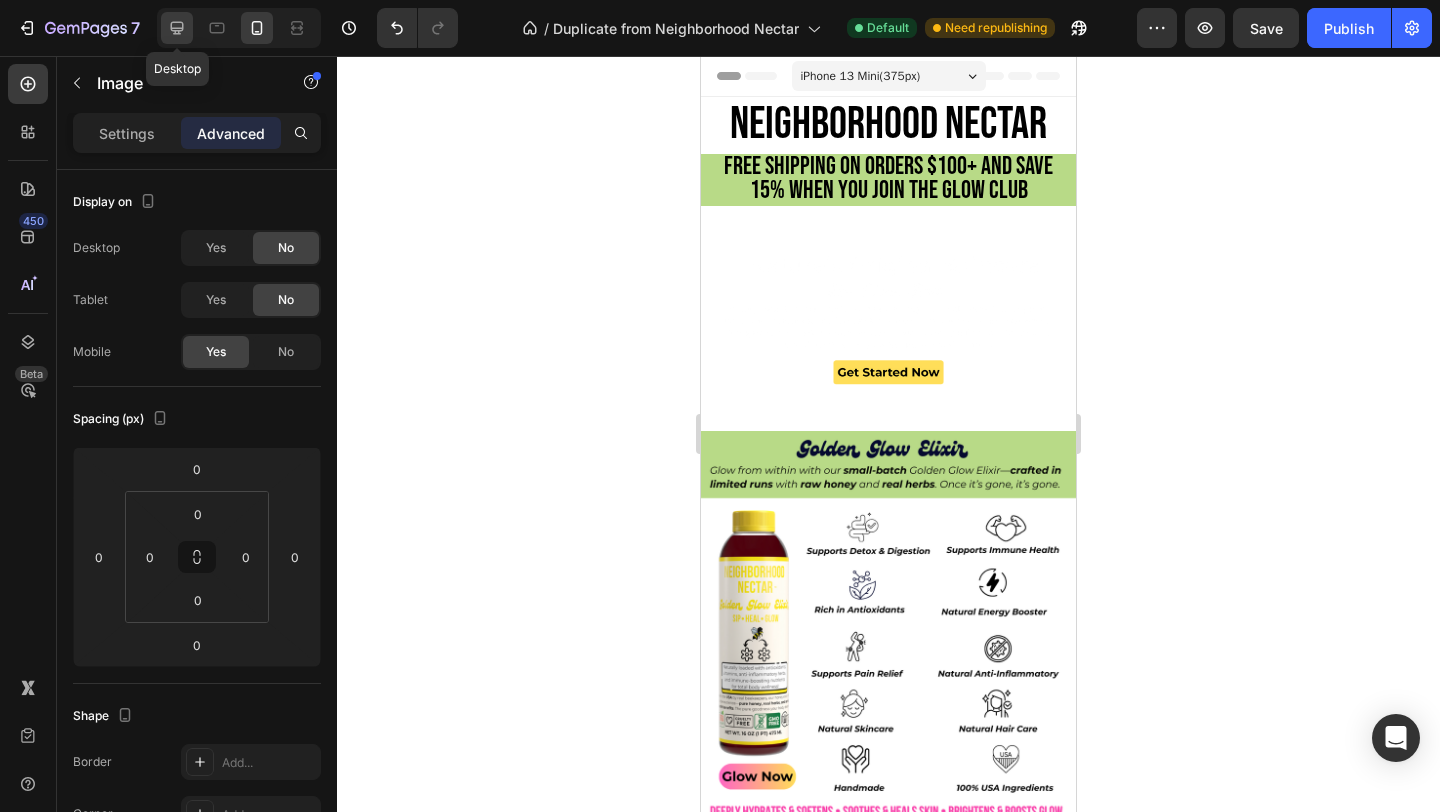 click 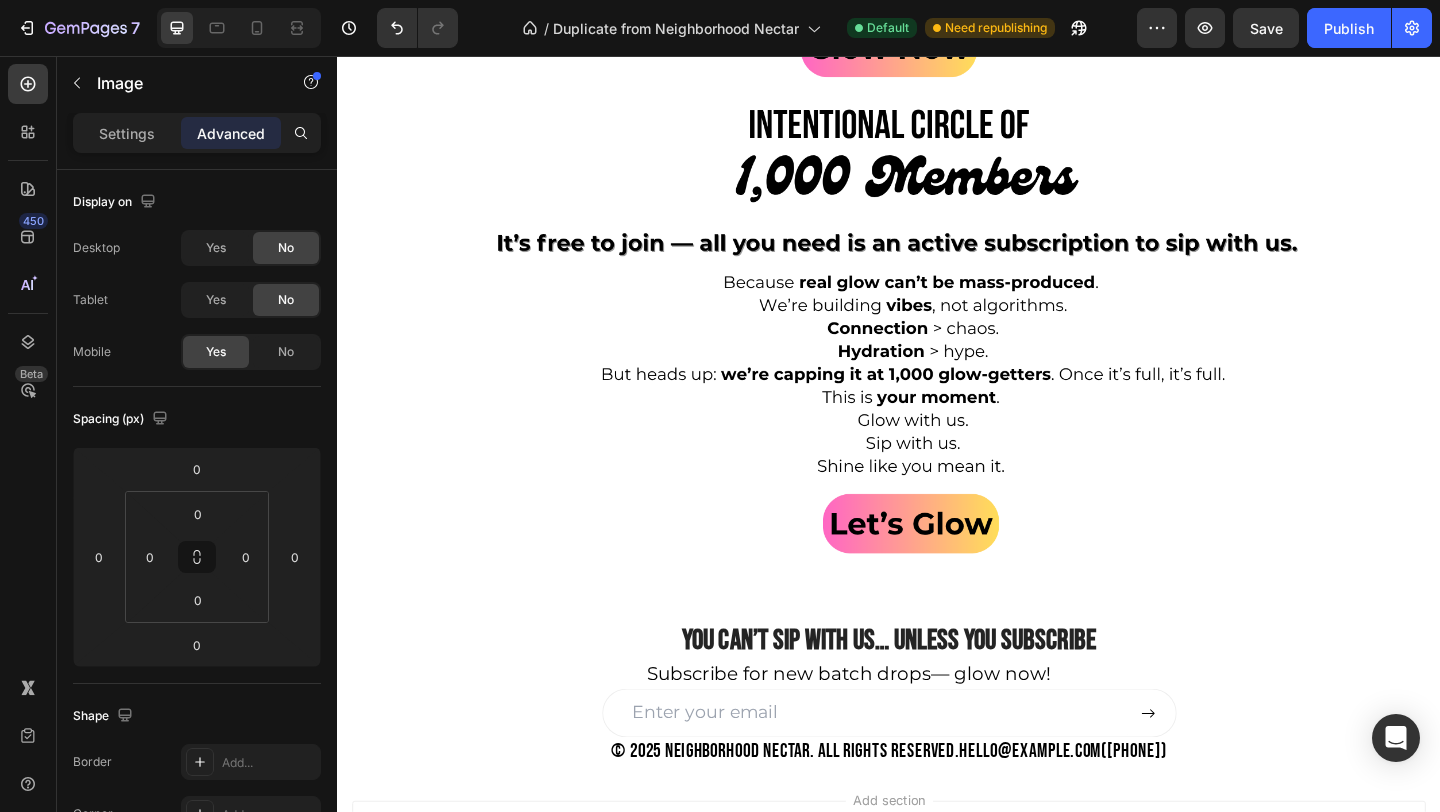 scroll, scrollTop: 5388, scrollLeft: 0, axis: vertical 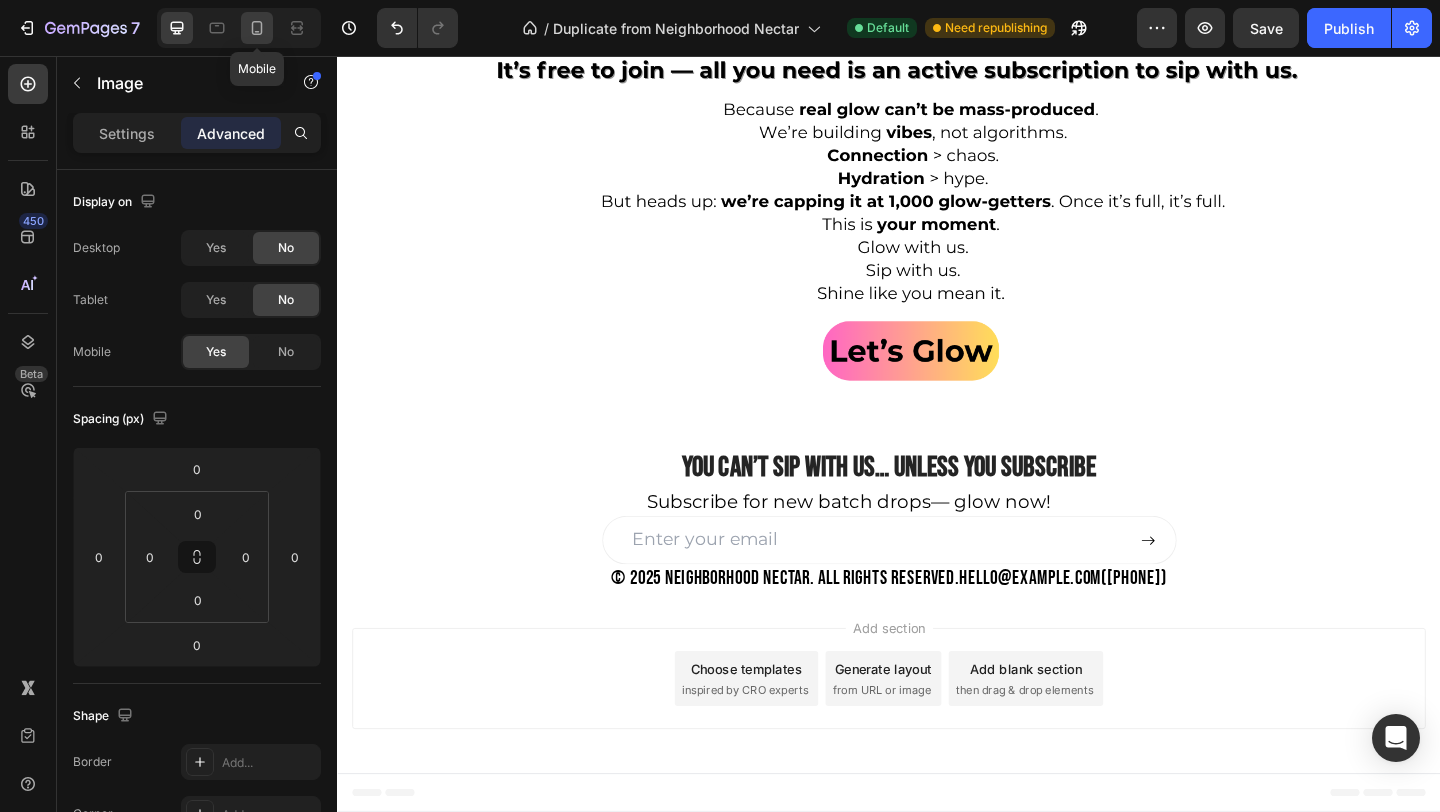 click 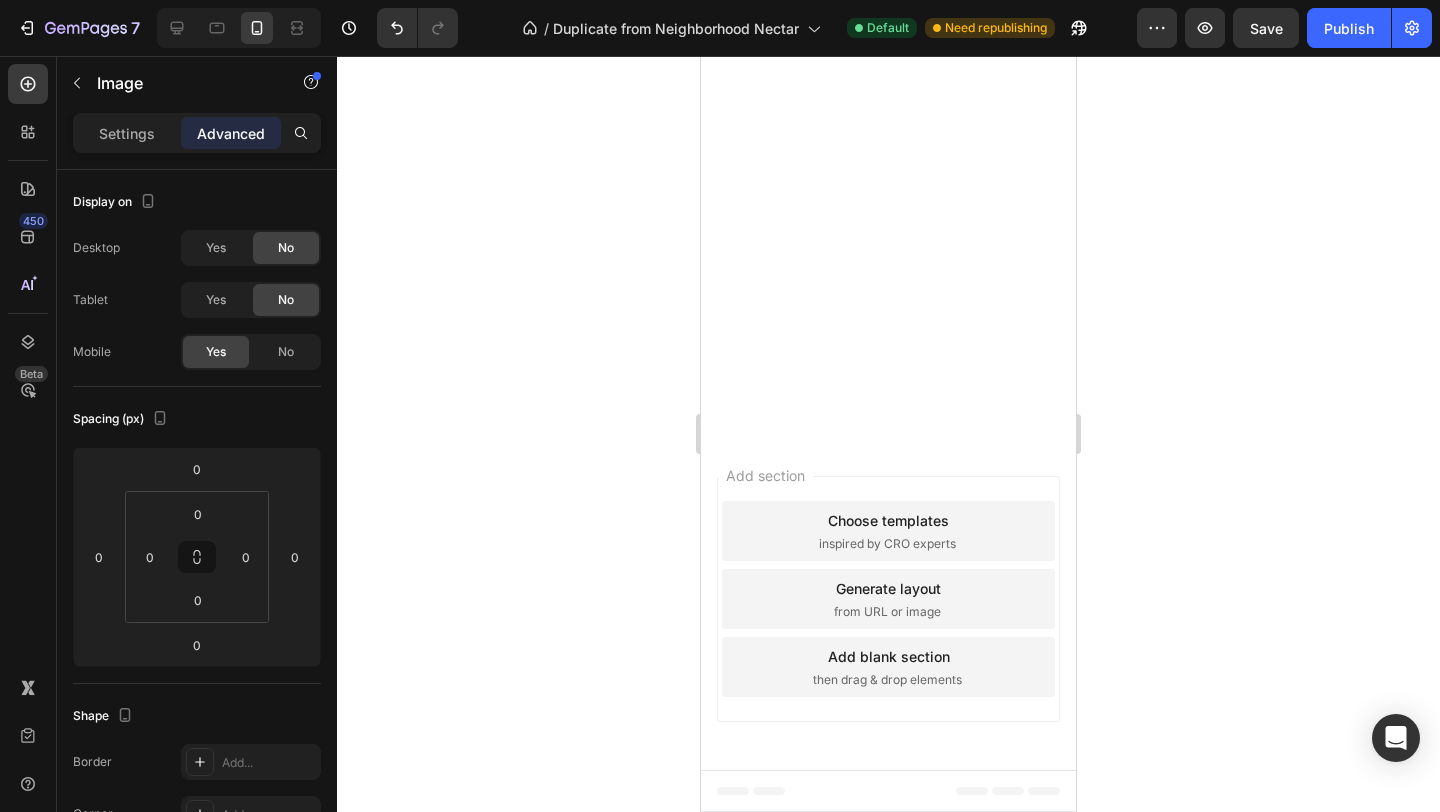 scroll, scrollTop: 3081, scrollLeft: 0, axis: vertical 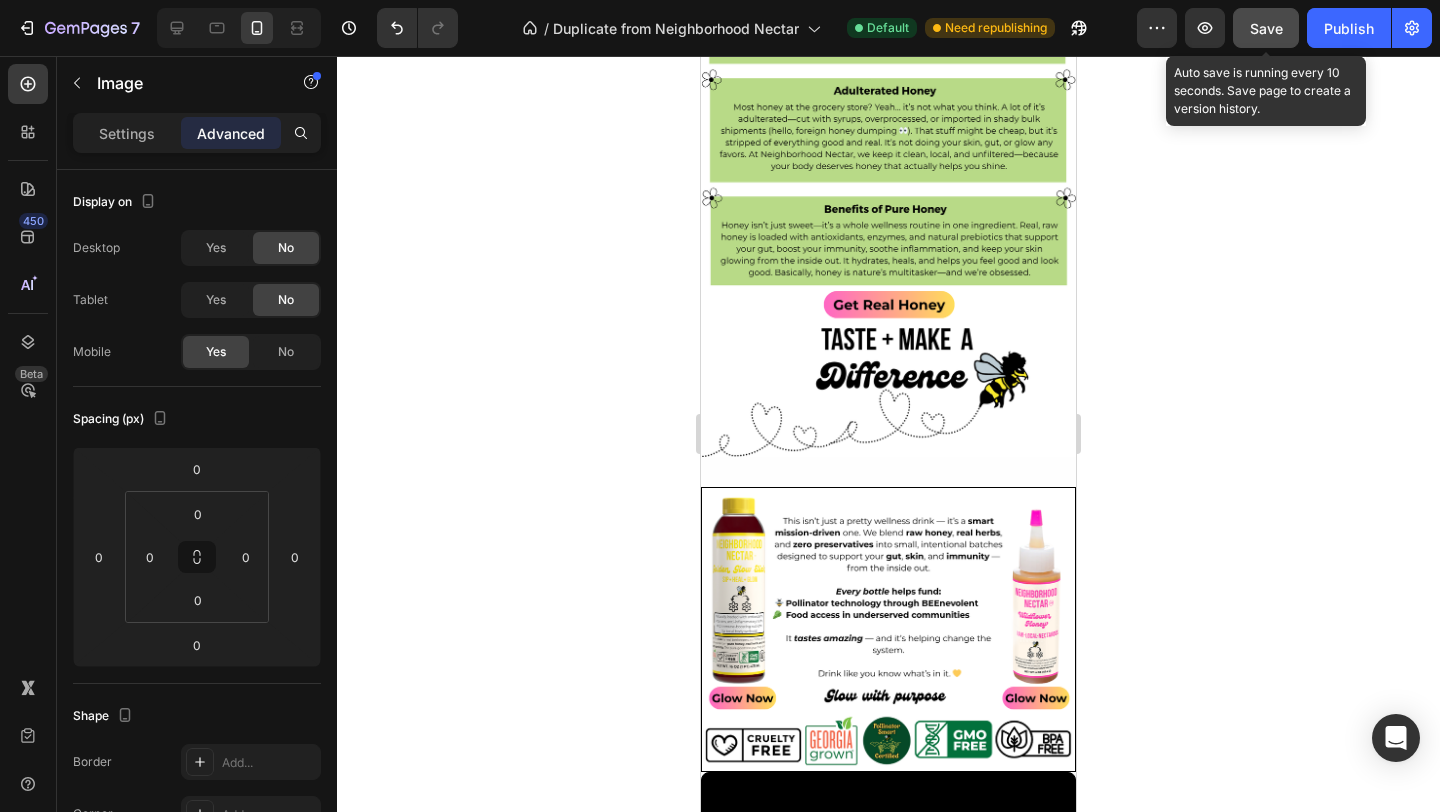 click on "Save" at bounding box center [1266, 28] 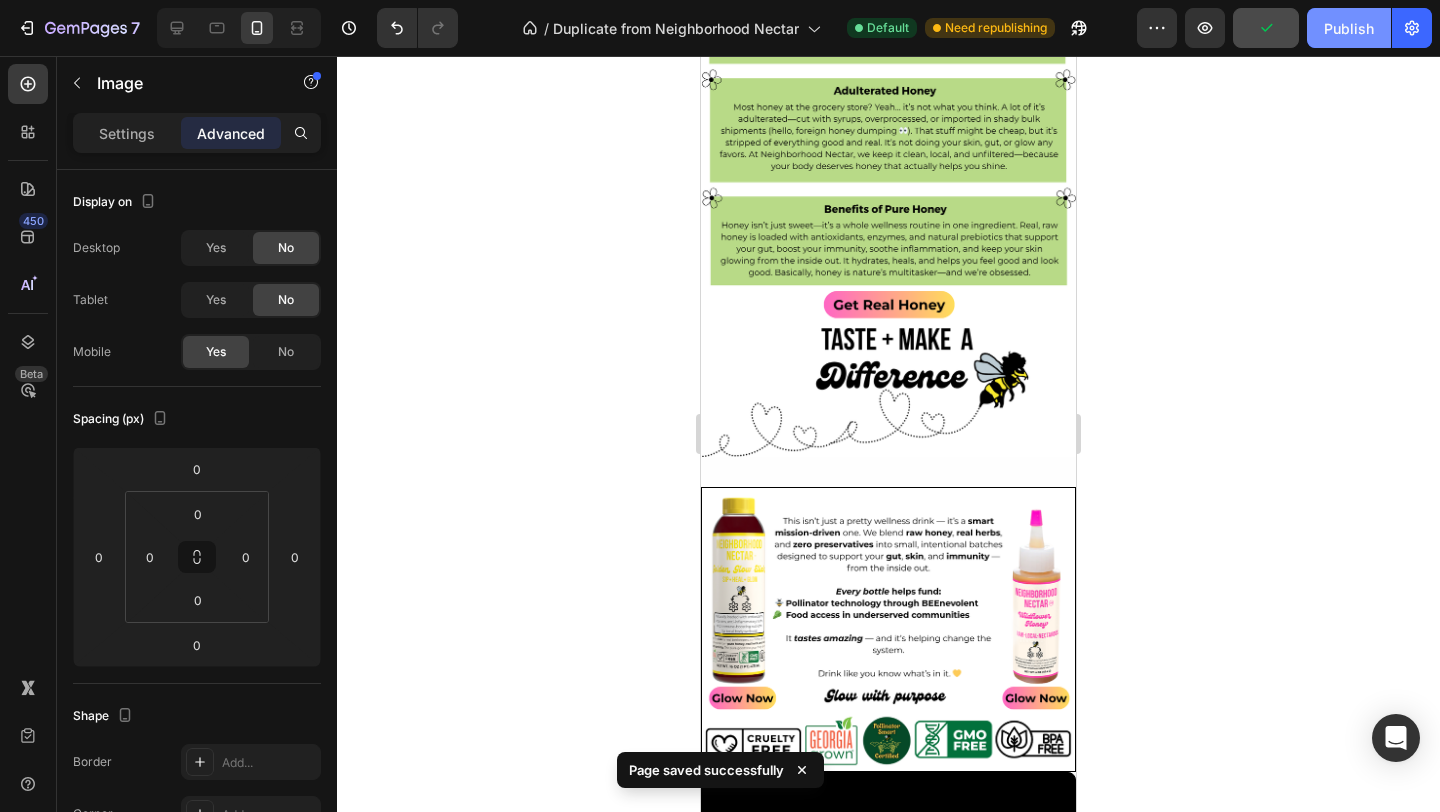 click on "Publish" at bounding box center [1349, 28] 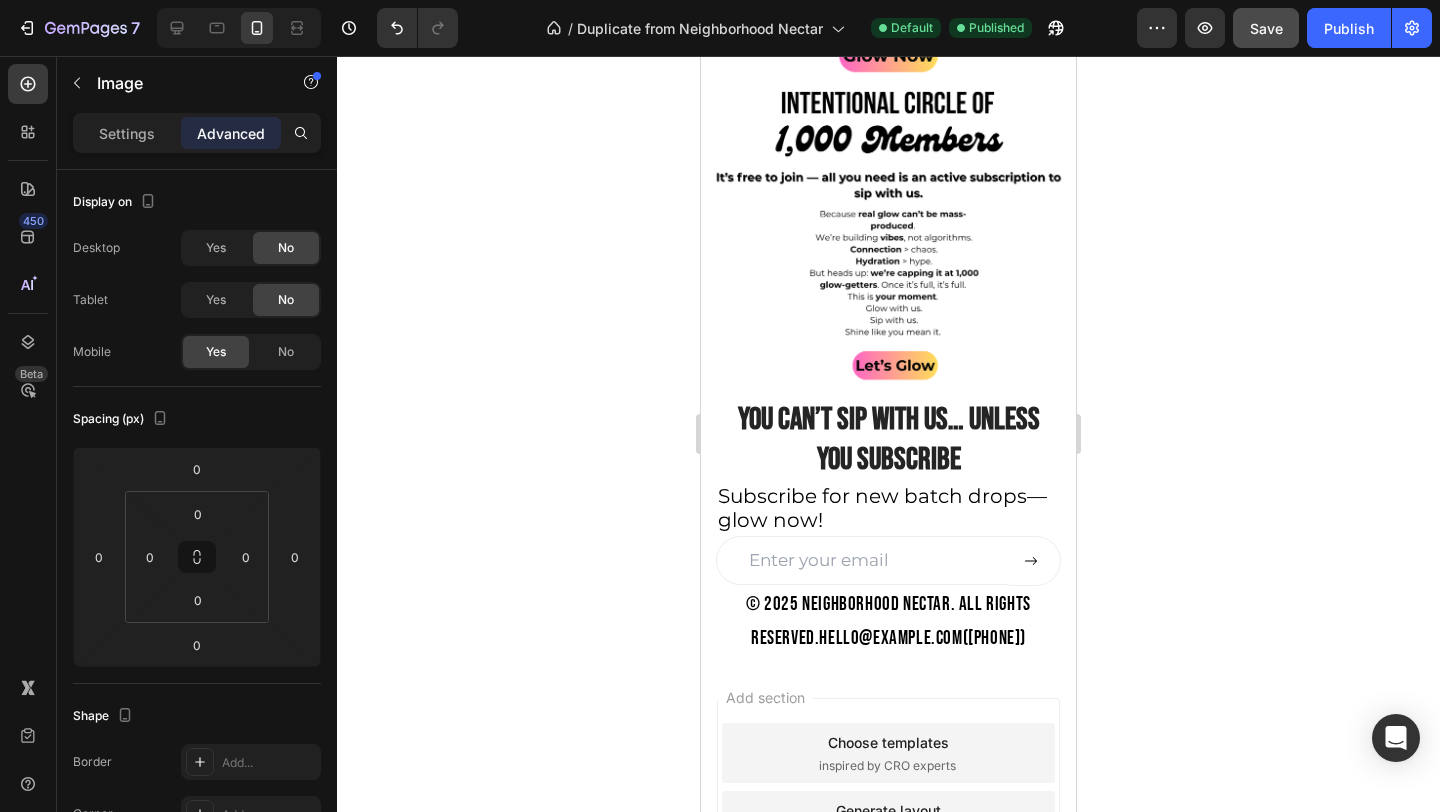 scroll, scrollTop: 5965, scrollLeft: 0, axis: vertical 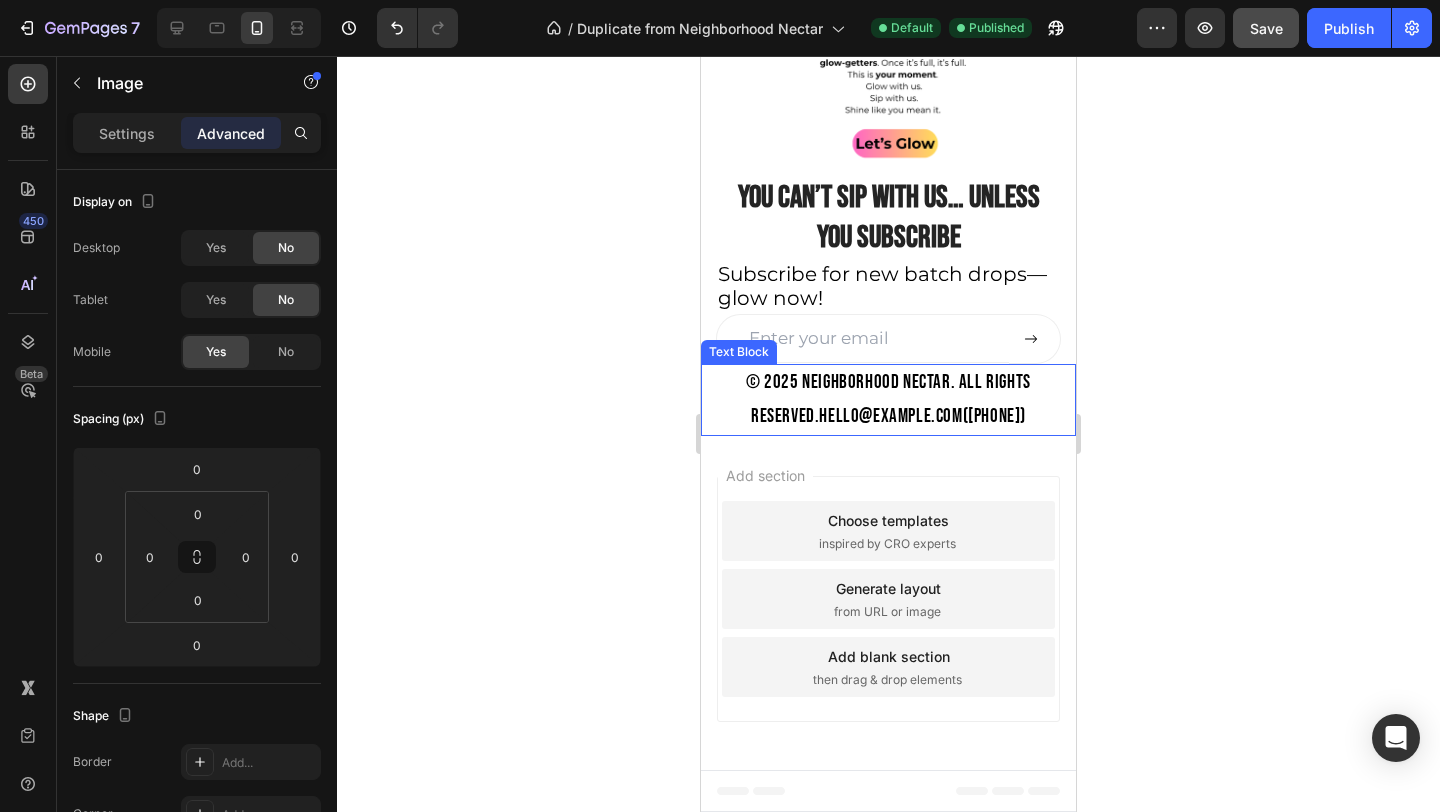 click on "© 2025 Neighborhood Nectar. All Rights Reserved.                   HELLO@example.com             ([PHONE])" at bounding box center (888, 400) 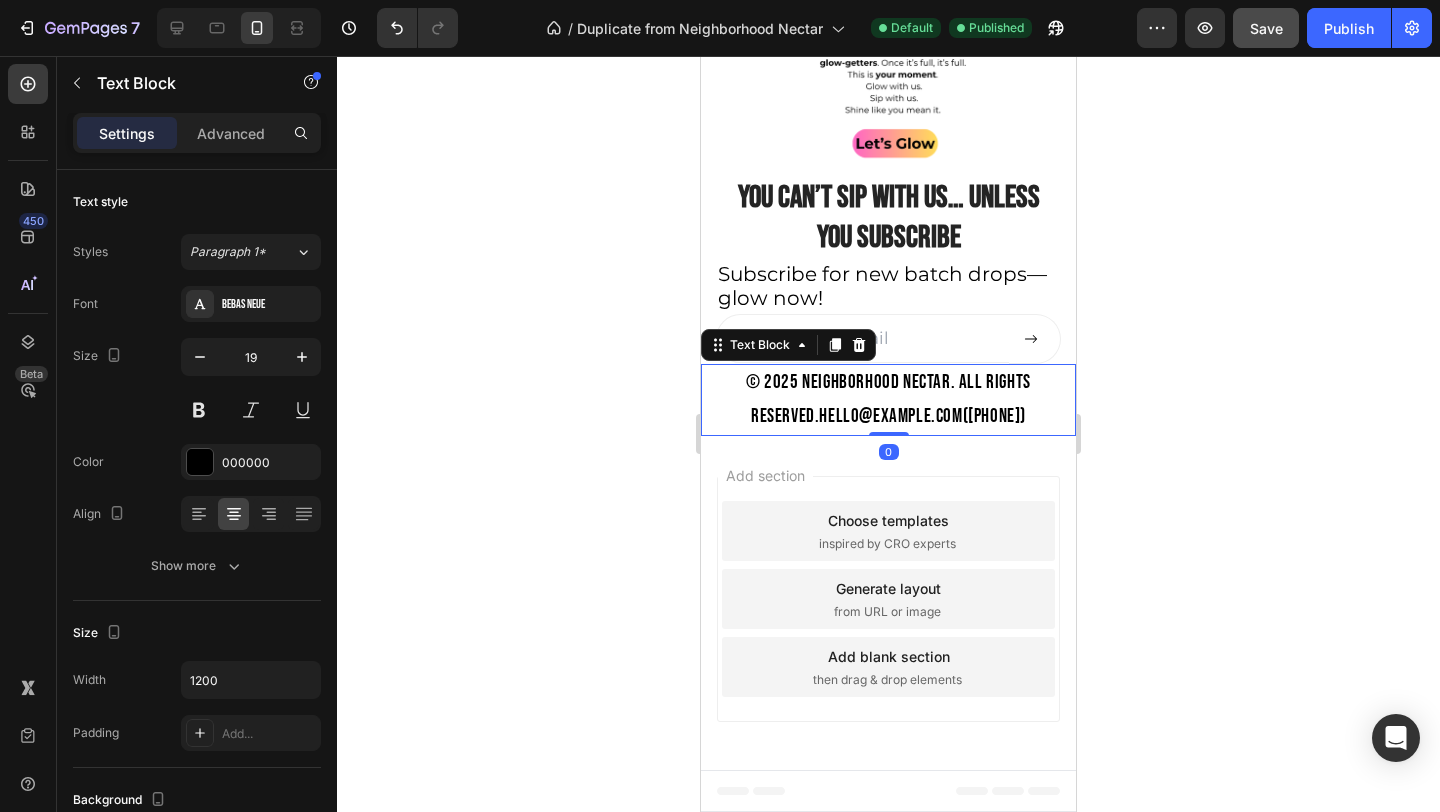 click 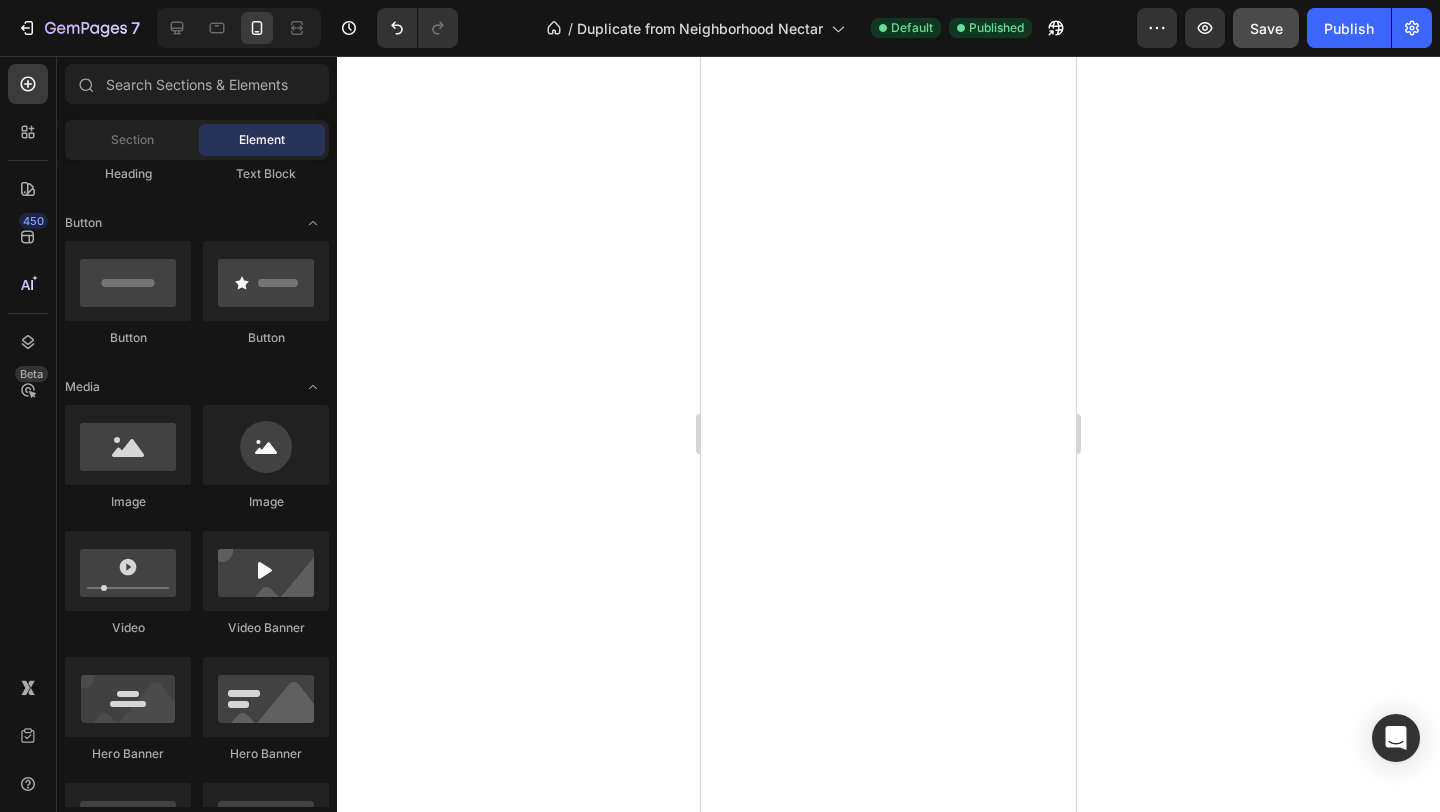 scroll, scrollTop: 3681, scrollLeft: 0, axis: vertical 